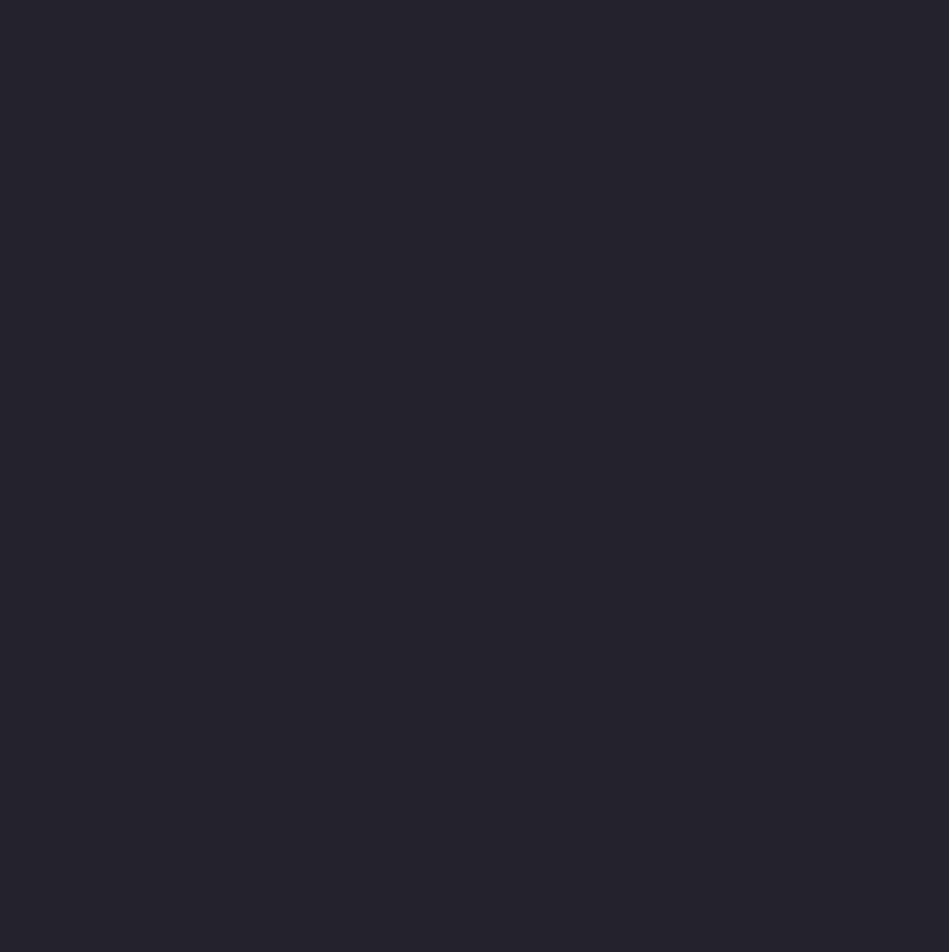 scroll, scrollTop: 0, scrollLeft: 0, axis: both 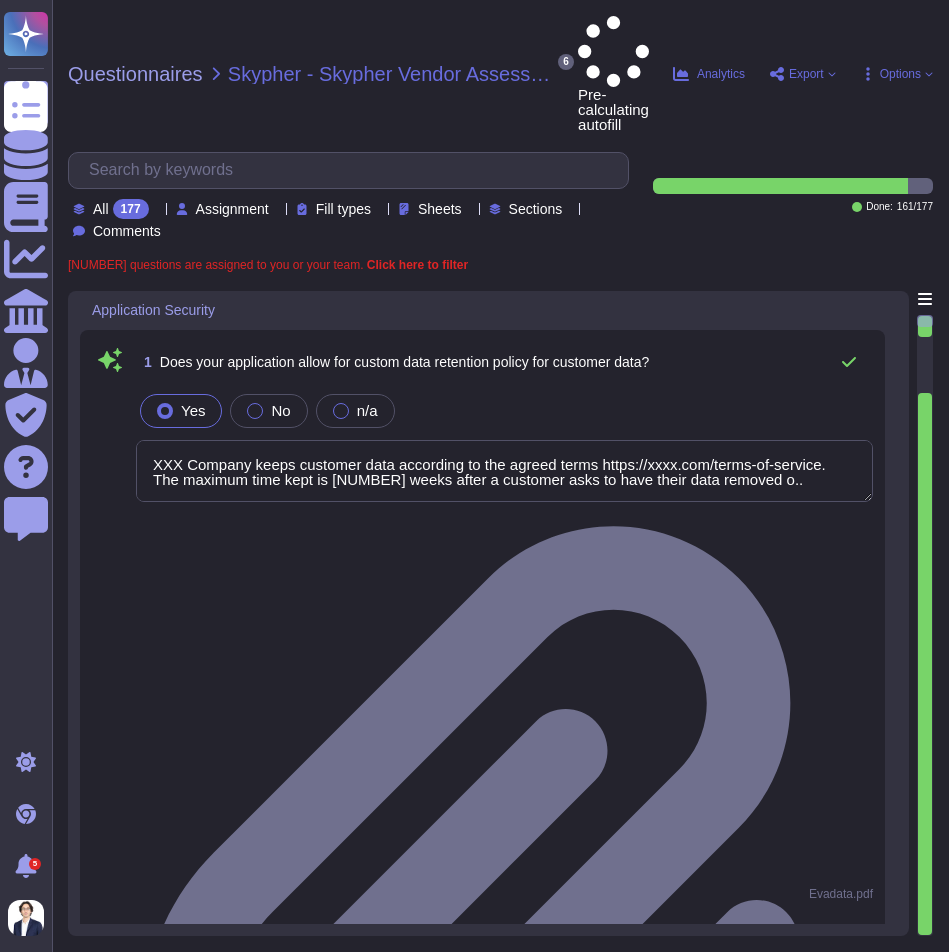 type on "XXX Company keeps customer data according to the agreed terms https://xxxx.com/terms-of-service.
The maximum time kept is [NUMBER] weeks after a customer asks to have their data removed o.." 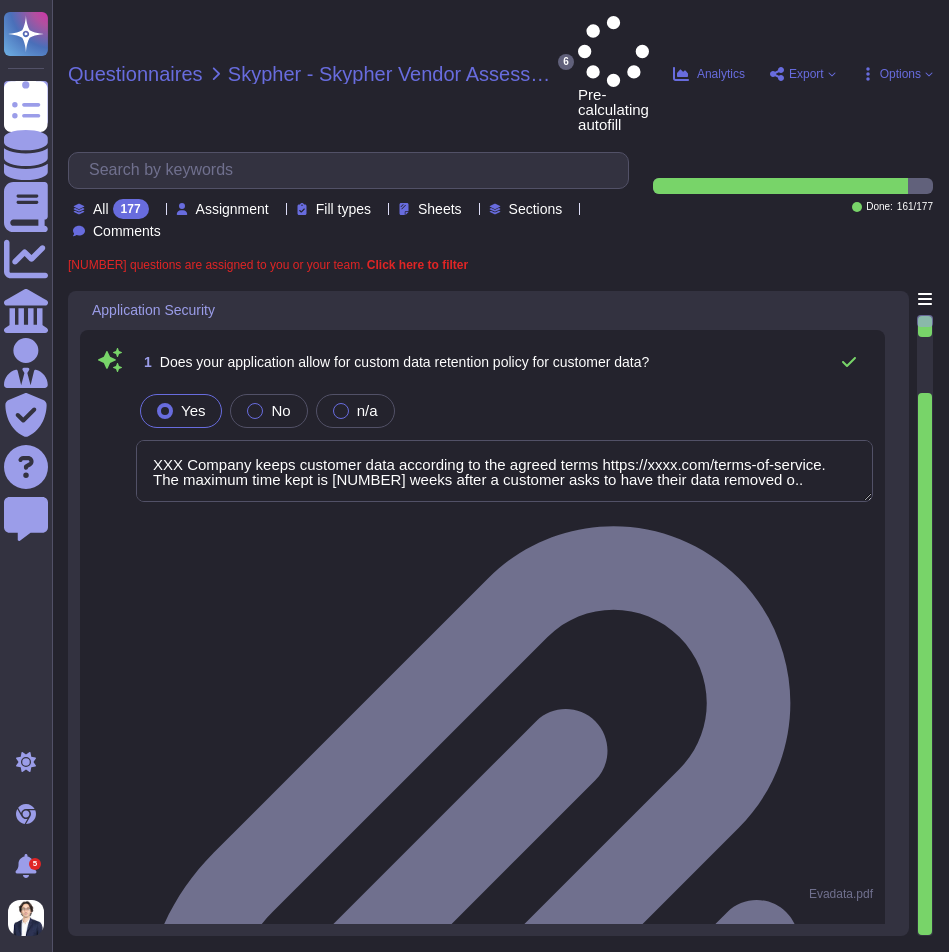 type on "XXX Company keeps customer data according to the agreed terms https://xxxx.com/terms-of-service.
The maximum time kept is [NUMBER] weeks after a customer asks to have their data removed o.." 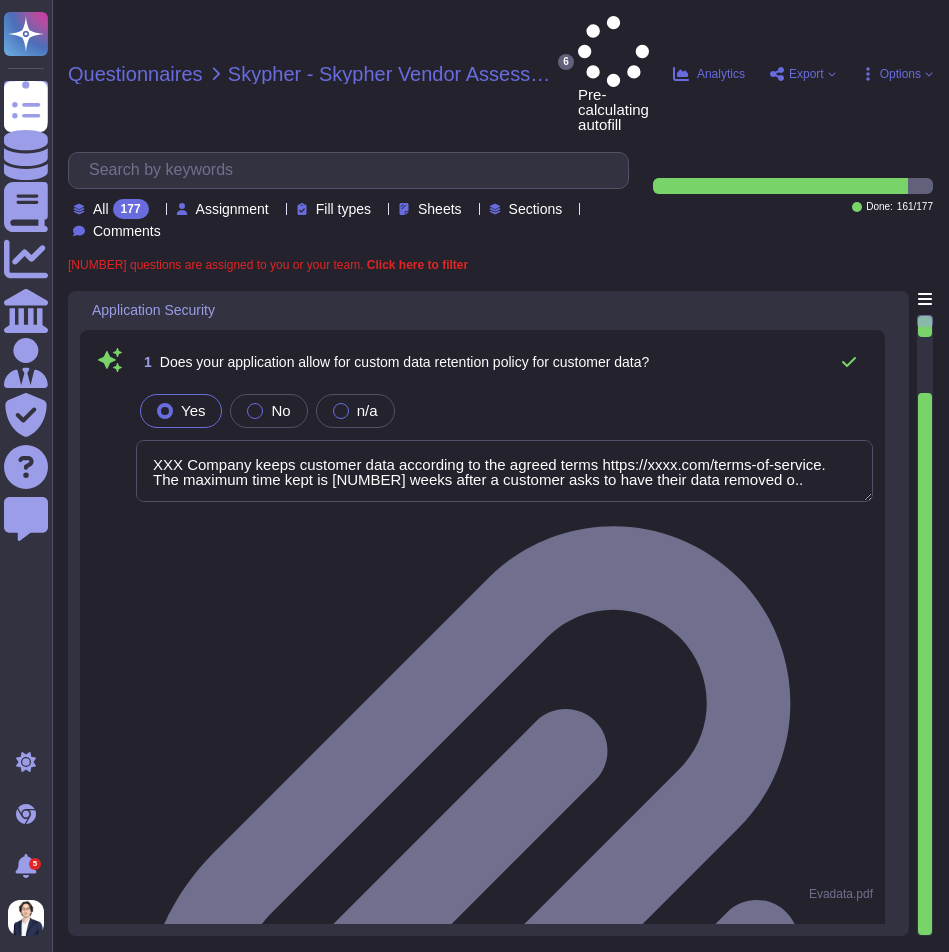 type on "Yes, our employees access data handed to us on a 'need to know' basis, following the least privilege concept in accordance with our access control policies. Access is strictly limited to individuals based on their roles and responsibilities, and is governed by the principles of least privilege and need to know. Only a handful of key senior employees have the ability to view customer data, and all access is logged and audited.
Administrative access to in scope Corporate and Production systems, including their logs, is restricted to authorized personnel based on the least privilege concept in accordance with XXX Company Information Security Policy.
All the uses of elevated privileges are logged. We have alerting when especially privileged credentials are used (like the IAM root account).
All administrative actions performed in our internal backoffice trigger an immutable log that can be traced back to an individual XXX Company employee.
Yes. XXX Company has a Paris engineering team that may have access to c..." 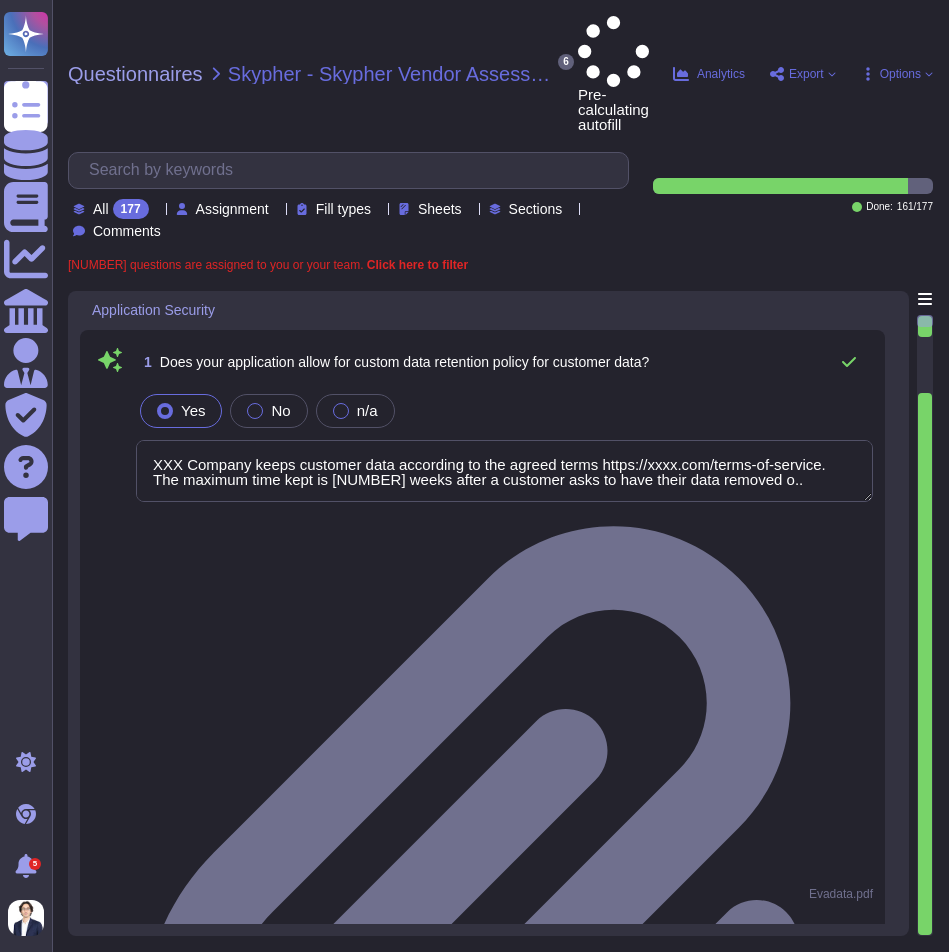 type on "XXX Company keeps customer data according to the agreed terms https://xxxx.com/terms-of-service.
The maximum time kept is [NUMBER] weeks after a customer asks to have their data removed o.." 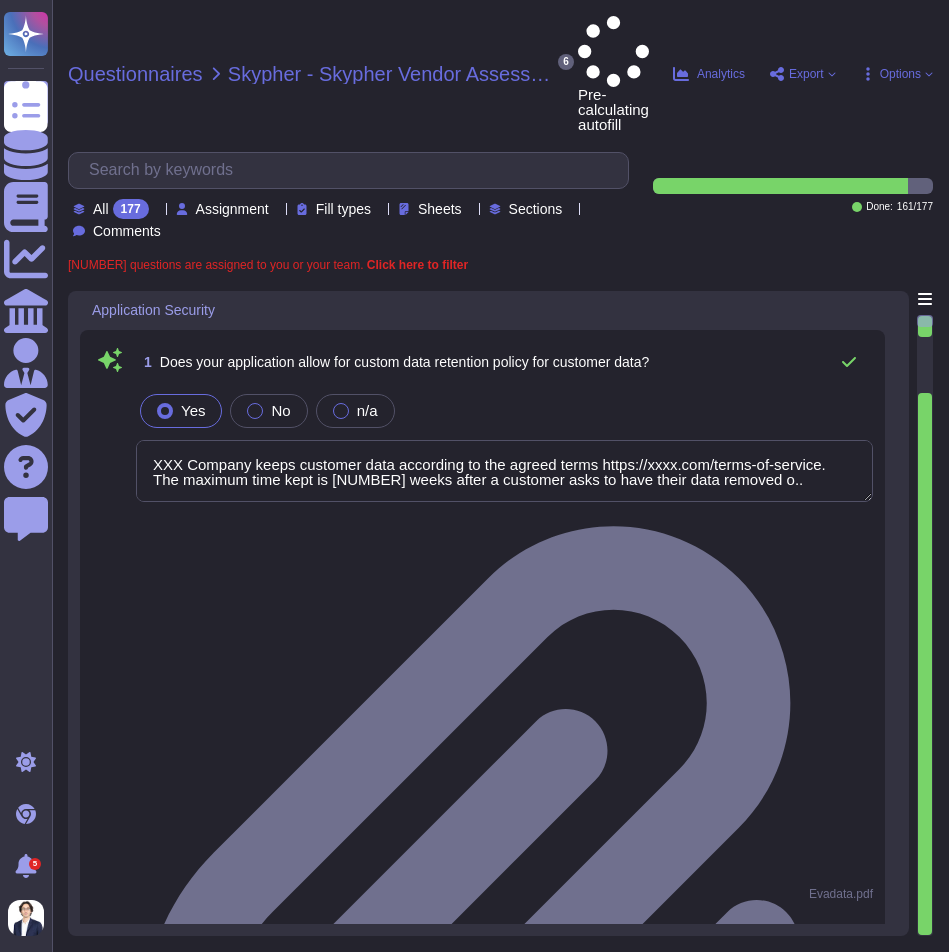 type on "XXX Company keeps customer data according to the agreed terms https://xxxx.com/terms-of-service.
The maximum time kept is [NUMBER] weeks after a customer asks to have their data removed o.." 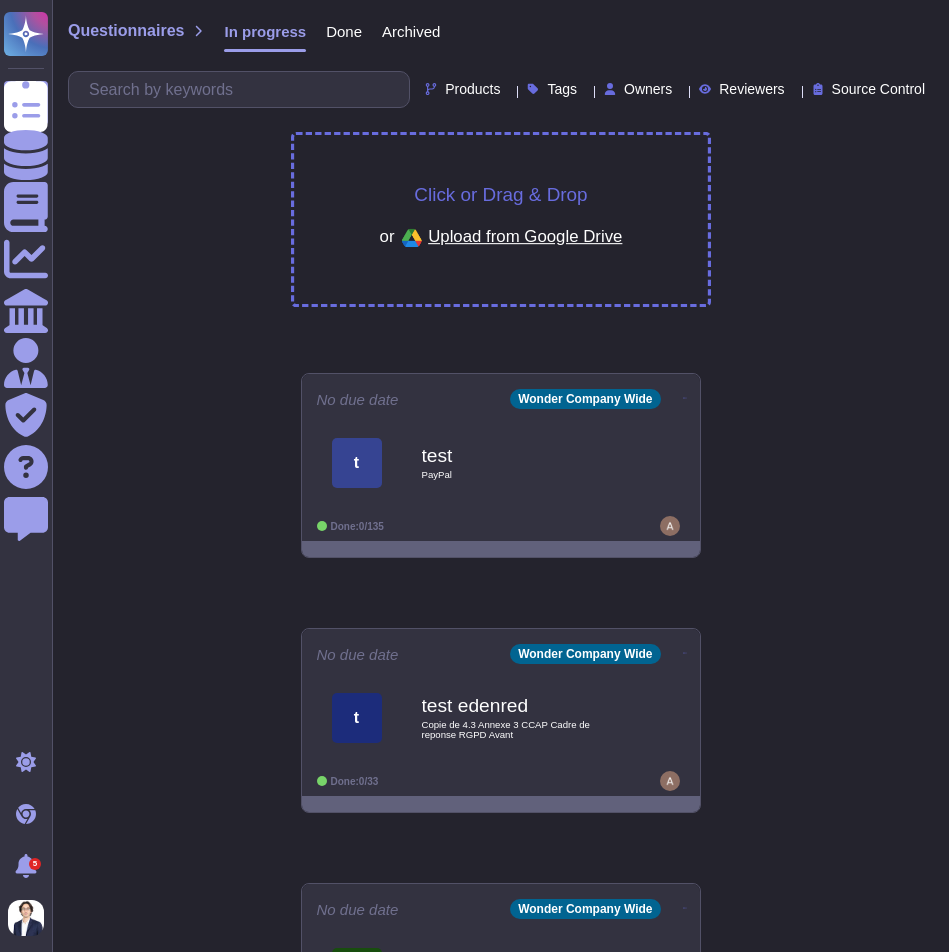 click on "Click or Drag & Drop or Upload from Google Drive" at bounding box center (501, 219) 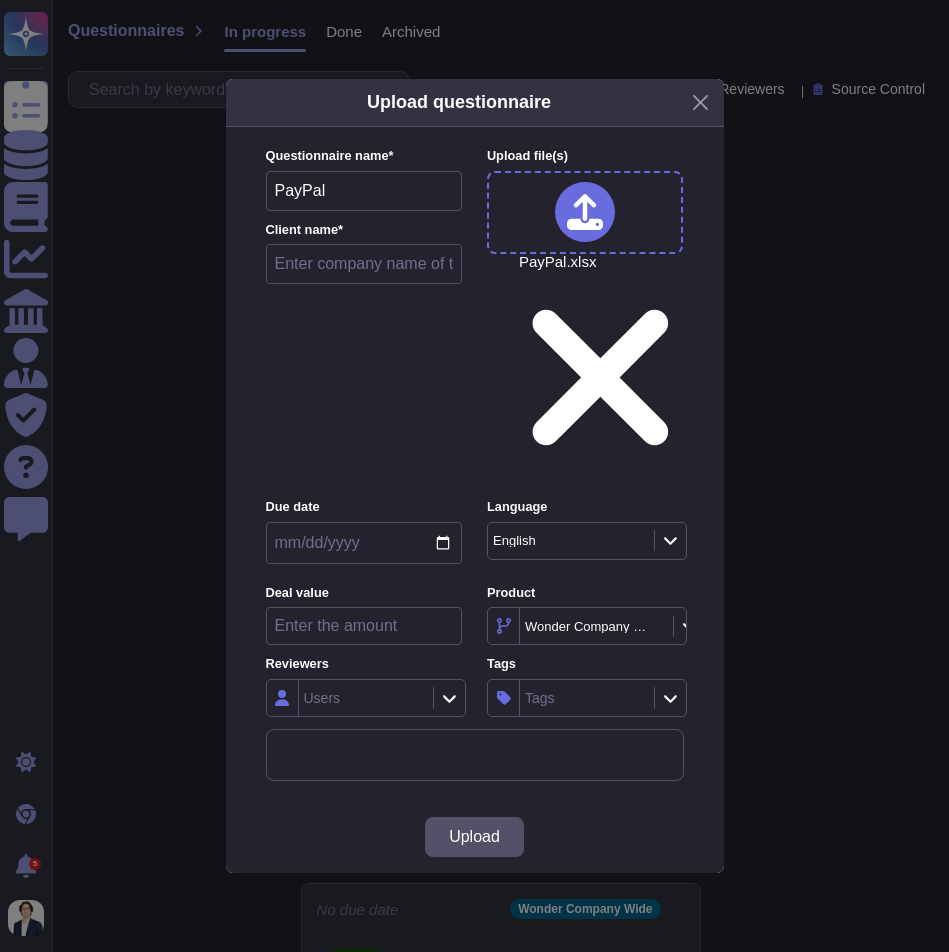 click at bounding box center (364, 264) 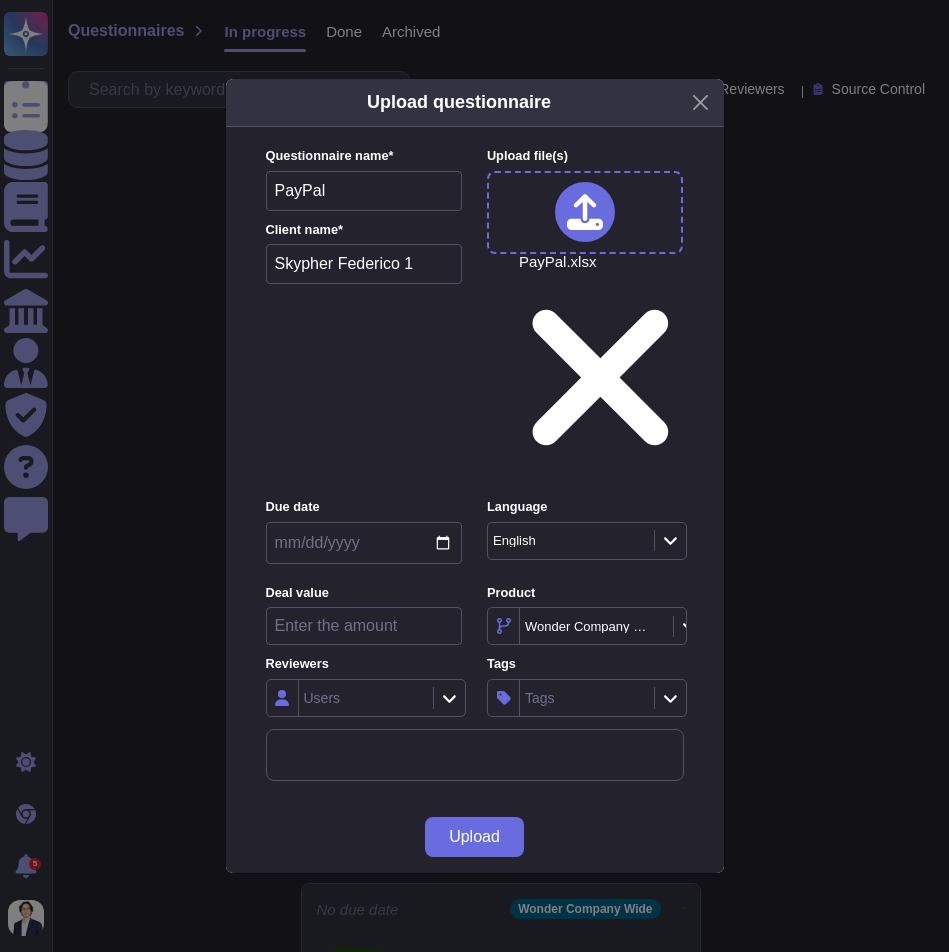 click on "English" at bounding box center (568, 541) 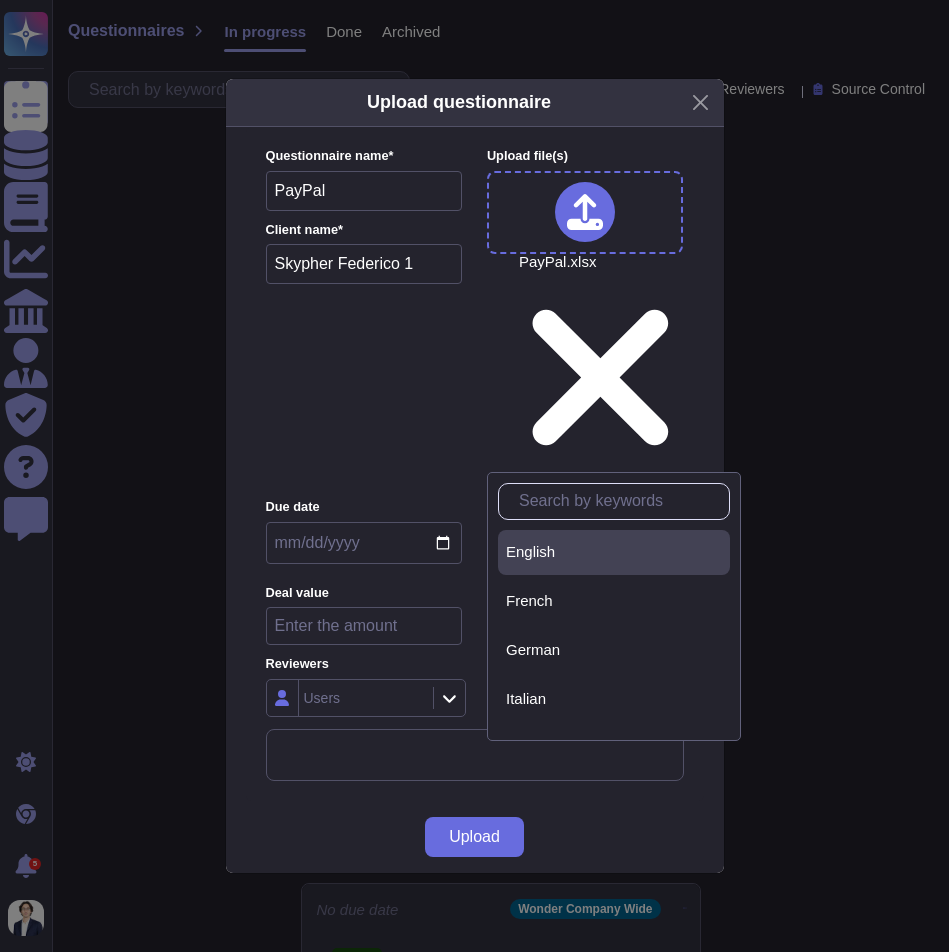click on "Questionnaire name * PayPal Client name * Skypher [FIRST] [LAST] 1     Upload file (s) PayPal.xlsx     Due date Language English Deal value Product Wonder Company Wide Reviewers Users Tags Tags More options Automatically format file when possible Automatically assign teams on questions Keep existing answers from the file Require a review of existing answers (recommended for questionnaires to be filled out) Auto-approve existing answers (recommended for already filled out questionnaires) Use this questionnaire as a source of suggestions Use anonymization filter on the suggestions File Password (optional) Force auto-attach documents" at bounding box center (475, 464) 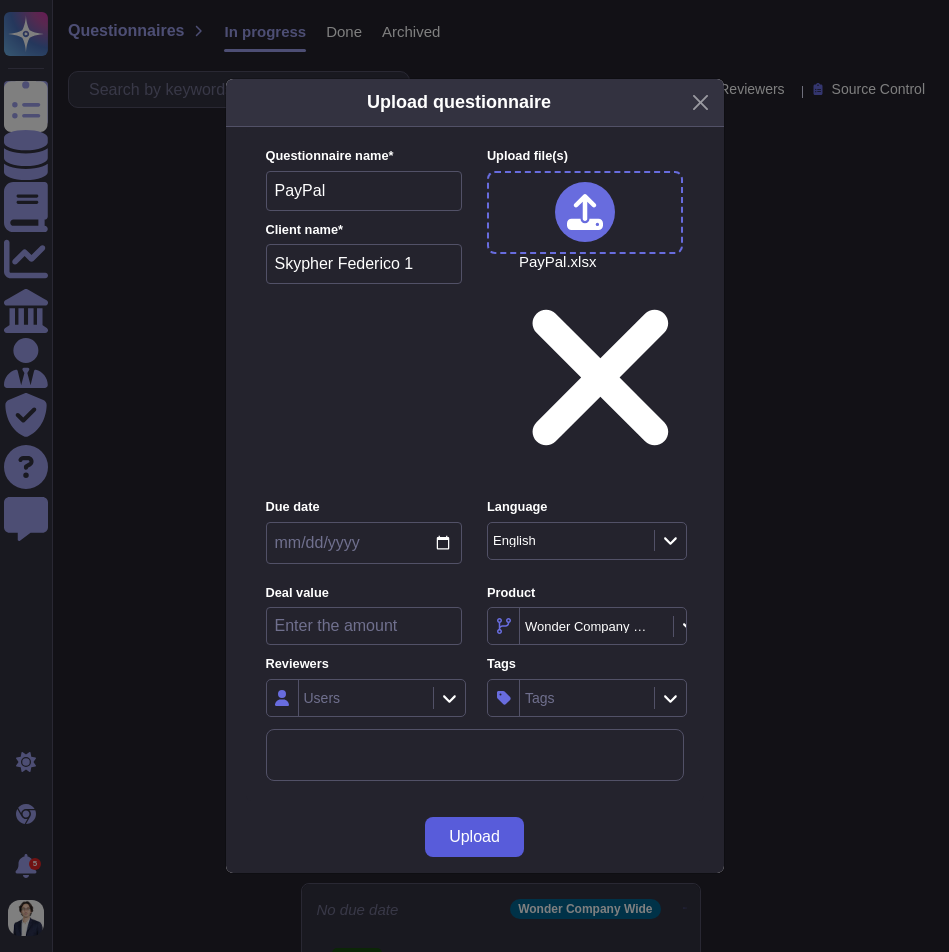 click on "Upload" at bounding box center (474, 837) 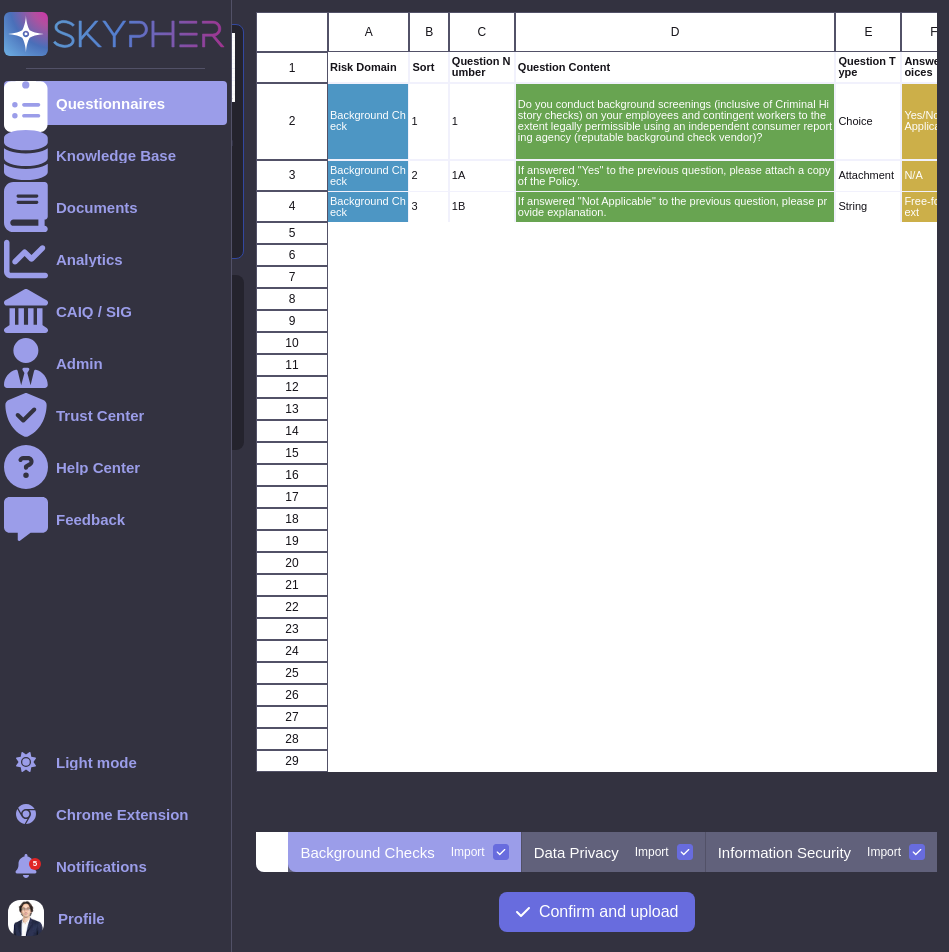 scroll, scrollTop: 1, scrollLeft: 1, axis: both 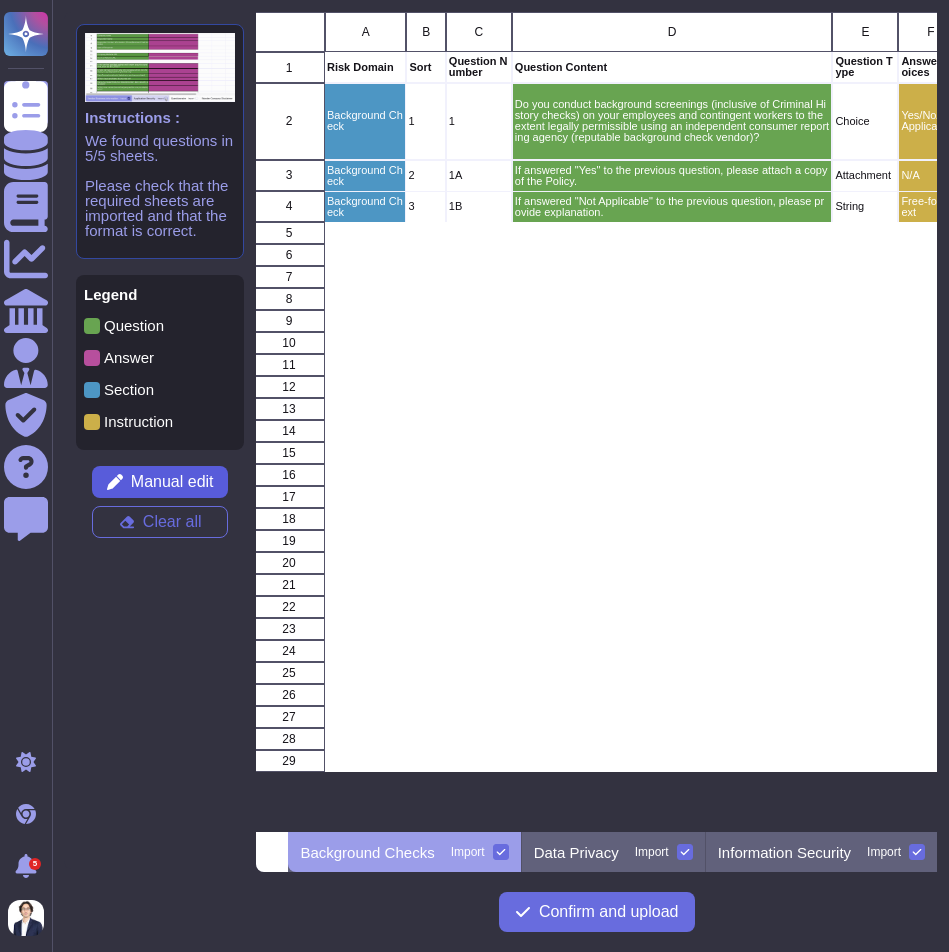 click on "Manual edit" at bounding box center [172, 482] 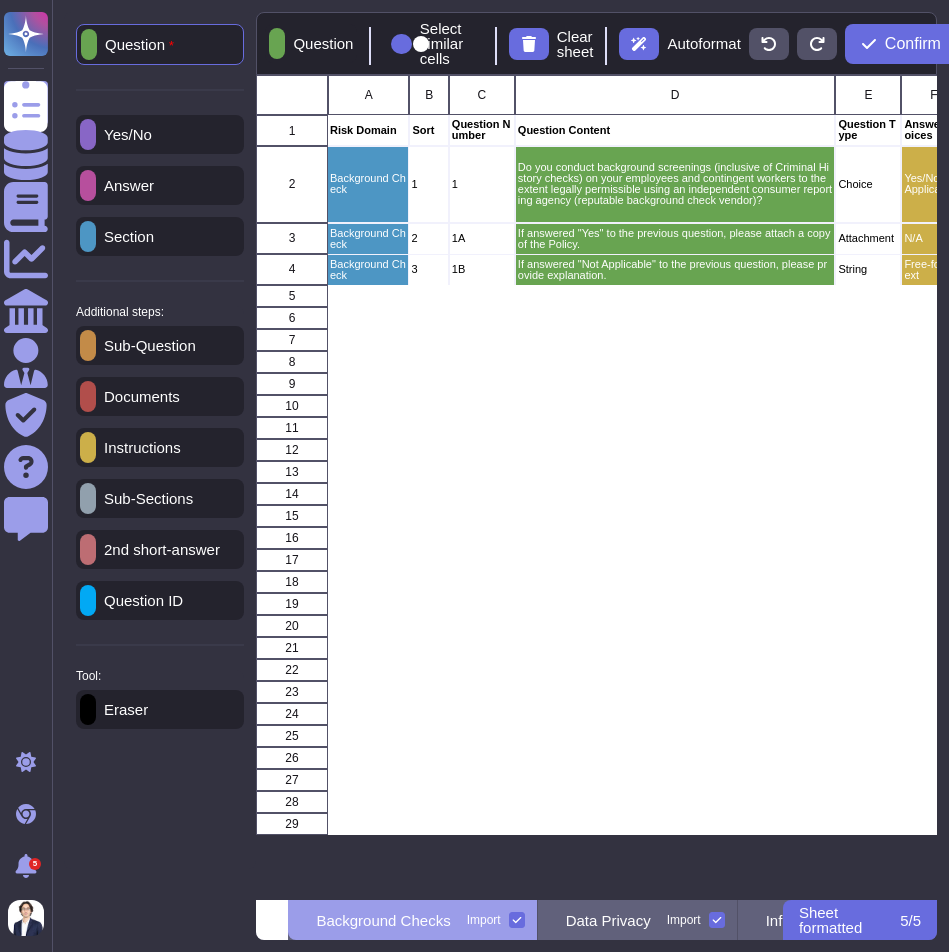 scroll, scrollTop: 1, scrollLeft: 1, axis: both 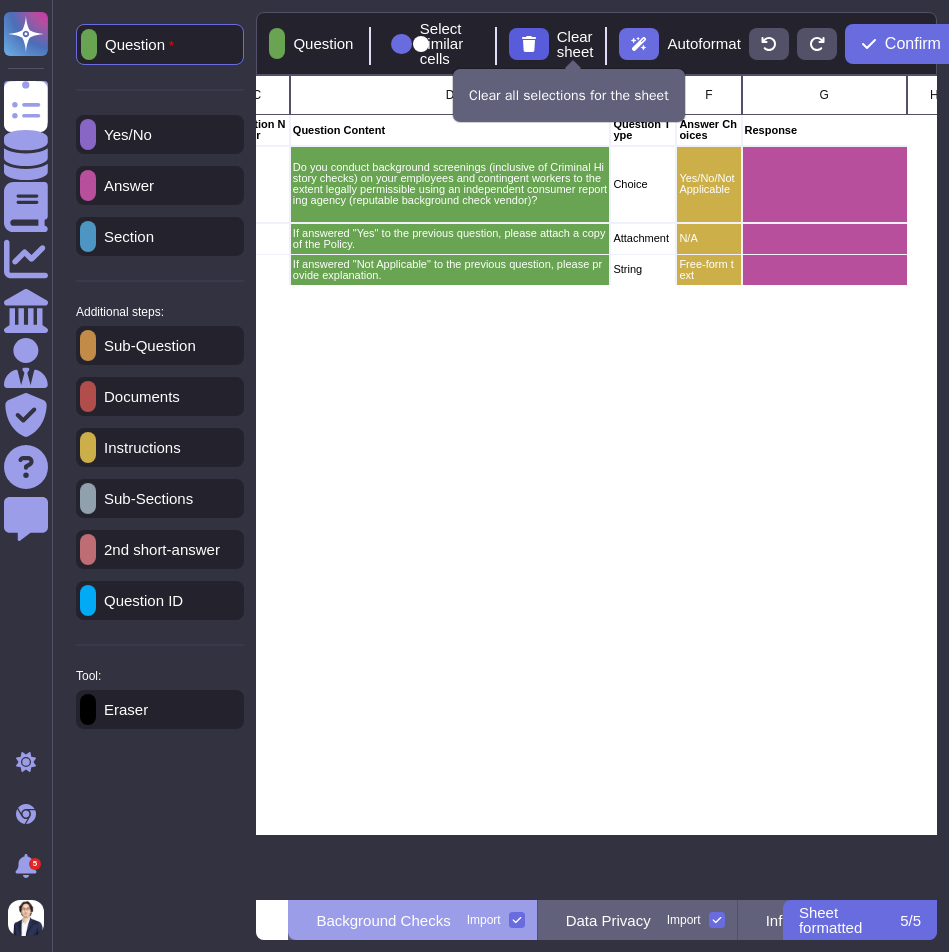 click at bounding box center (529, 44) 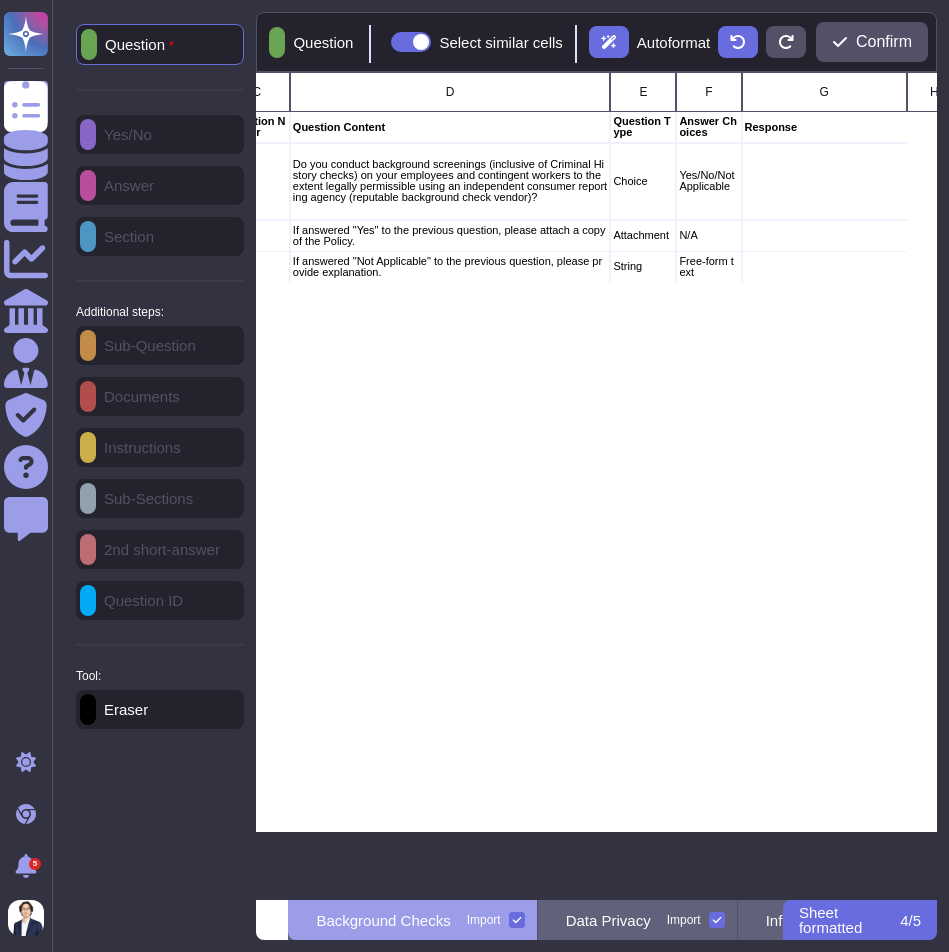 scroll, scrollTop: 1, scrollLeft: 1, axis: both 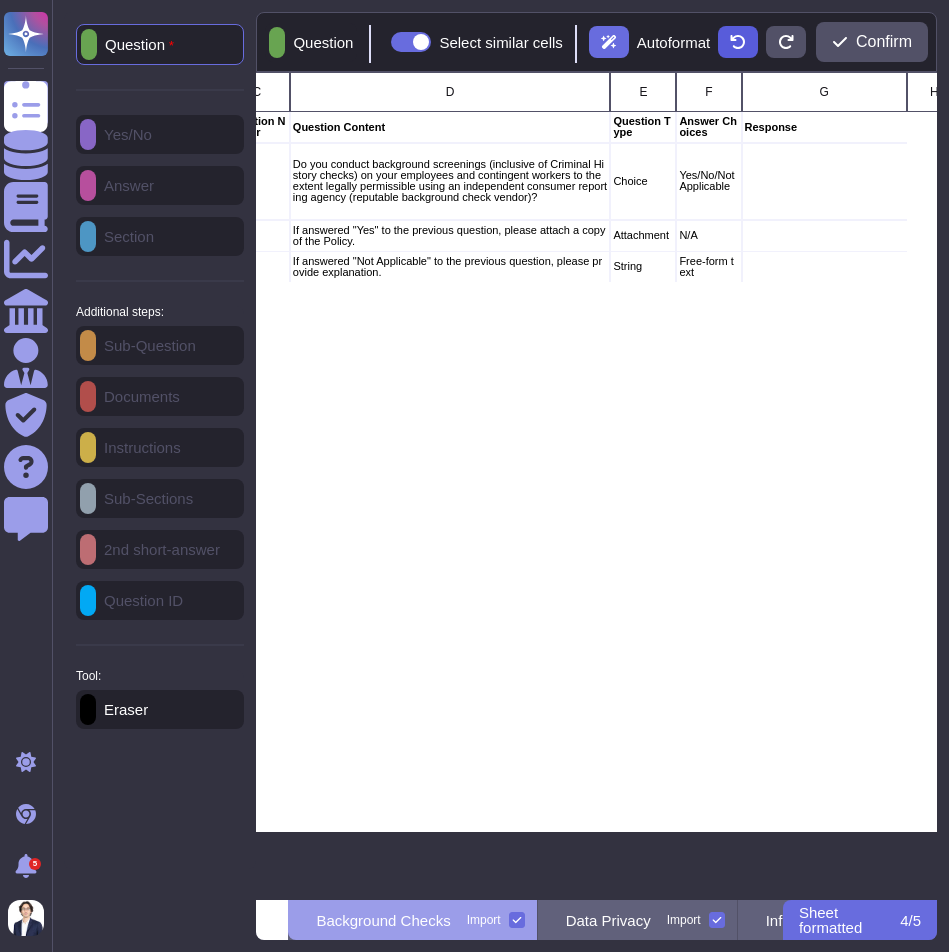 click 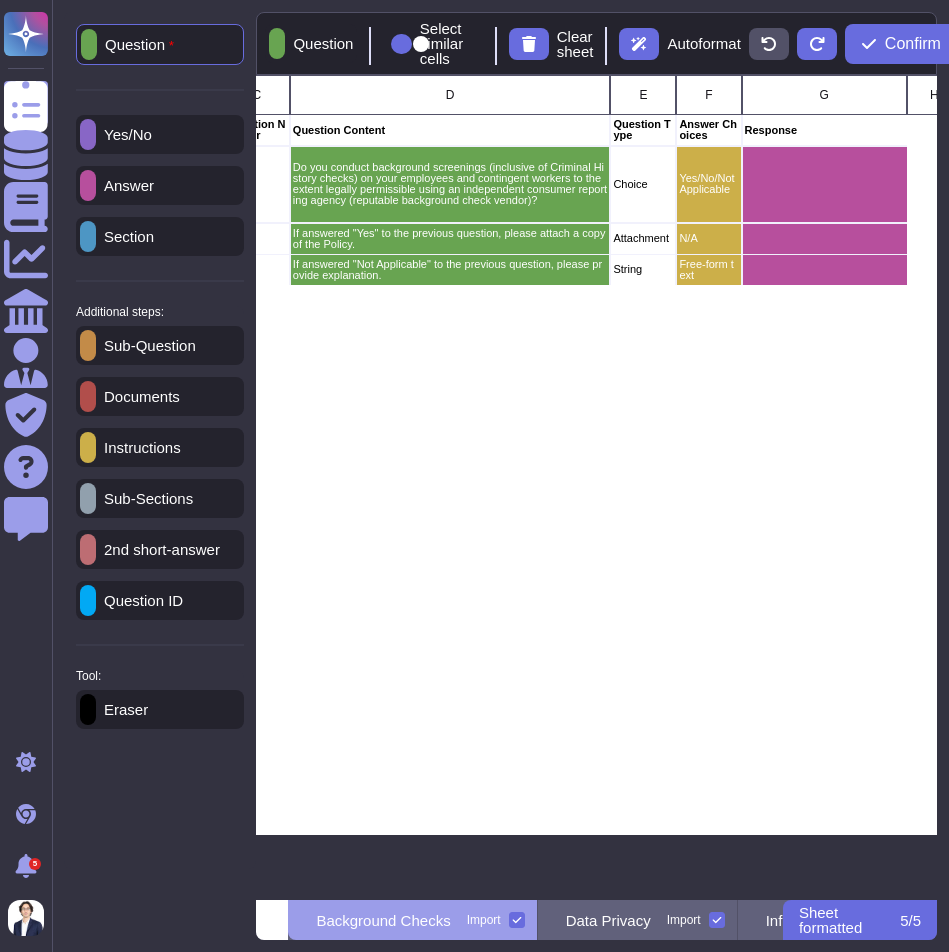 click on "Select similar cells" at bounding box center (436, 43) 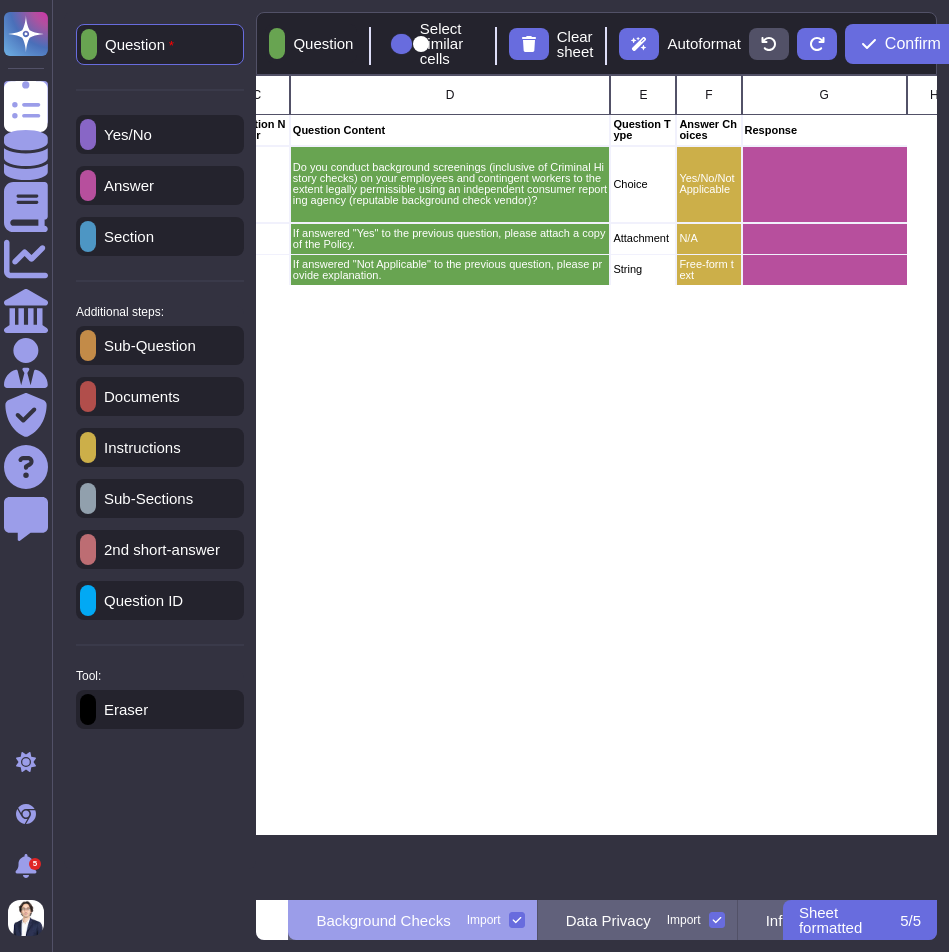 click on "Select similar cells" at bounding box center (383, 44) 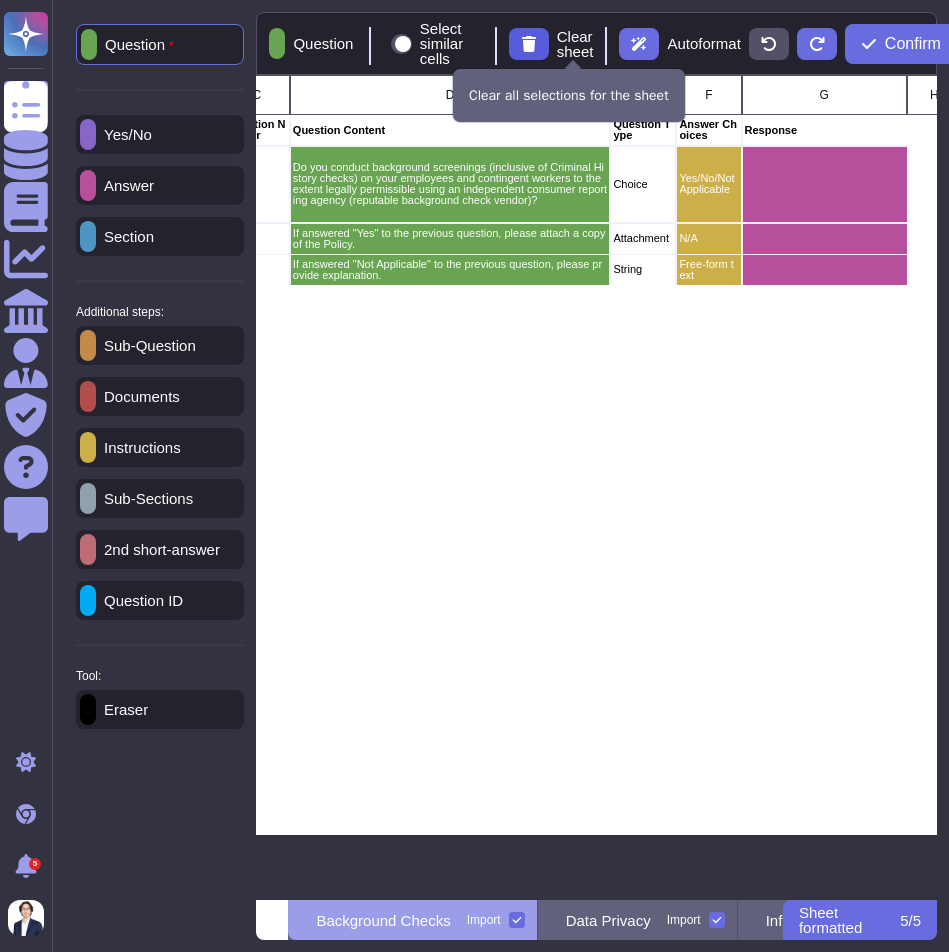 click at bounding box center (529, 44) 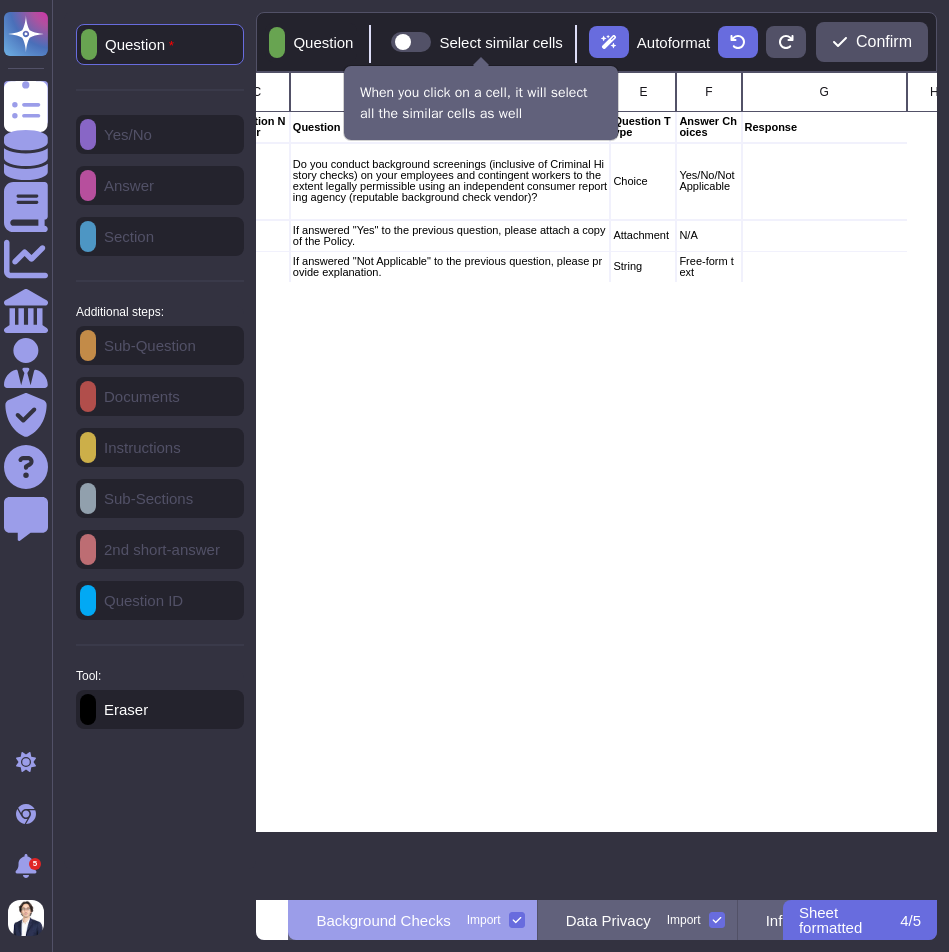 click at bounding box center (411, 42) 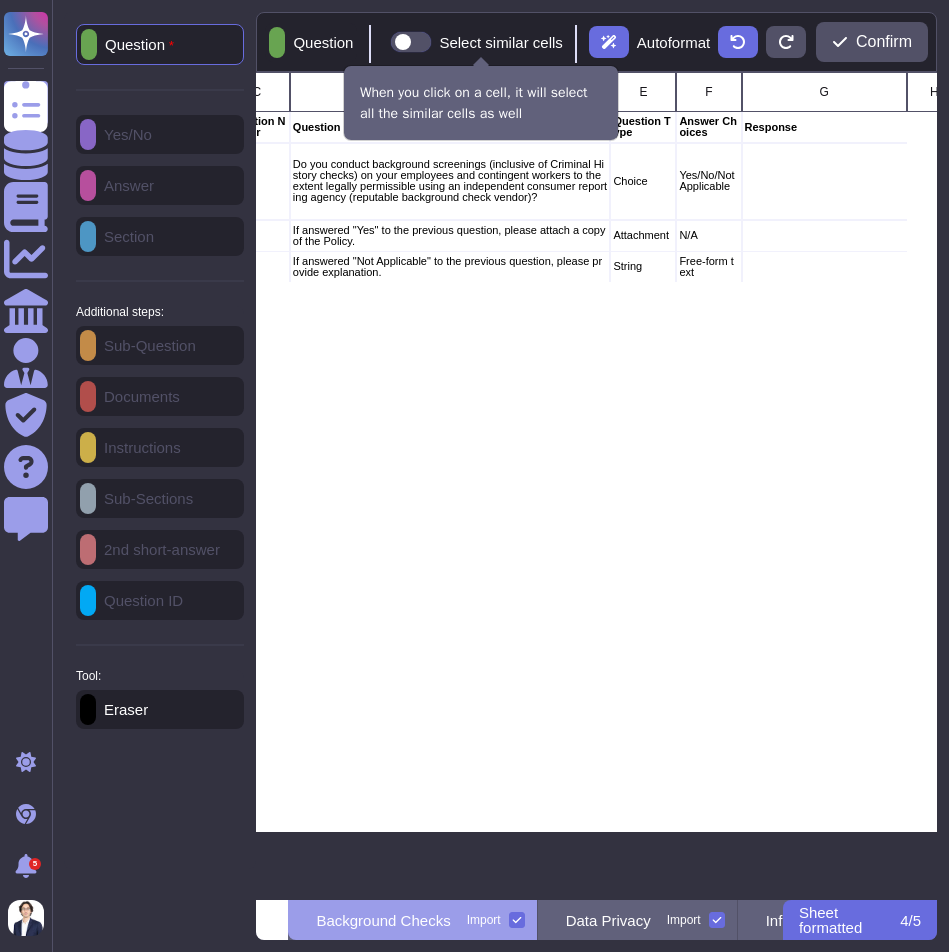 click on "Select similar cells" at bounding box center (383, 42) 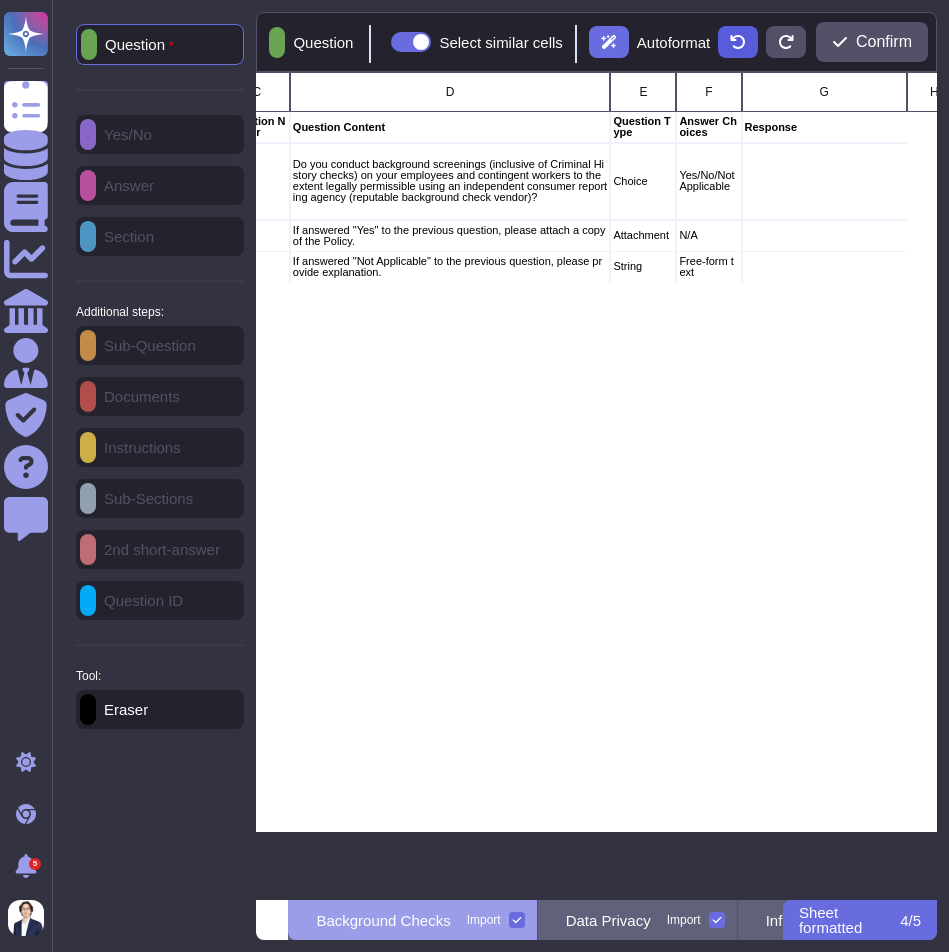 click at bounding box center (738, 42) 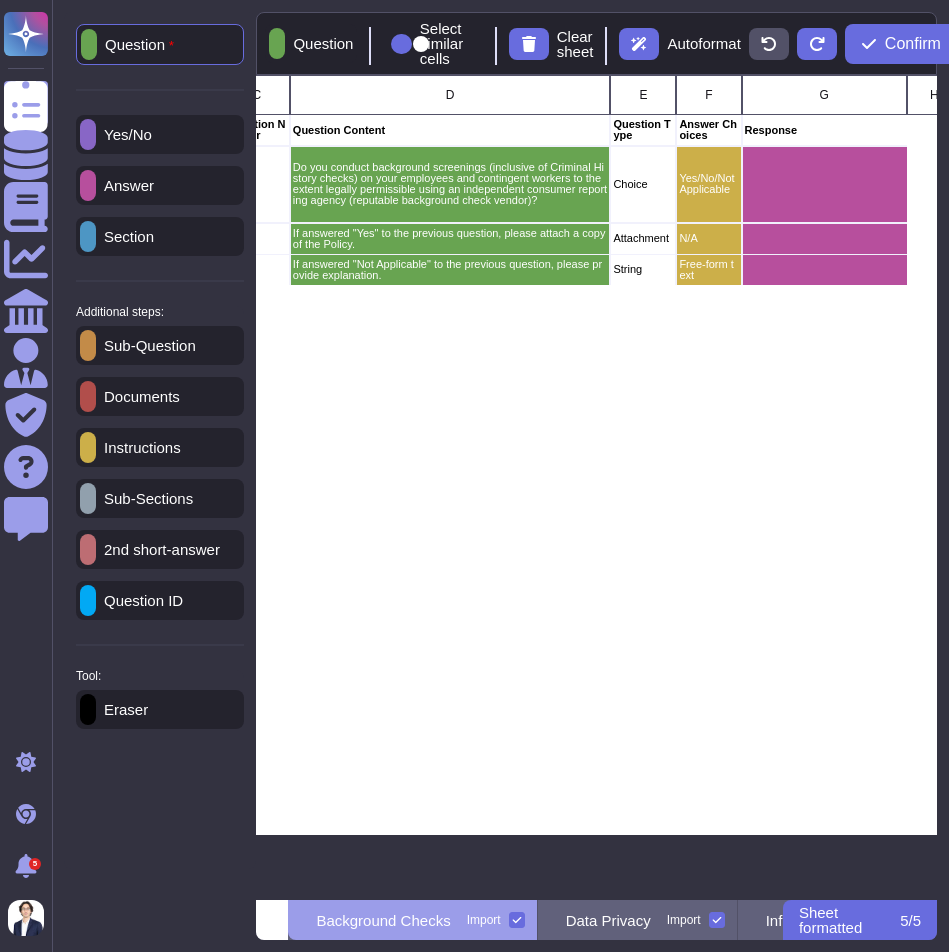 scroll, scrollTop: 825, scrollLeft: 680, axis: both 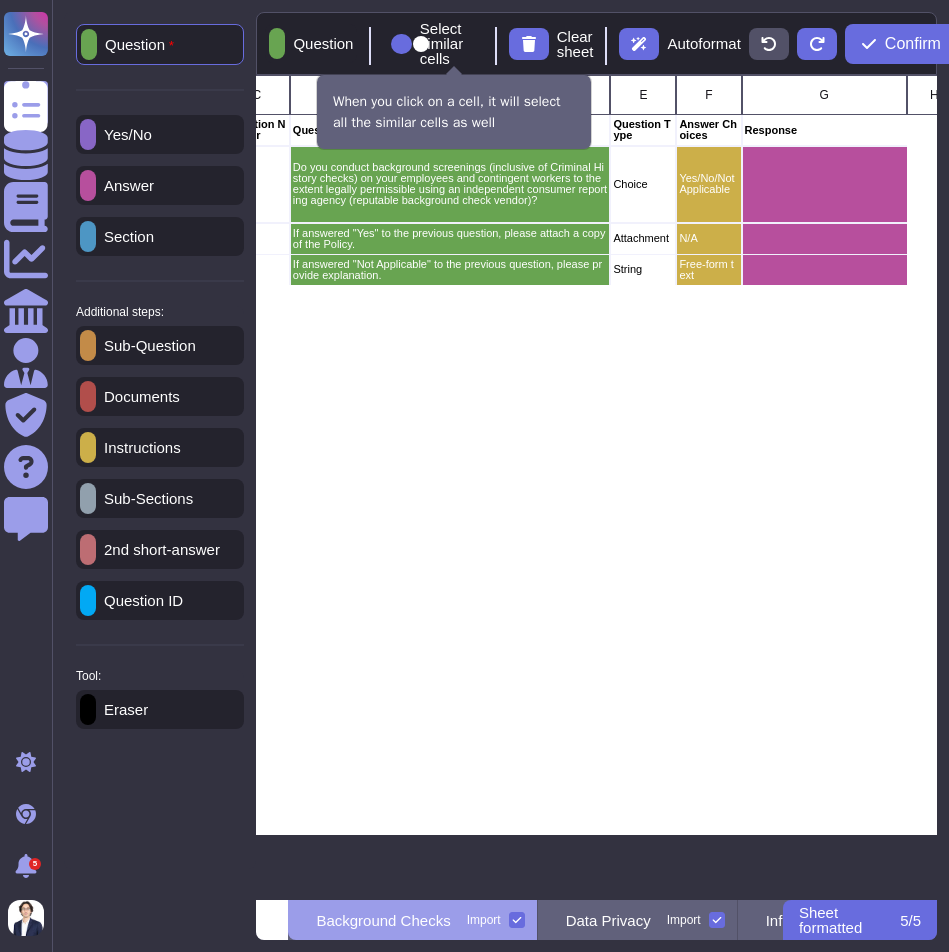 click at bounding box center [401, 44] 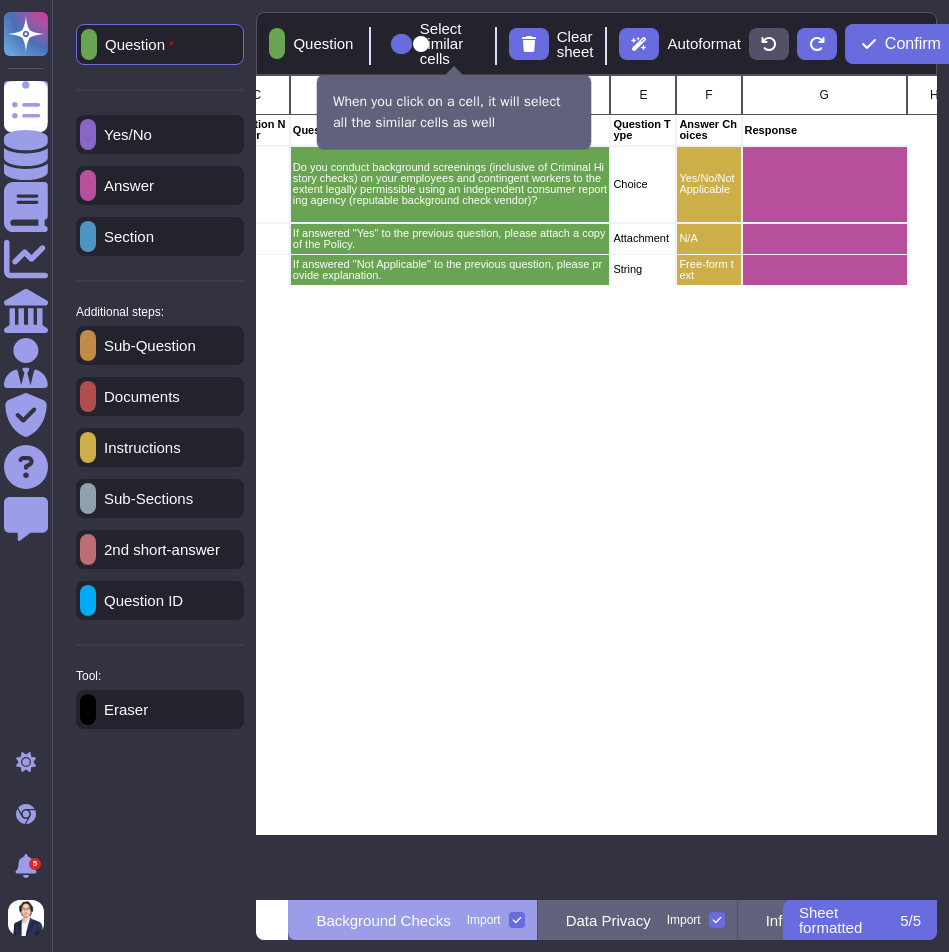 click on "Select similar cells" at bounding box center [383, 44] 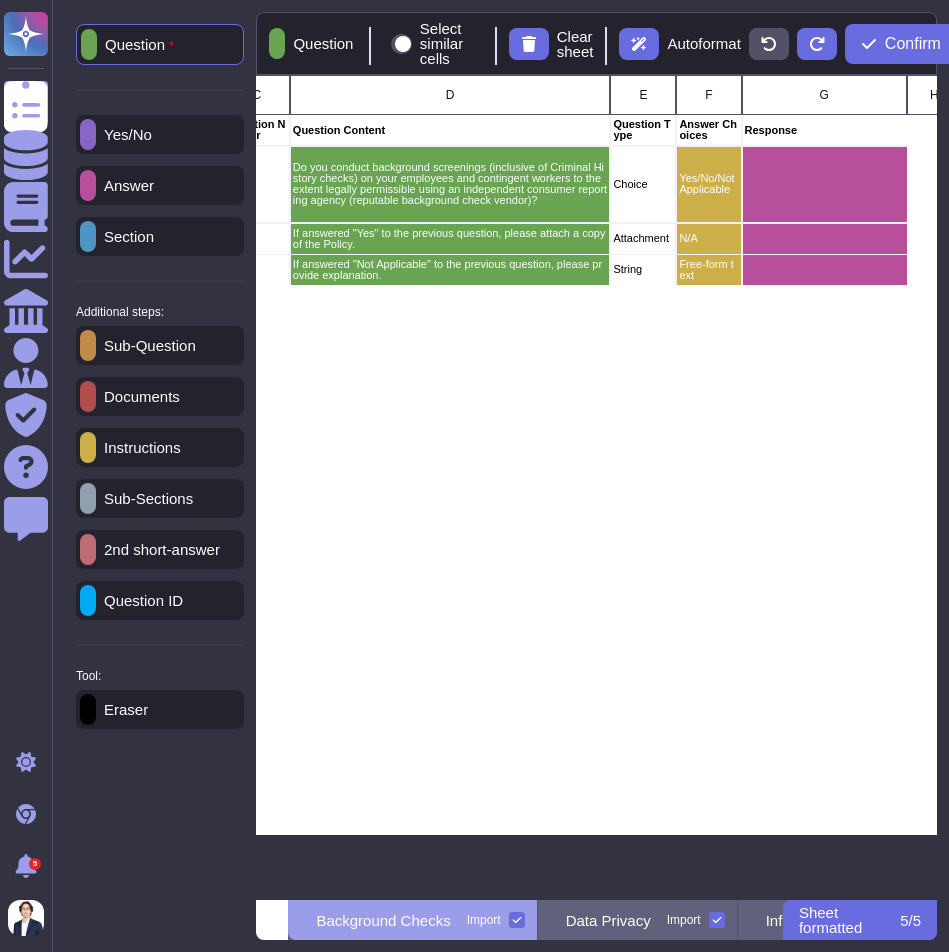 click 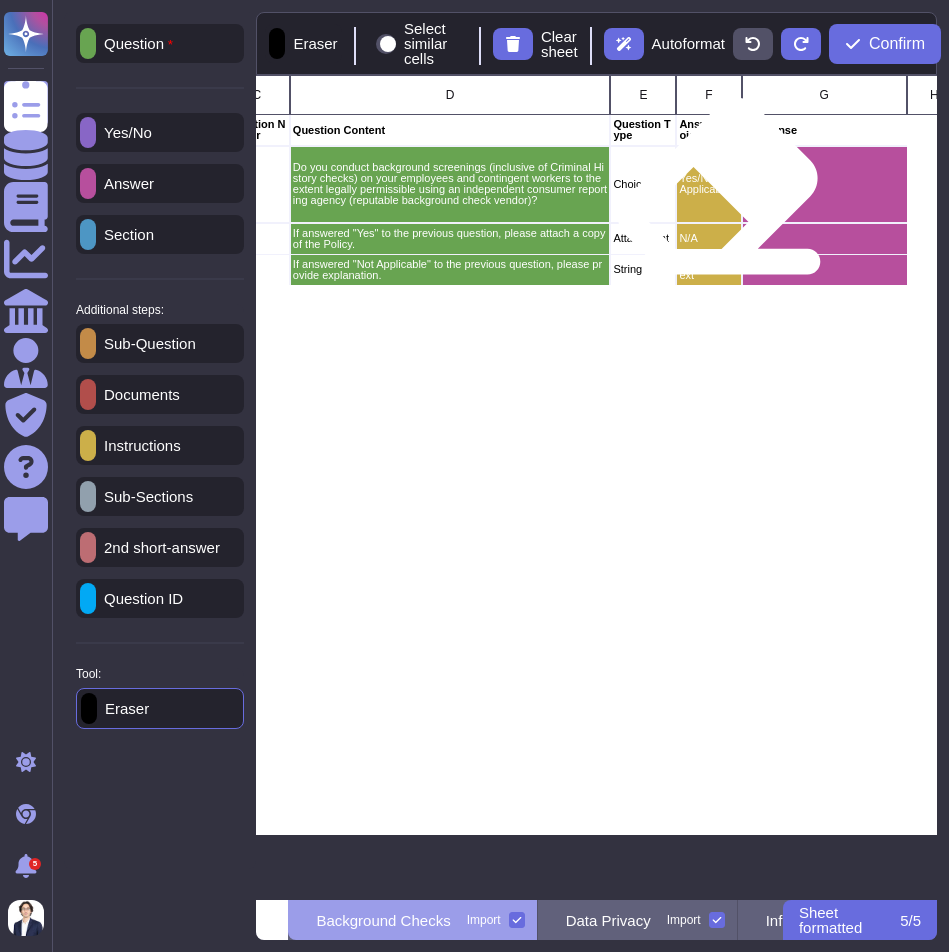 click on "Yes/No/Not Applicable" at bounding box center (709, 184) 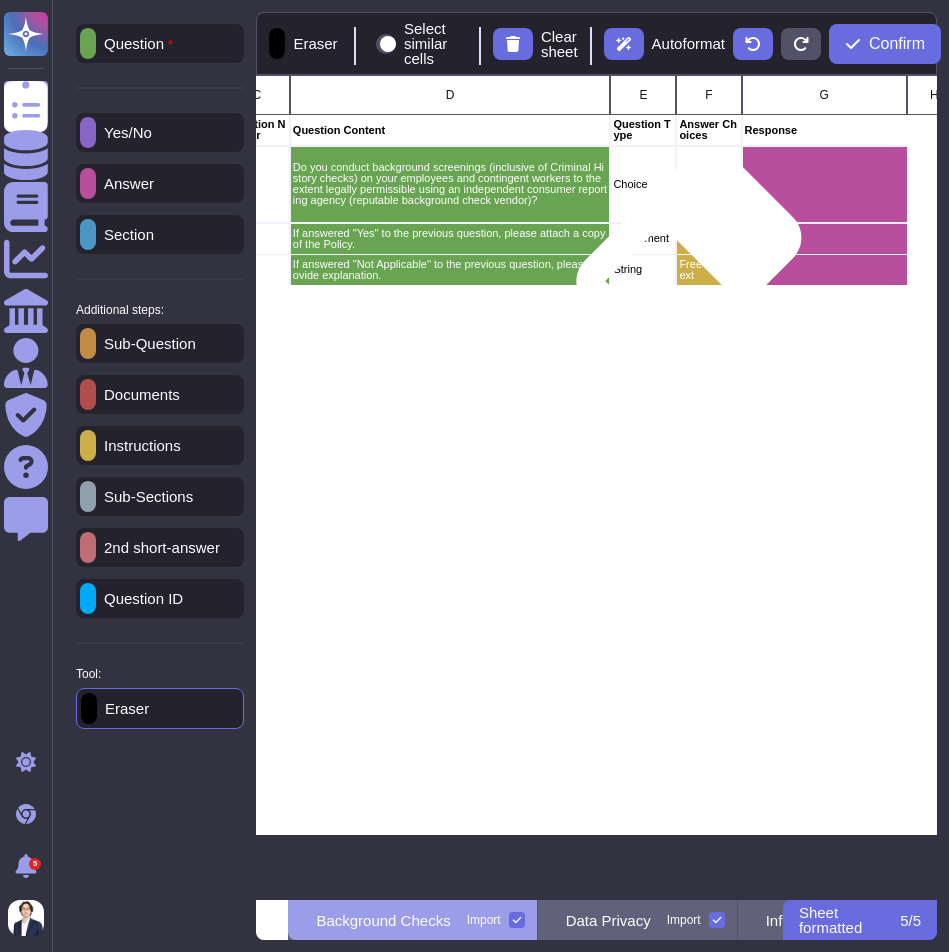 click on "Free-form text" at bounding box center [709, 269] 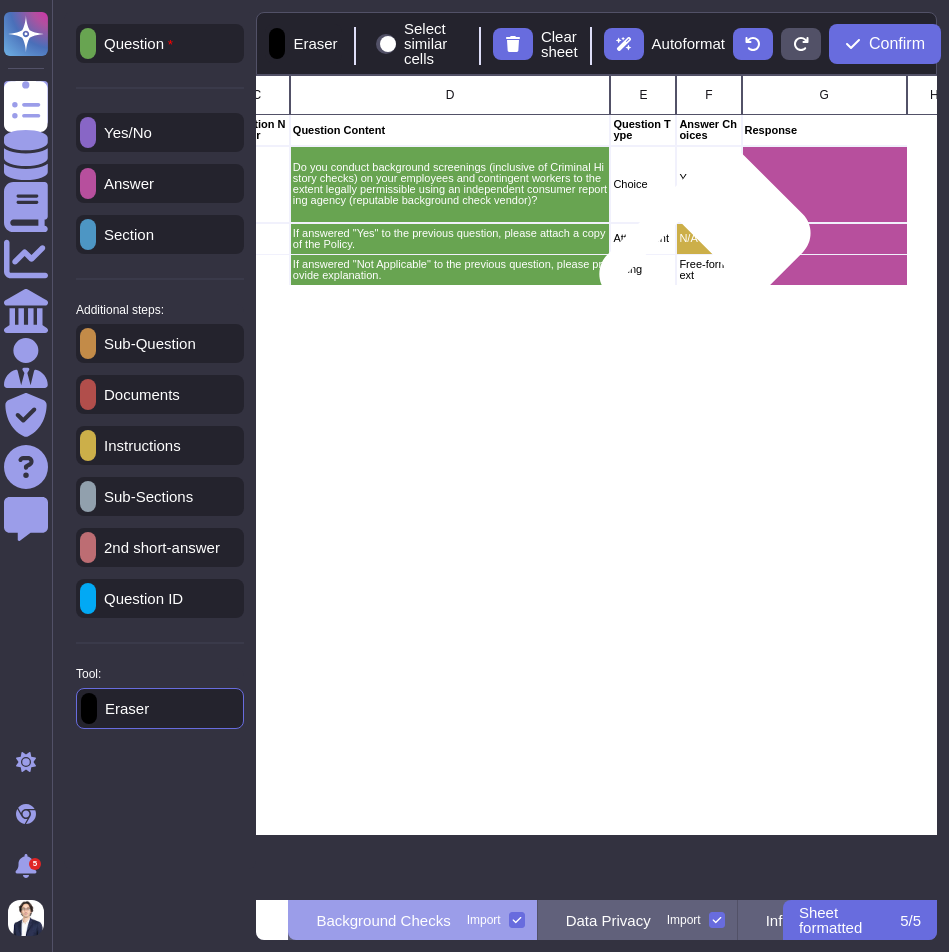 click on "N/A" at bounding box center [709, 238] 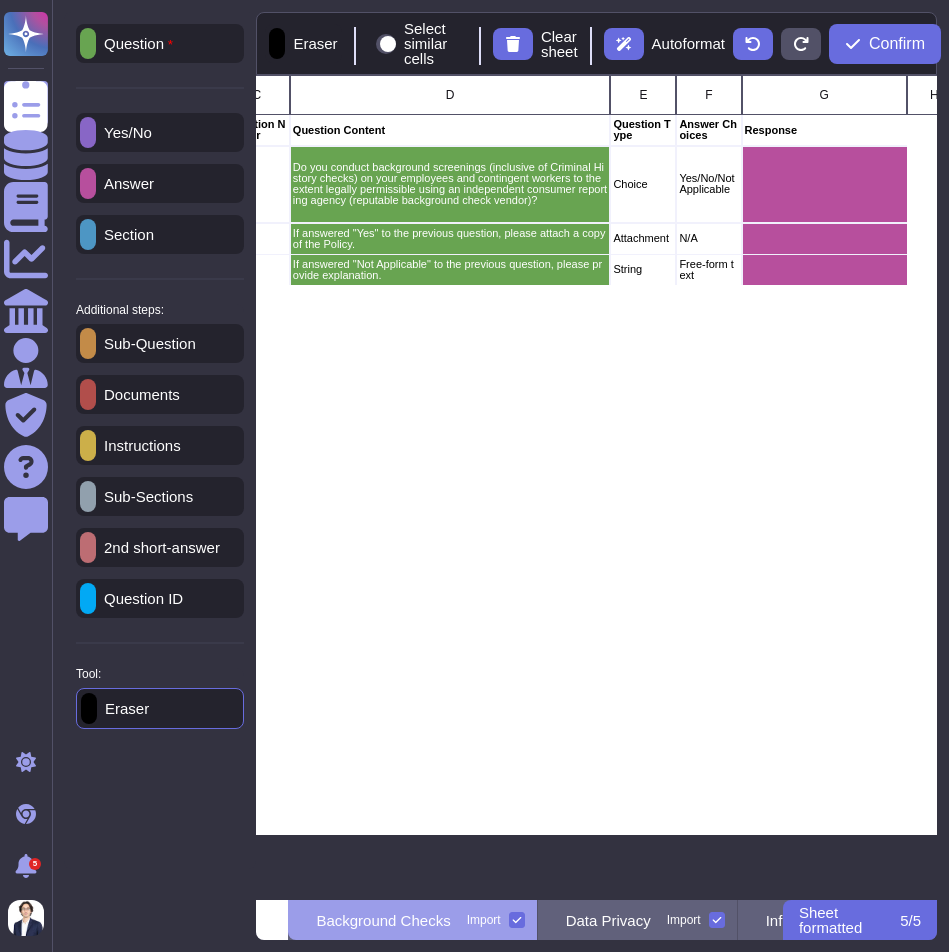 click on "Yes/No" at bounding box center [160, 132] 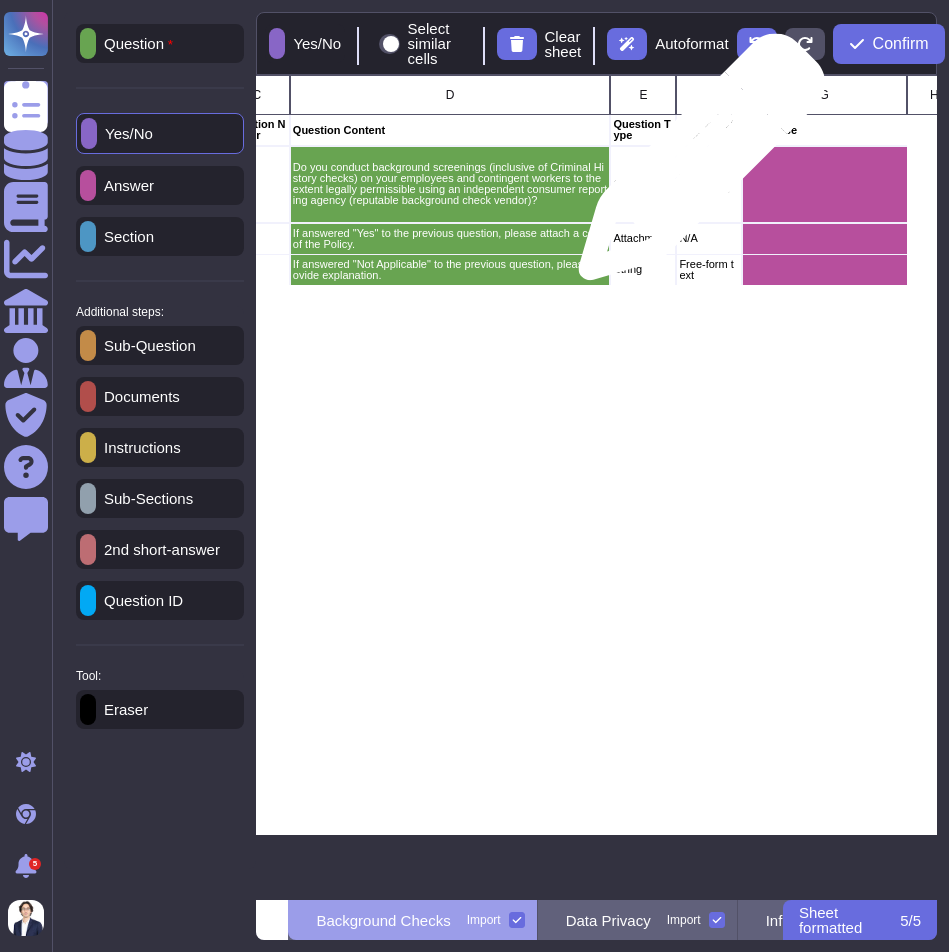 click on "Yes/No/Not Applicable" at bounding box center [709, 184] 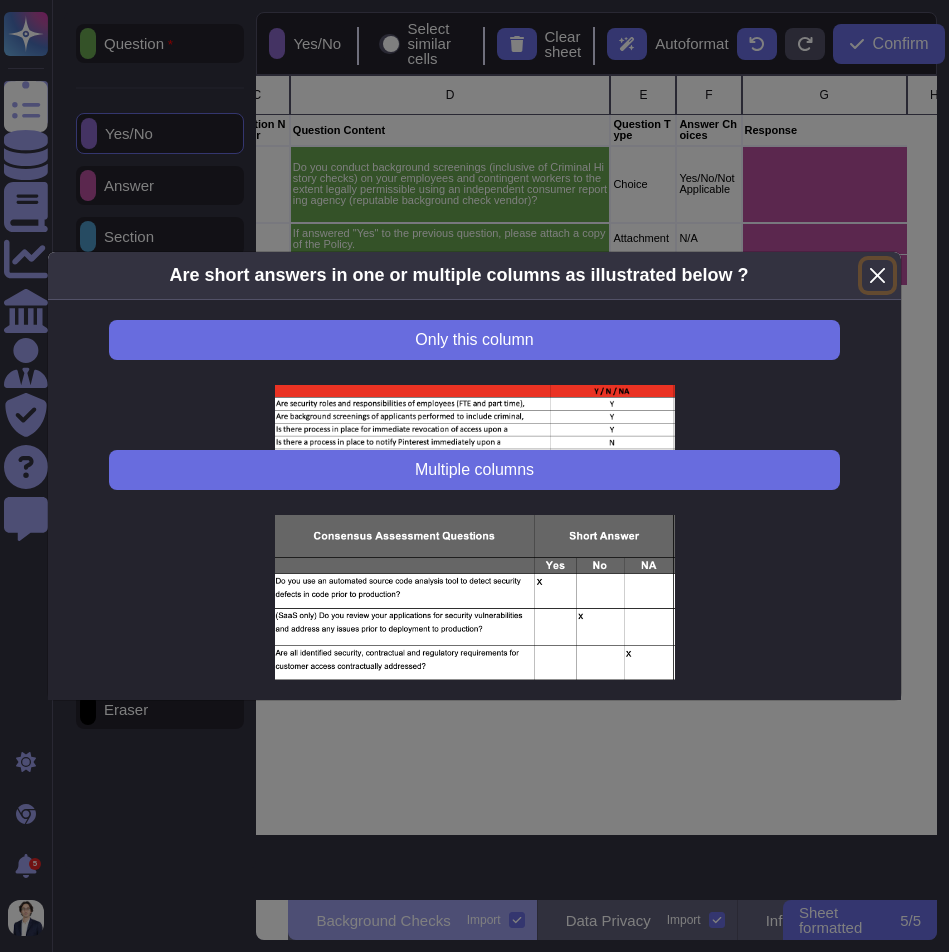 click at bounding box center [877, 275] 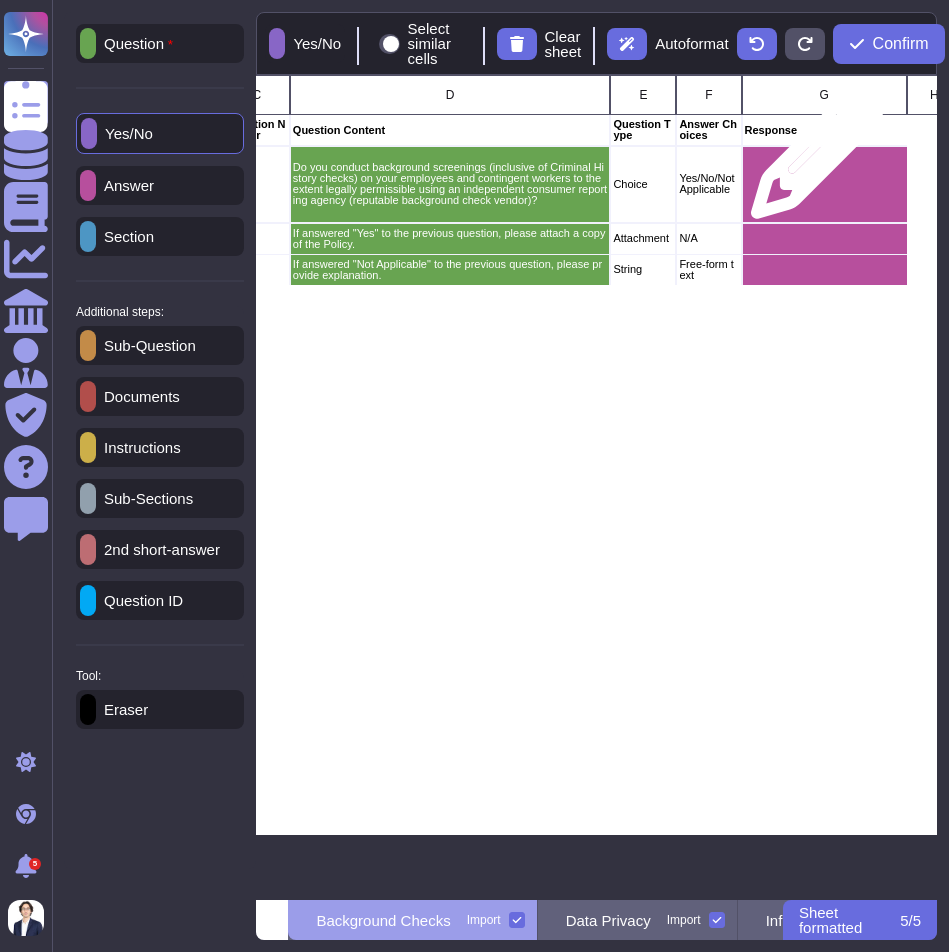 click at bounding box center [824, 184] 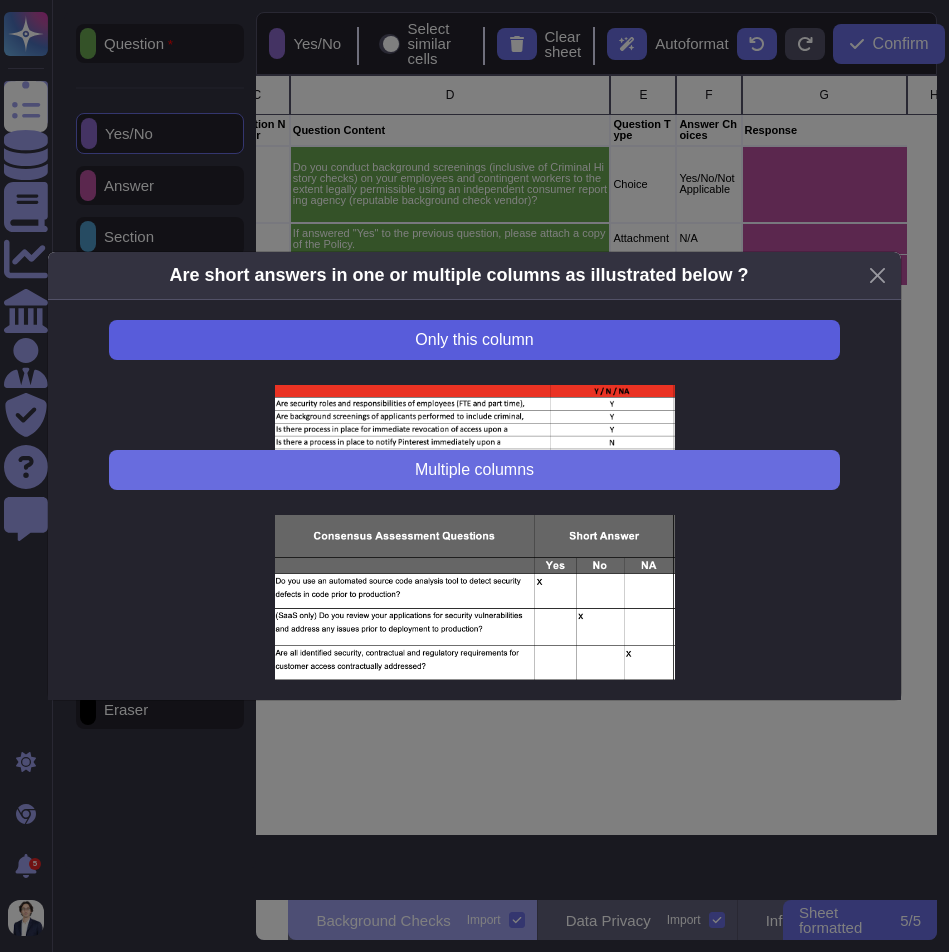 click on "Only this column" at bounding box center [474, 340] 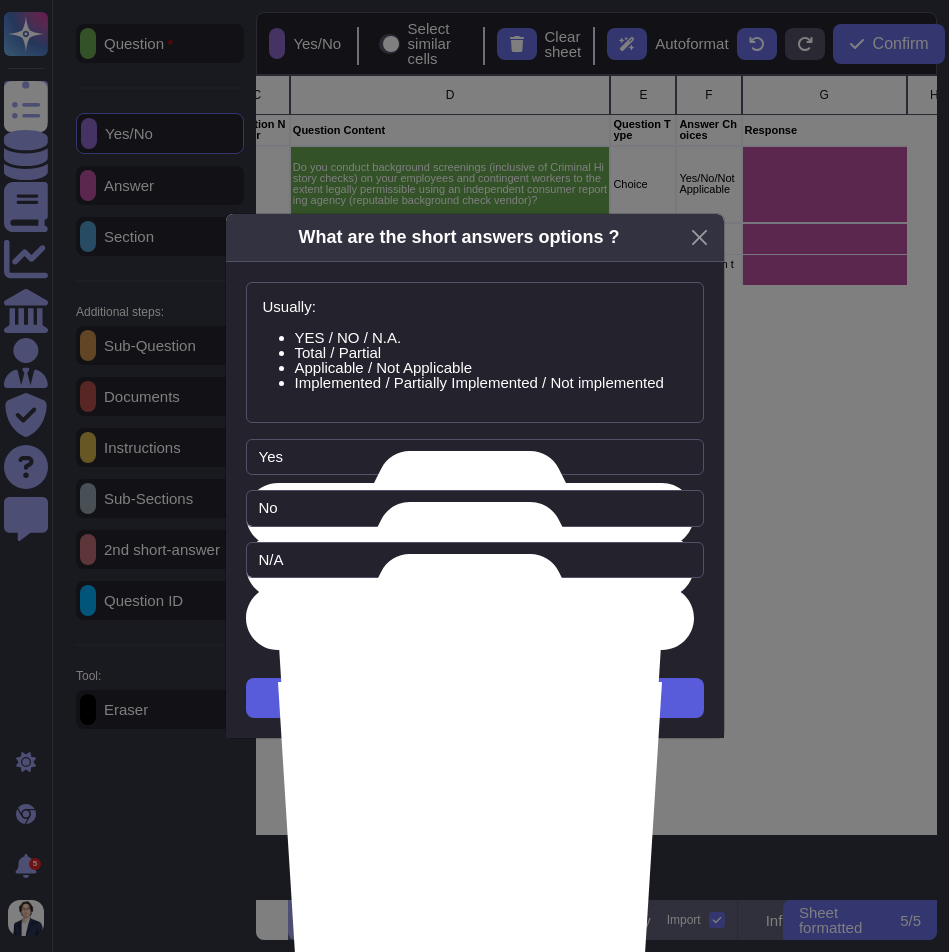 click on "Next" at bounding box center (475, 698) 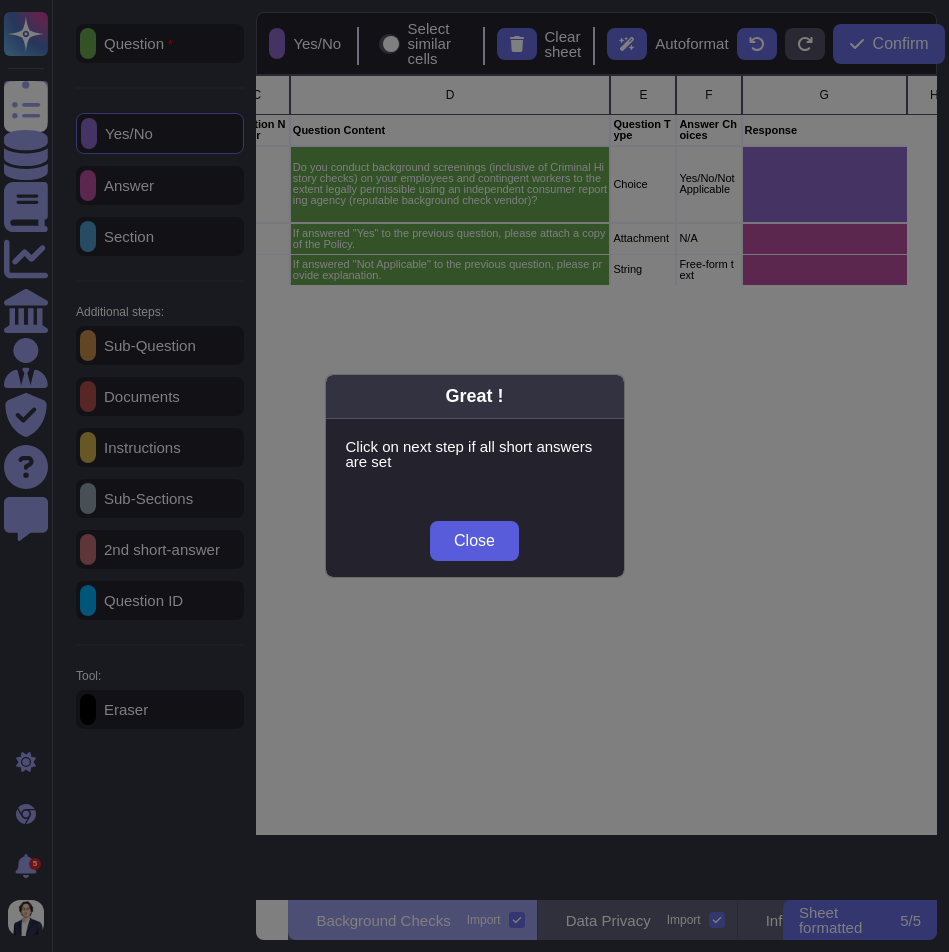 click on "Close" at bounding box center (474, 541) 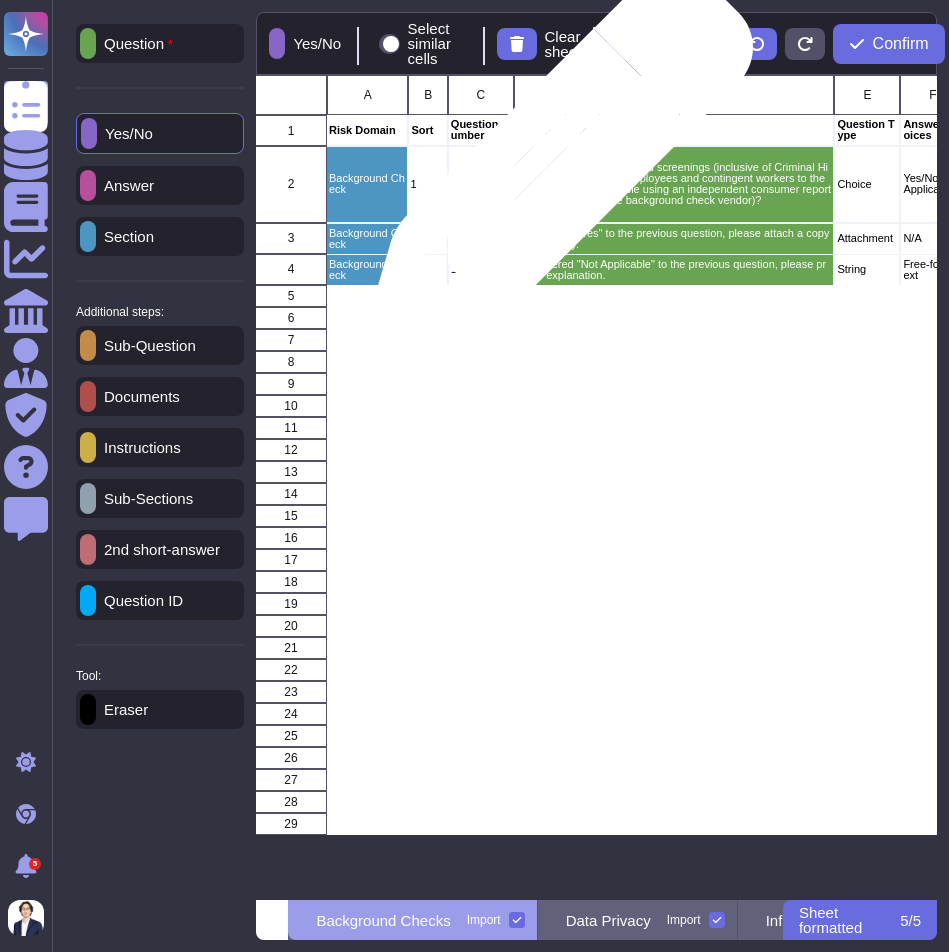 scroll, scrollTop: 0, scrollLeft: 0, axis: both 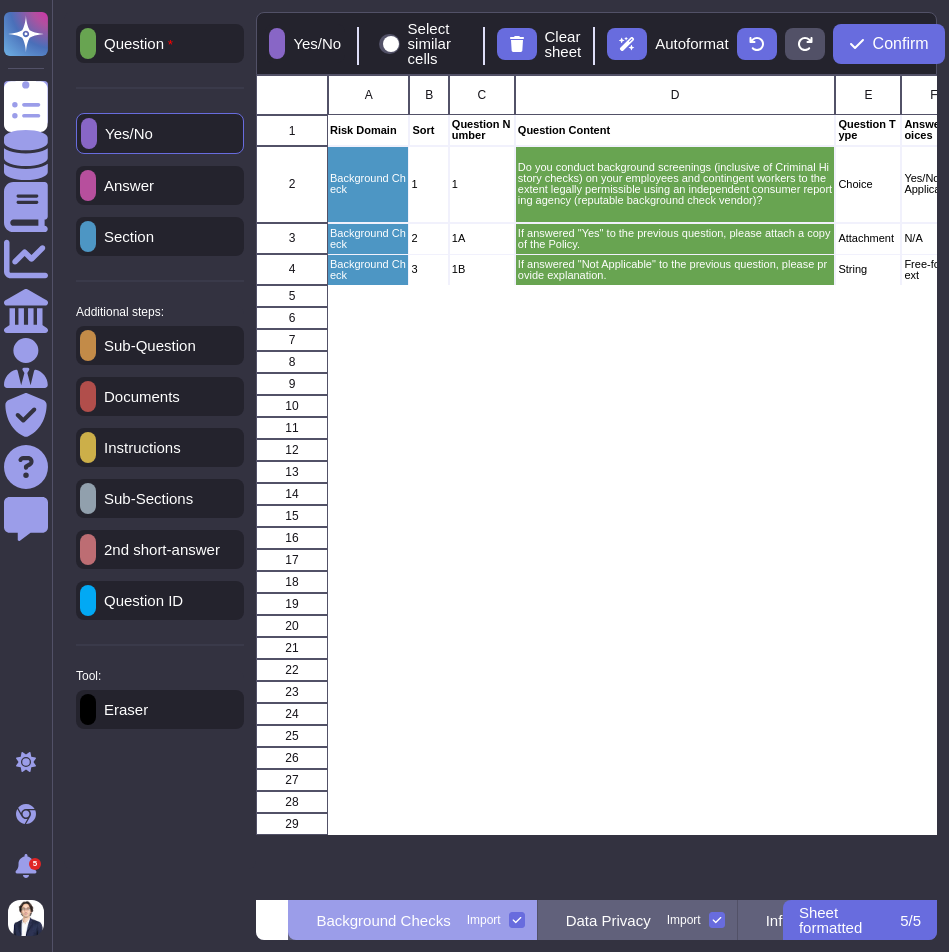 click on "Question ID" at bounding box center [139, 600] 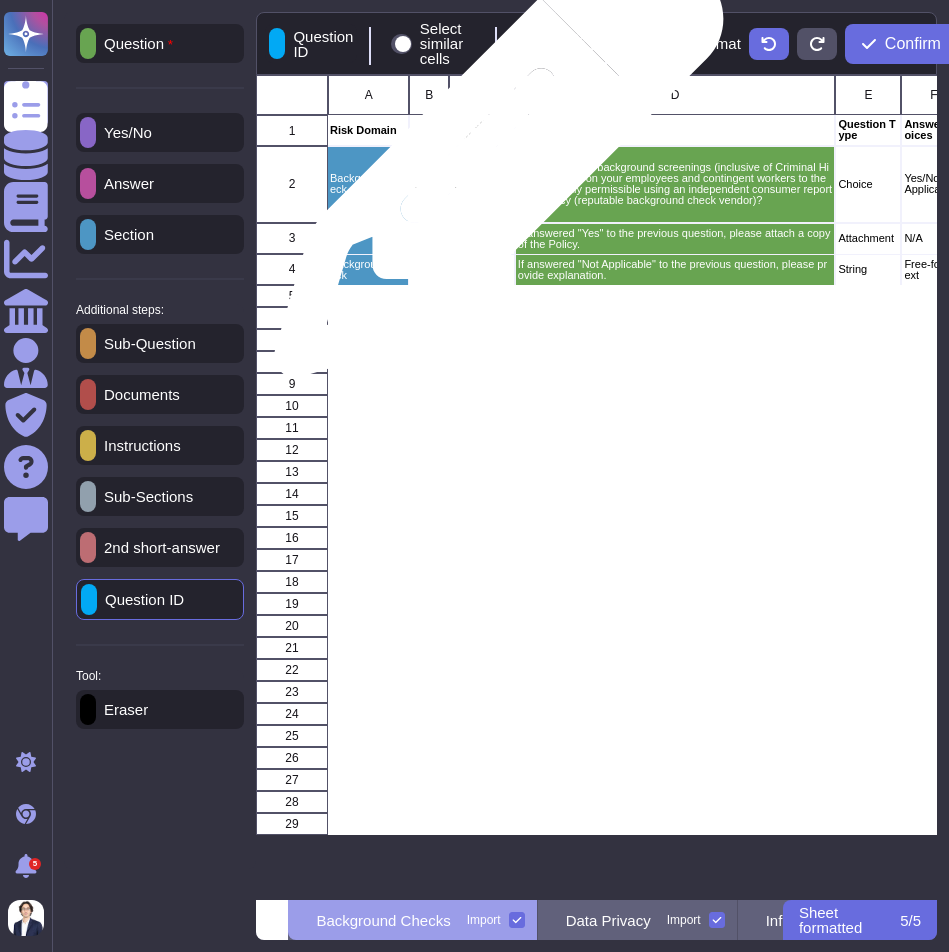 click on "1" at bounding box center [482, 184] 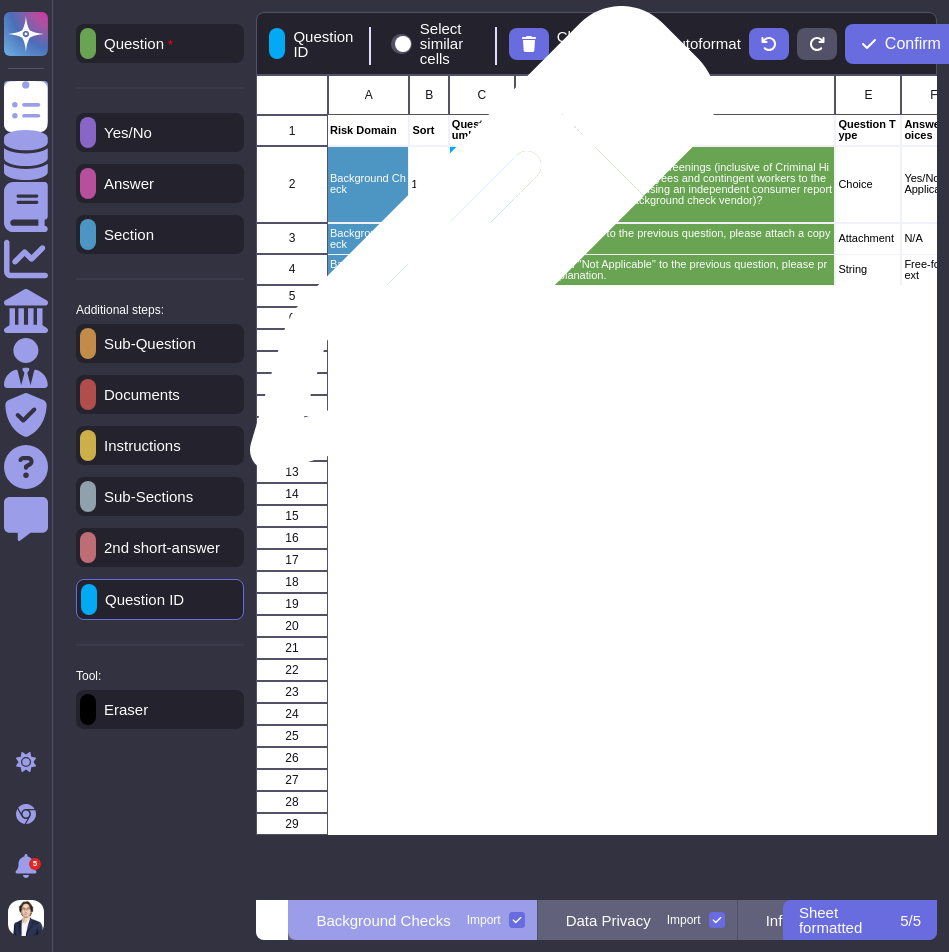 click on "1B" at bounding box center (482, 269) 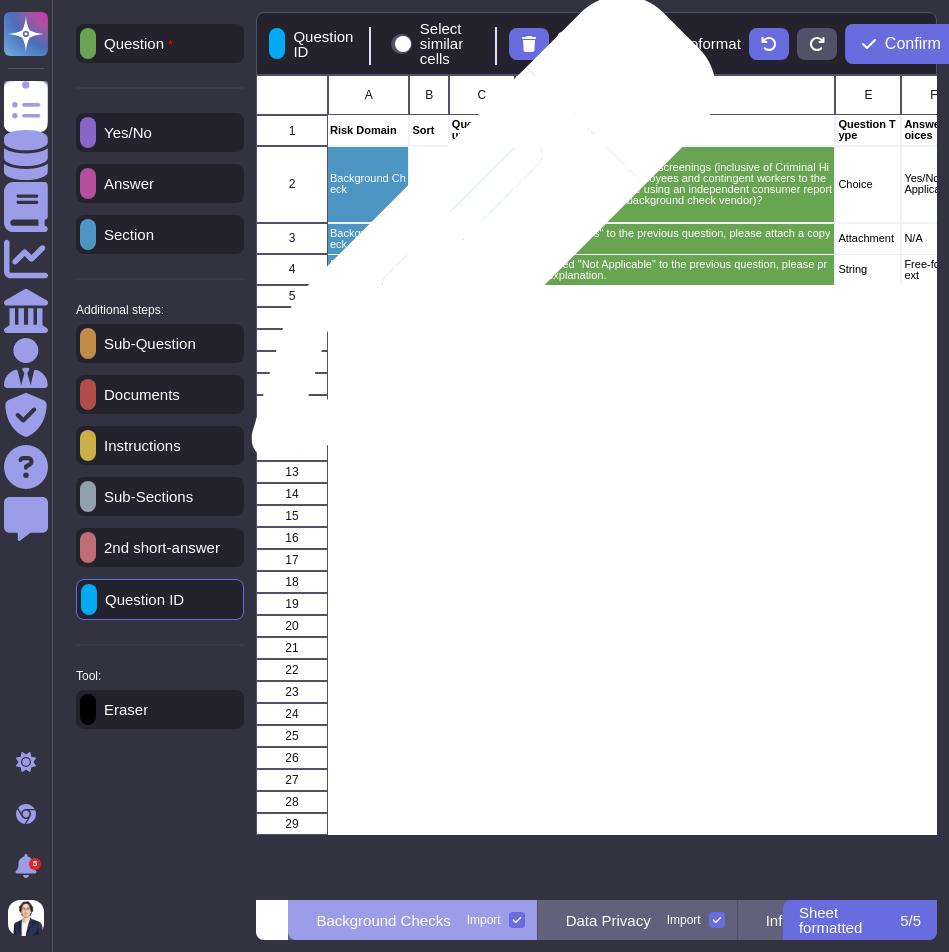 click on "1A" at bounding box center (482, 238) 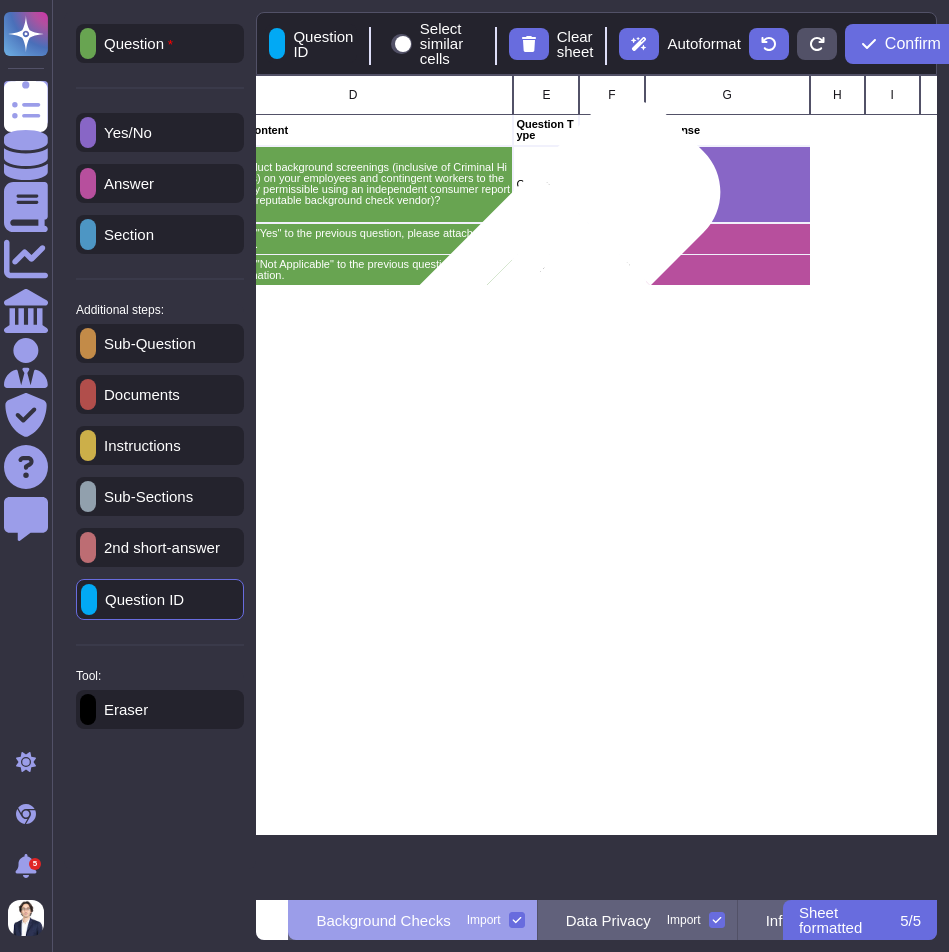 scroll, scrollTop: 0, scrollLeft: 330, axis: horizontal 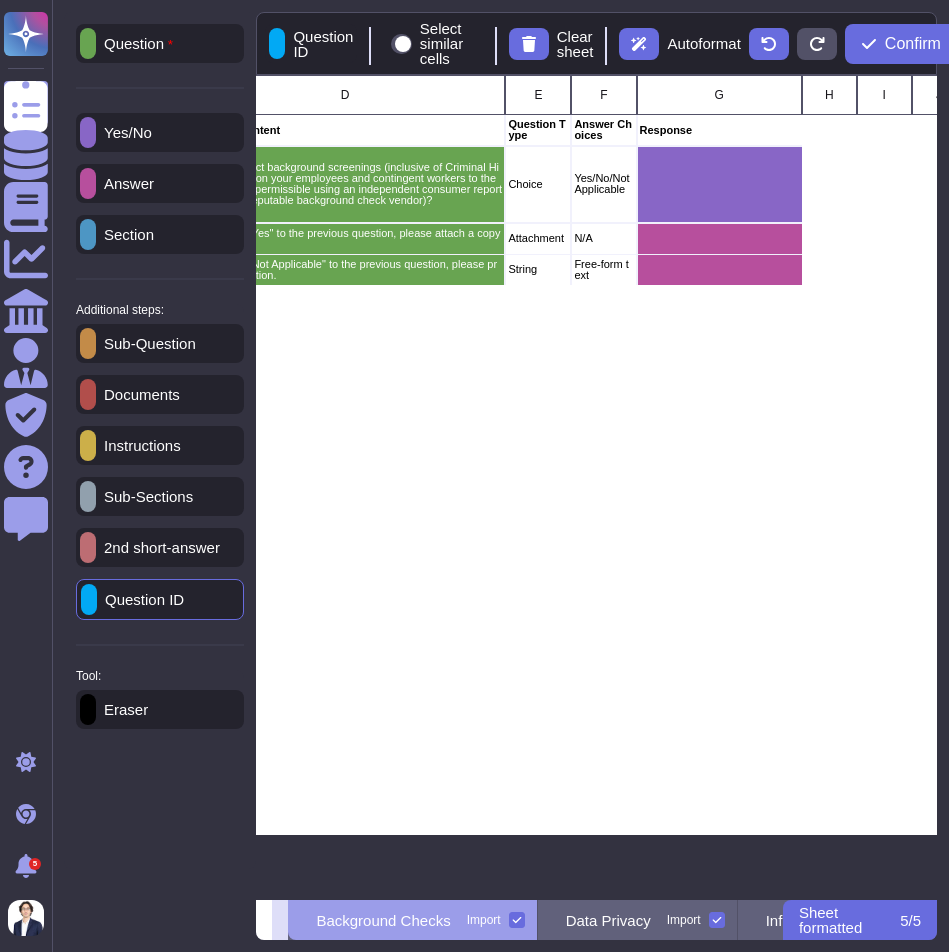 click at bounding box center [280, 920] 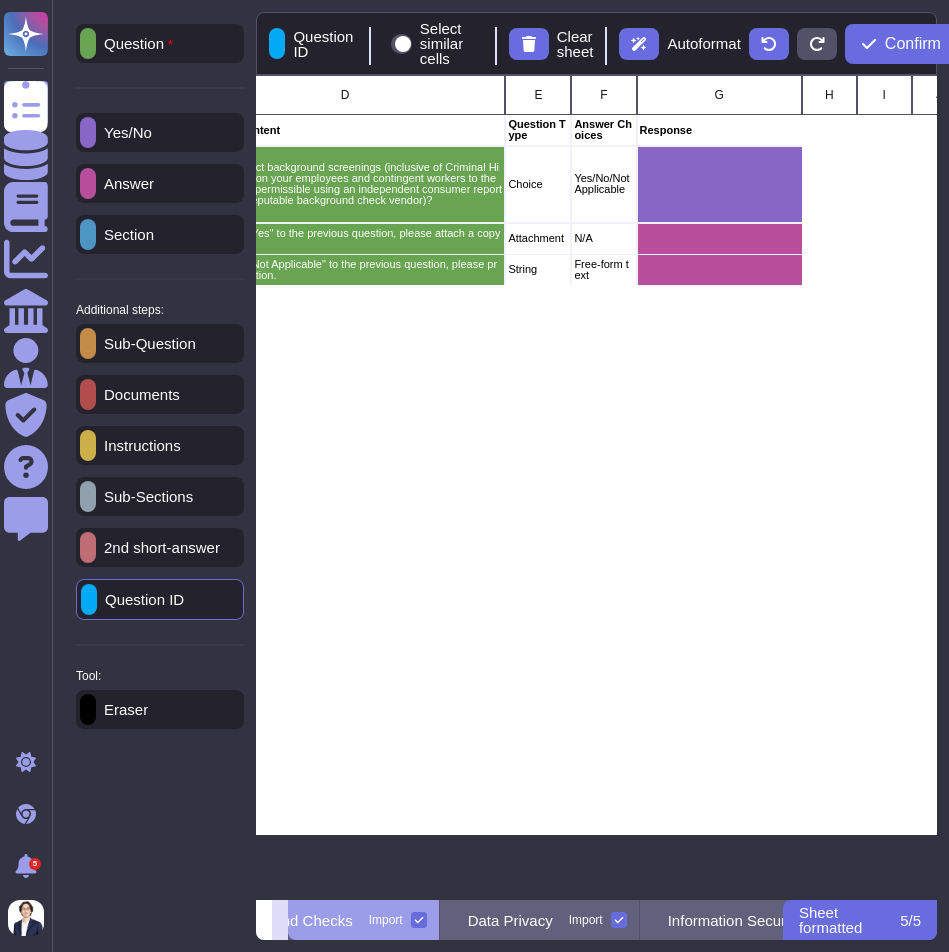 click at bounding box center (280, 920) 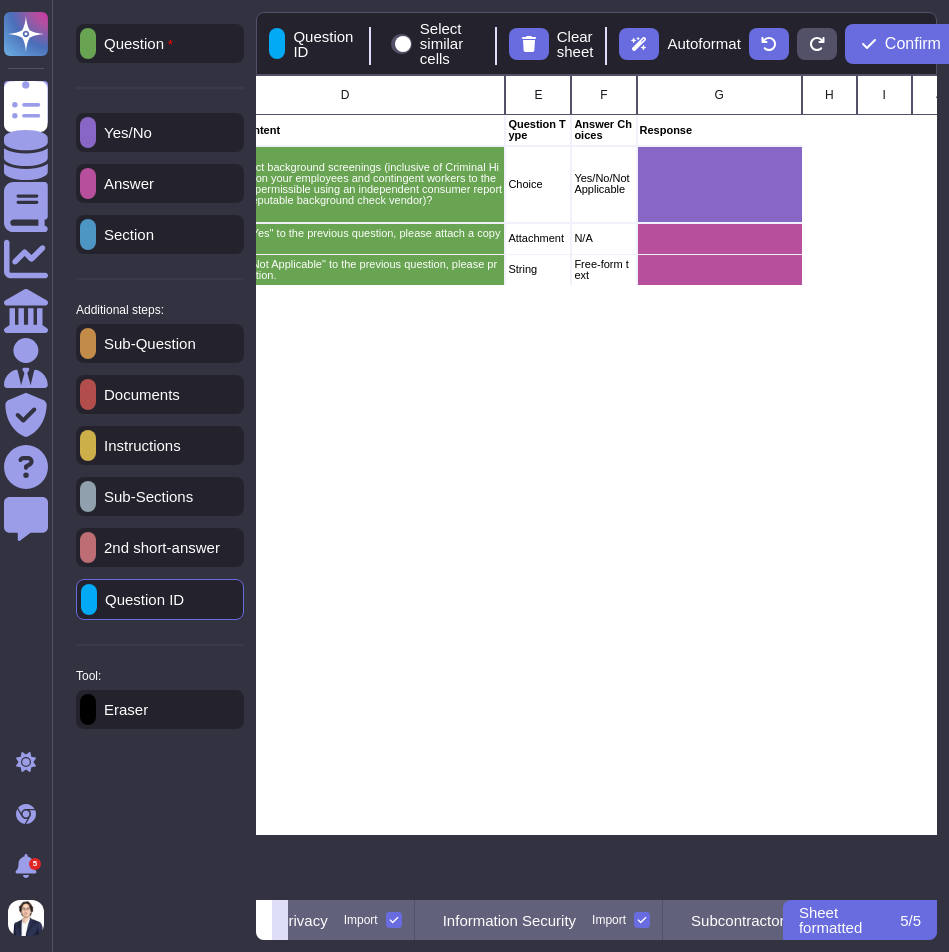 click at bounding box center (280, 920) 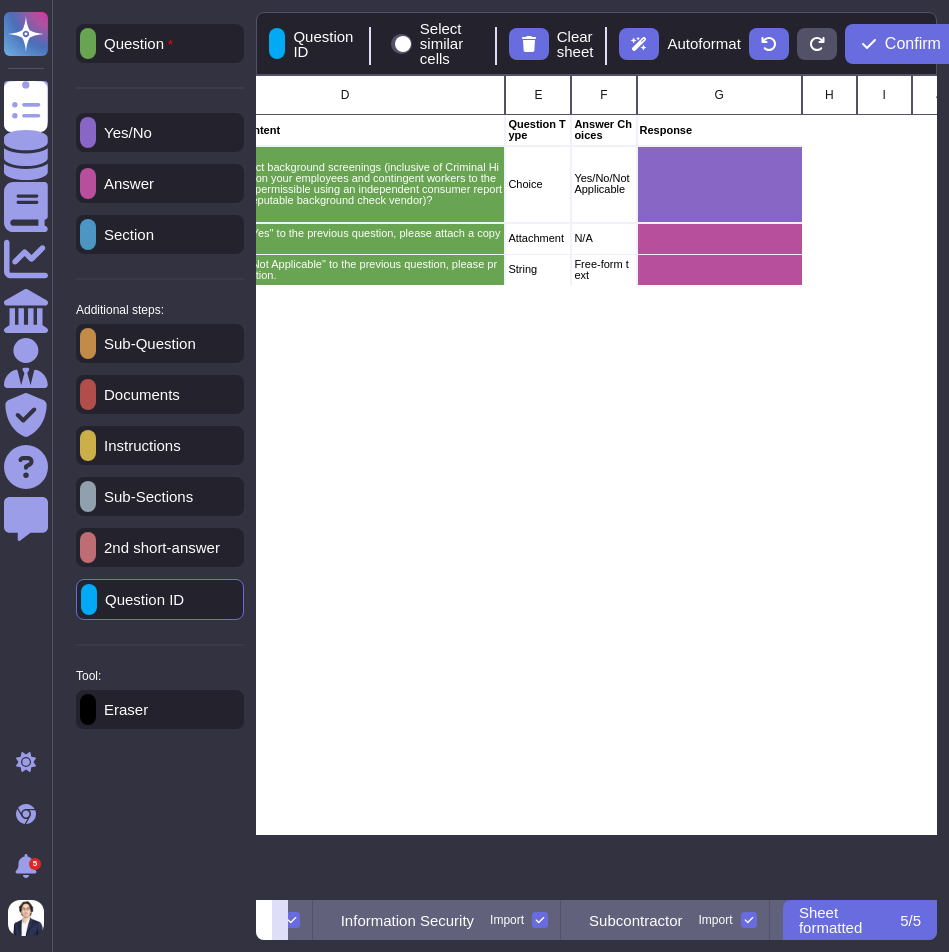 scroll, scrollTop: 0, scrollLeft: 509, axis: horizontal 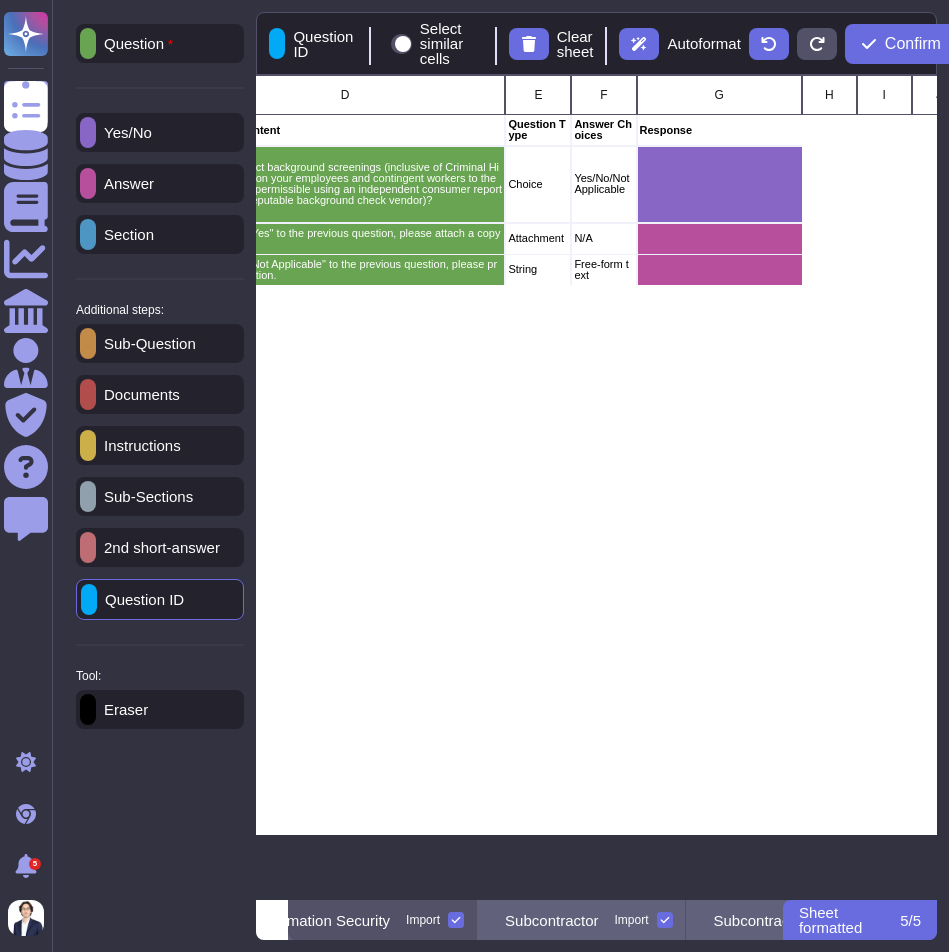 click on "Information Security" at bounding box center (323, 920) 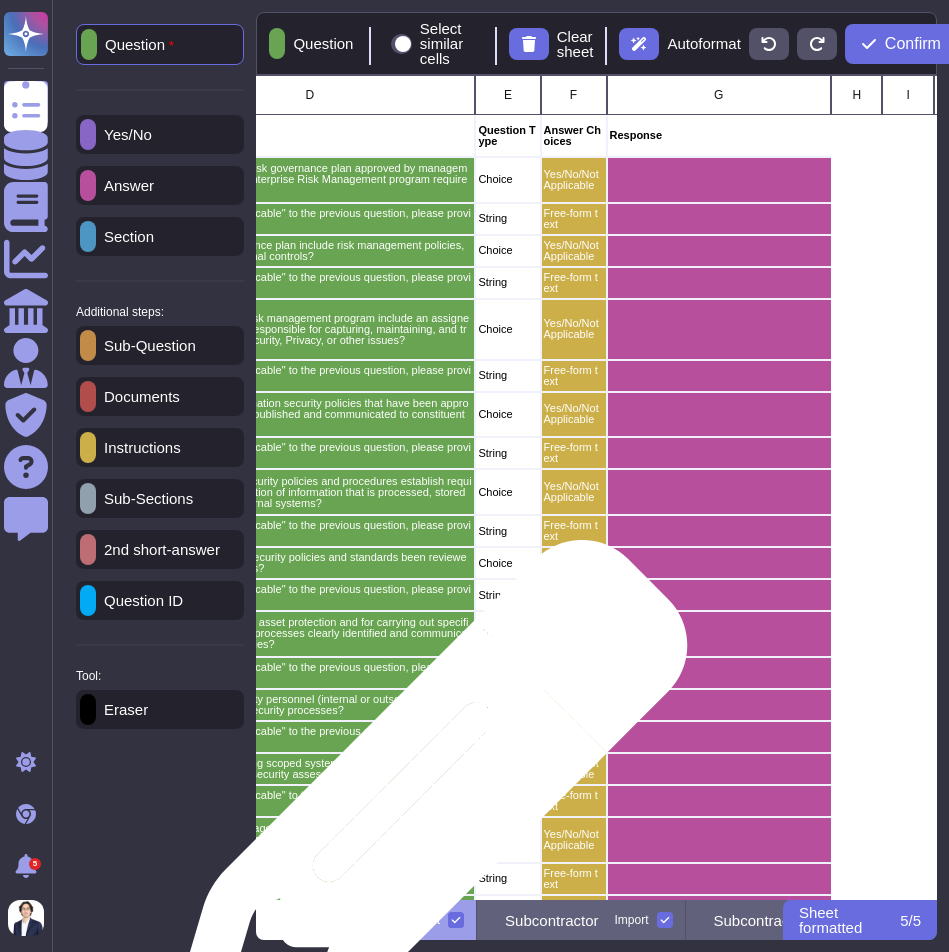 scroll, scrollTop: 0, scrollLeft: 18, axis: horizontal 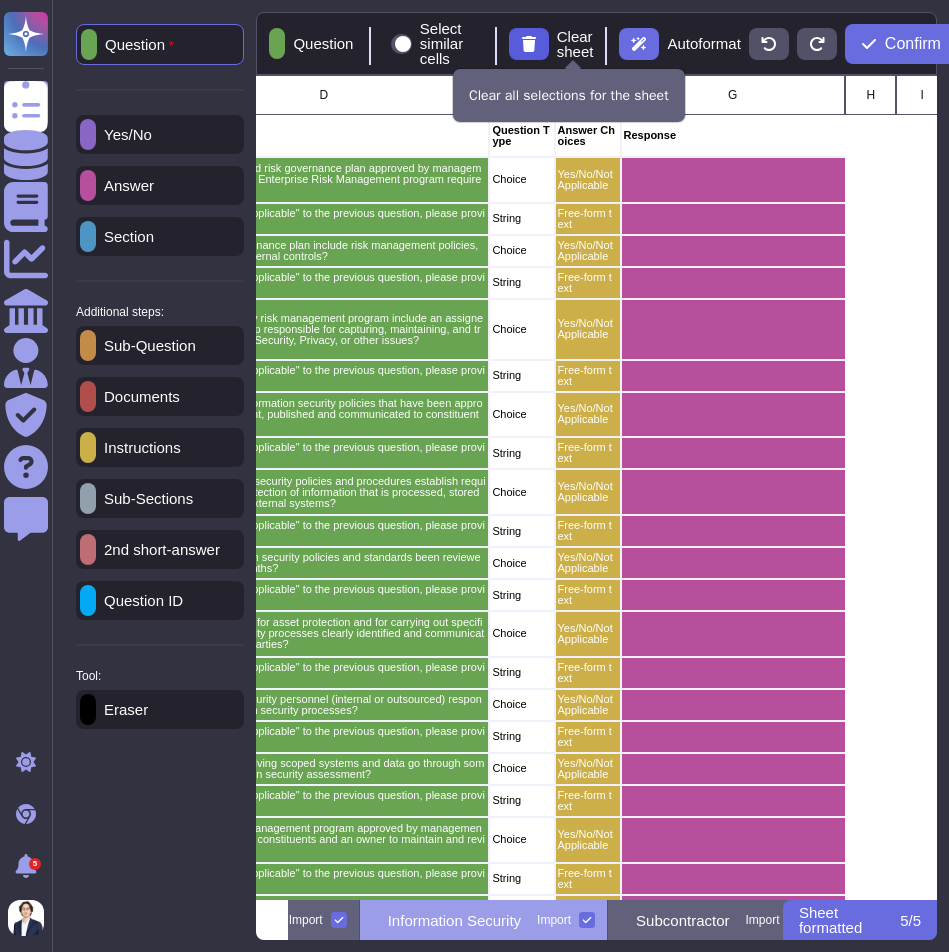 click 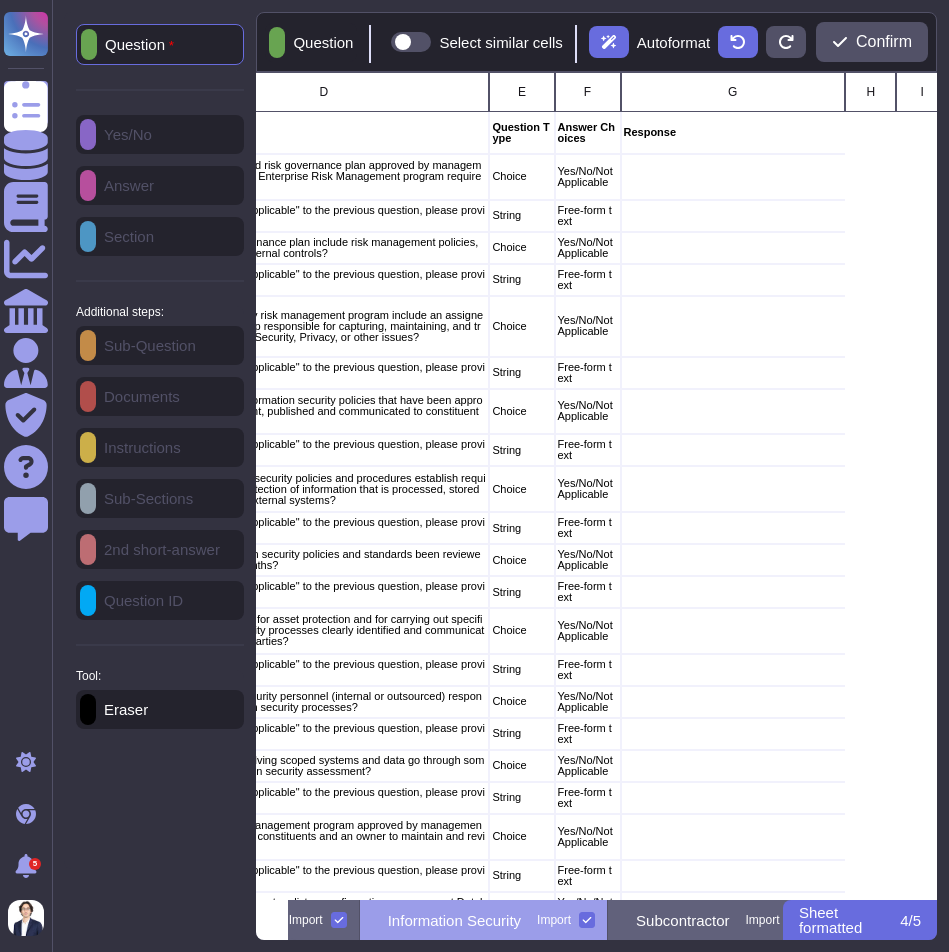 click on "Question Select similar cells Autoformat Confirm" at bounding box center (596, 42) 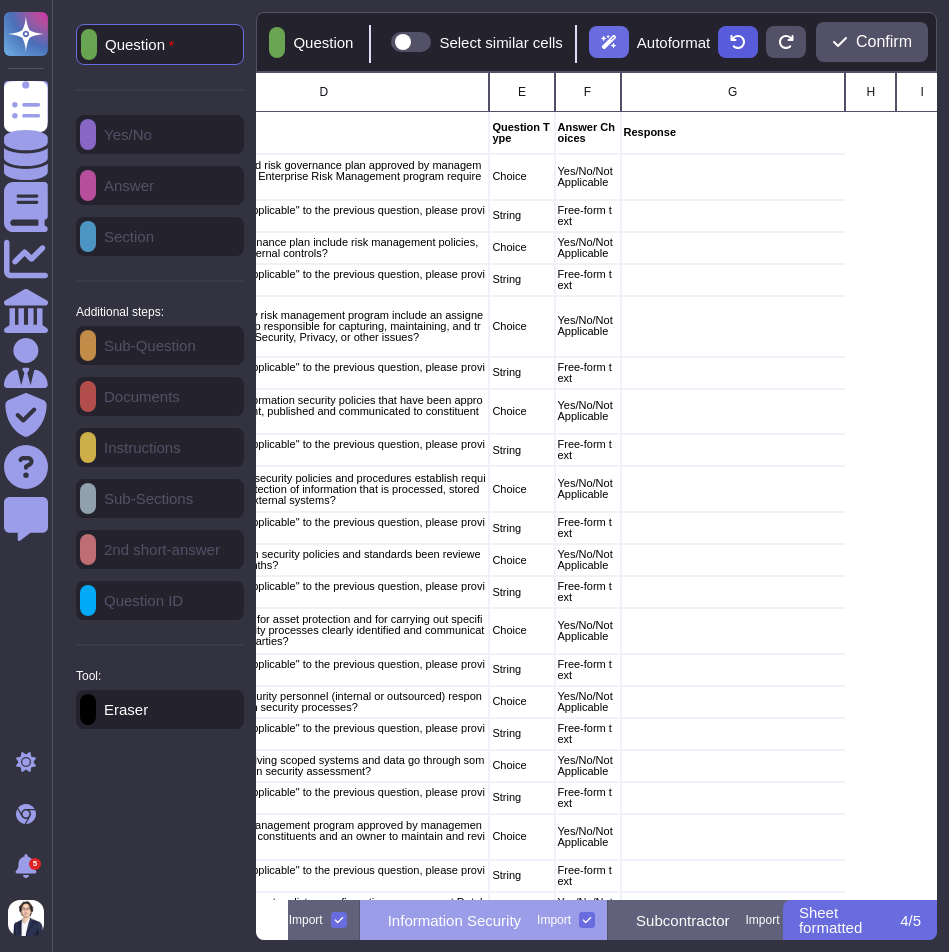 click 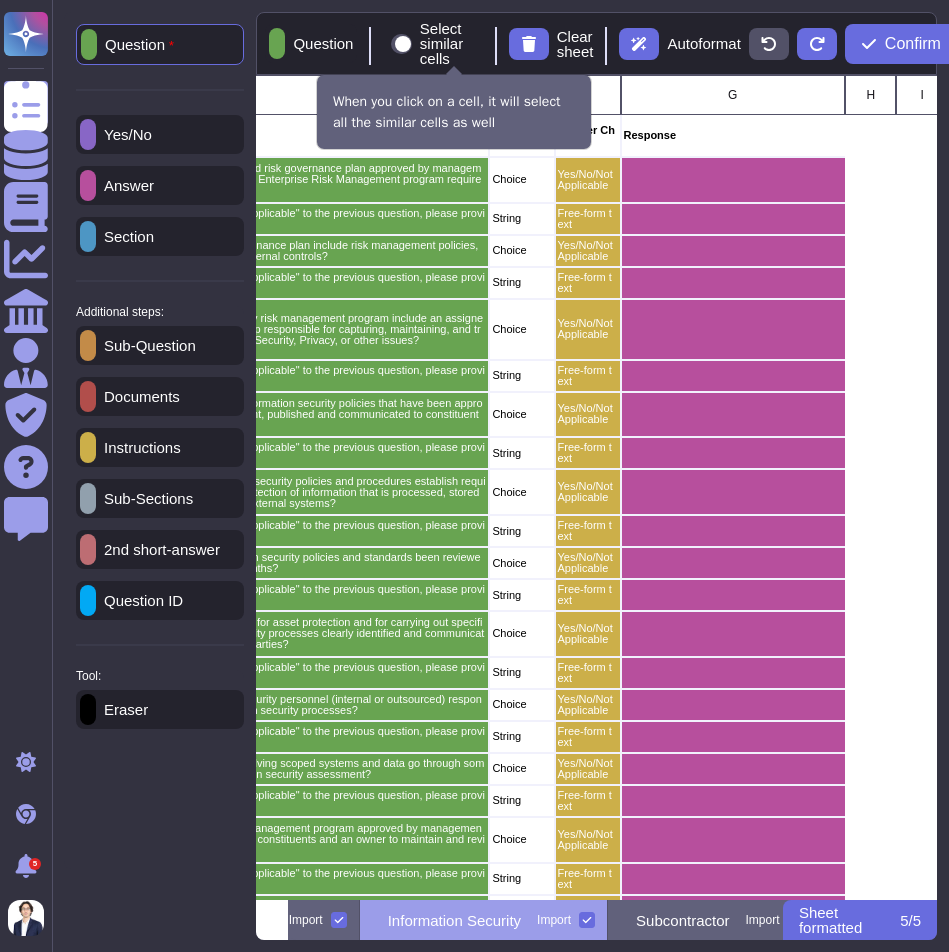 click at bounding box center (401, 44) 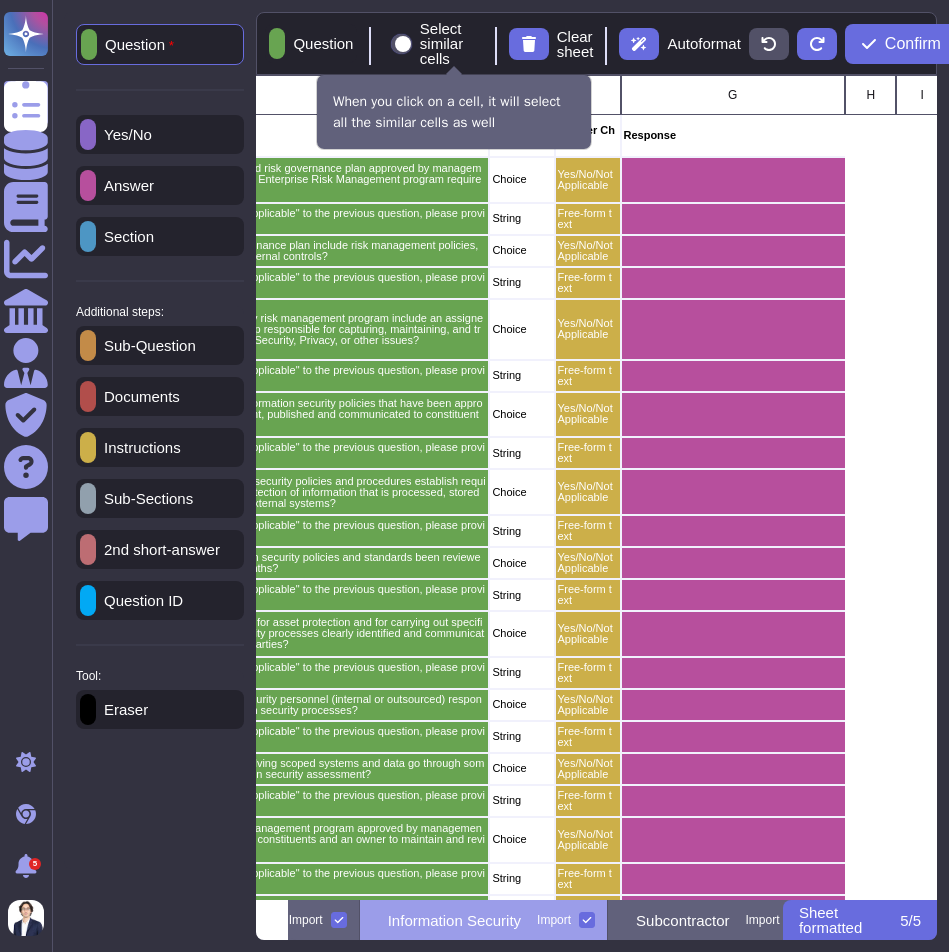 click on "Select similar cells" at bounding box center (383, 44) 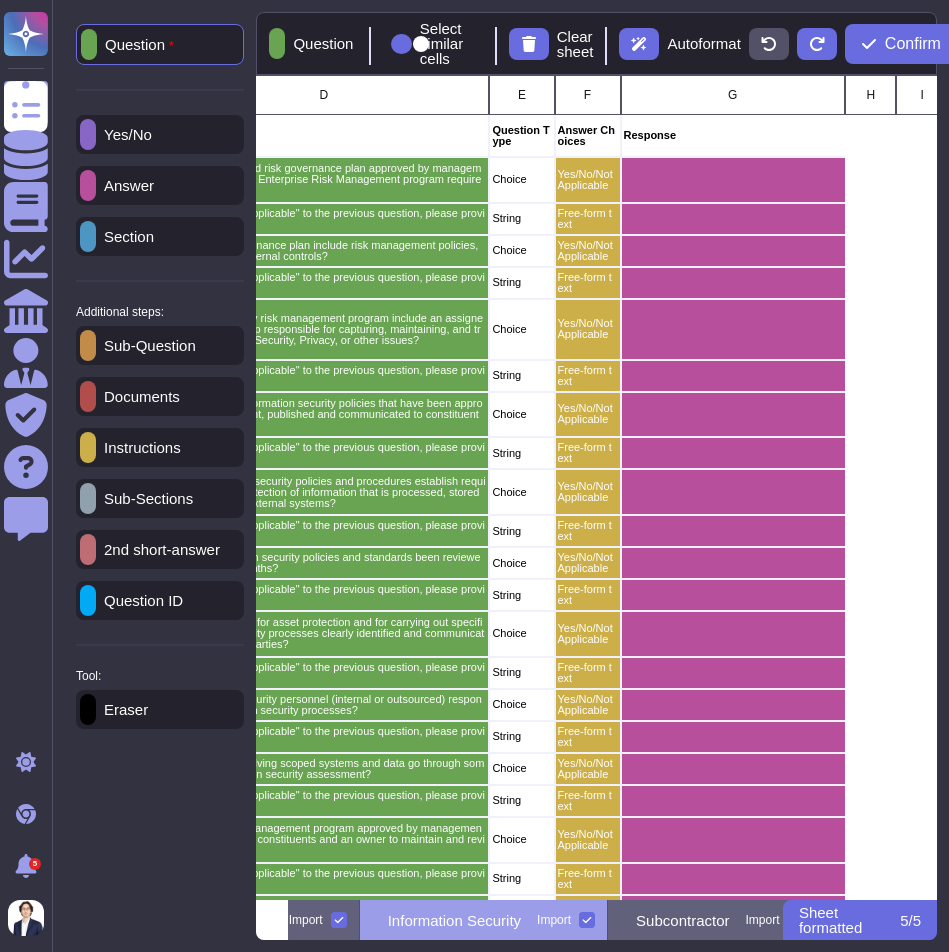 click at bounding box center [401, 44] 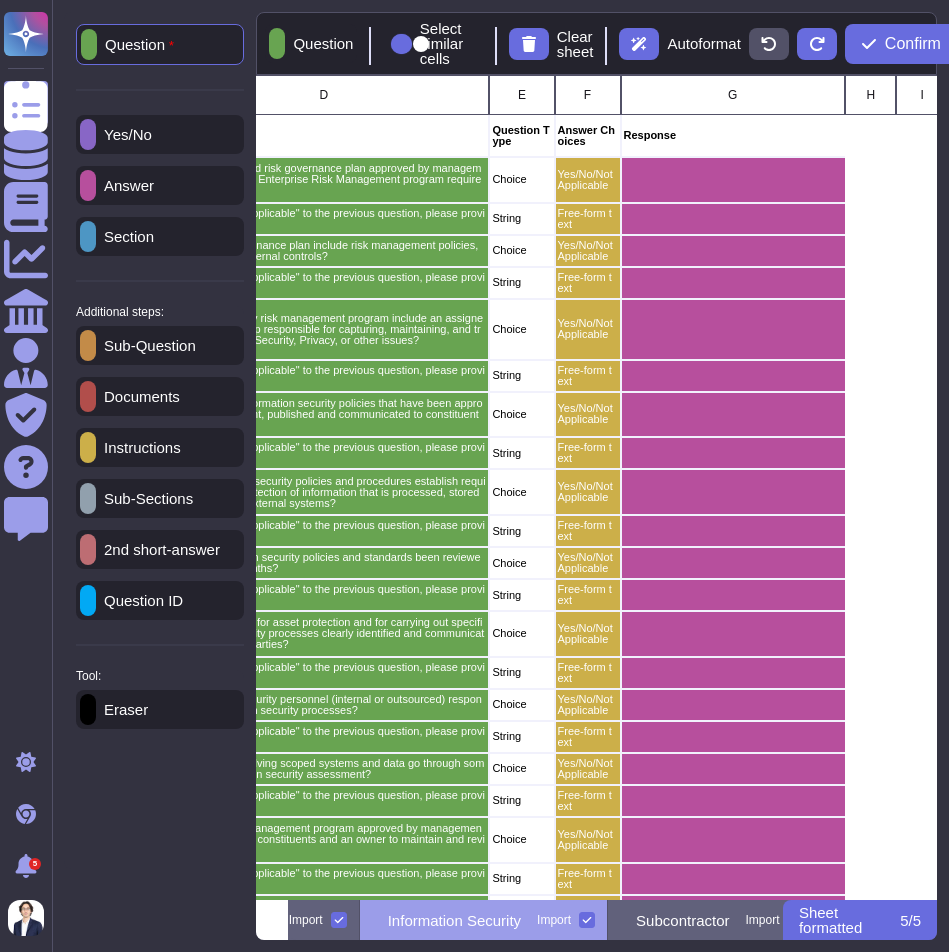 click on "Select similar cells" at bounding box center [383, 44] 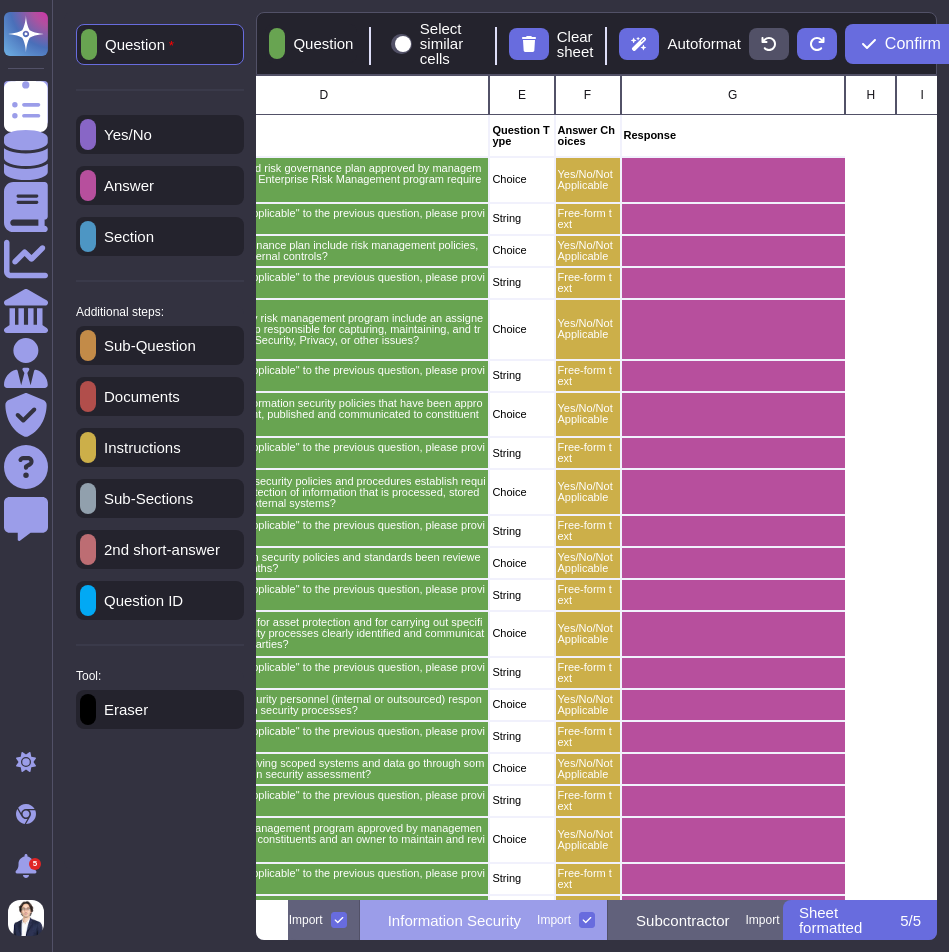 click at bounding box center (88, 709) 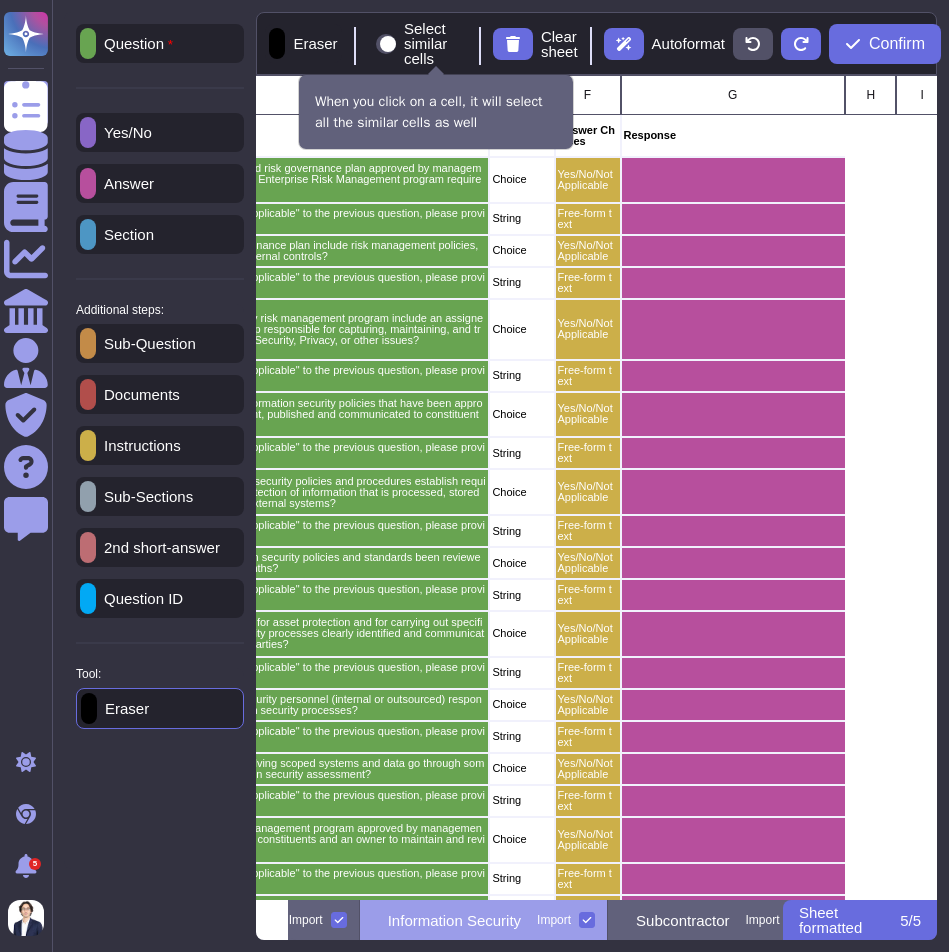 click on "Select similar cells" at bounding box center [421, 43] 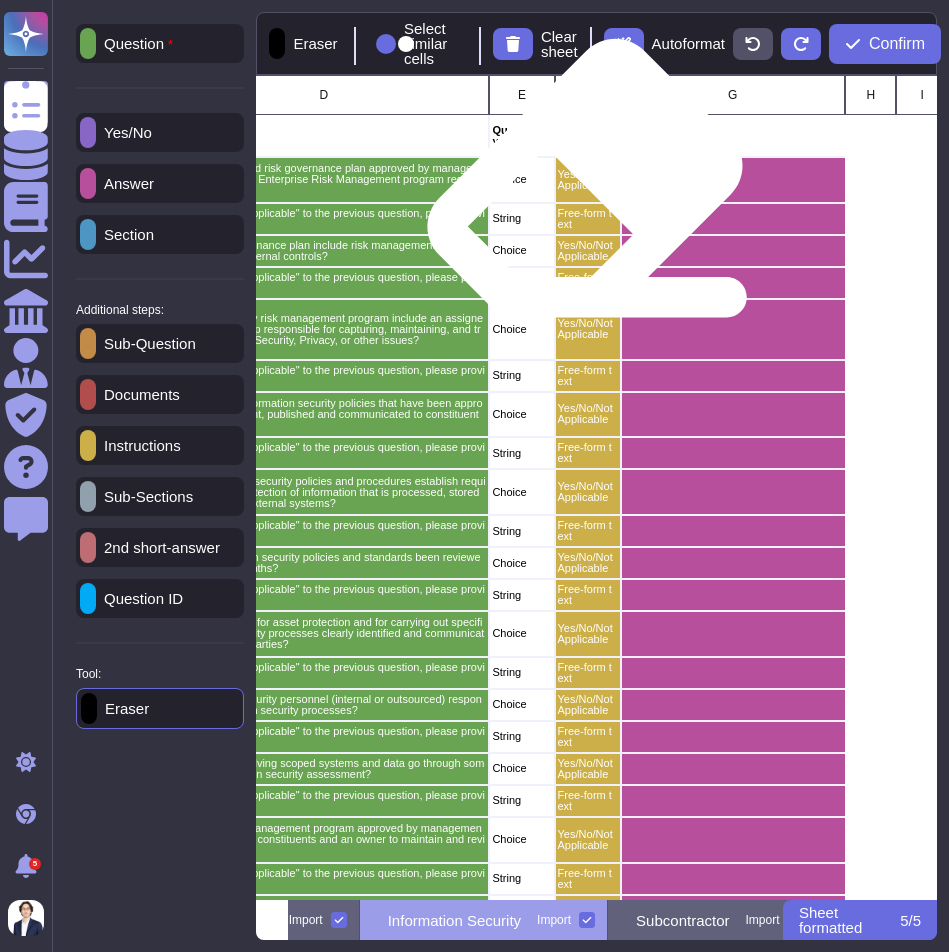click on "Yes/No/Not Applicable" at bounding box center [588, 180] 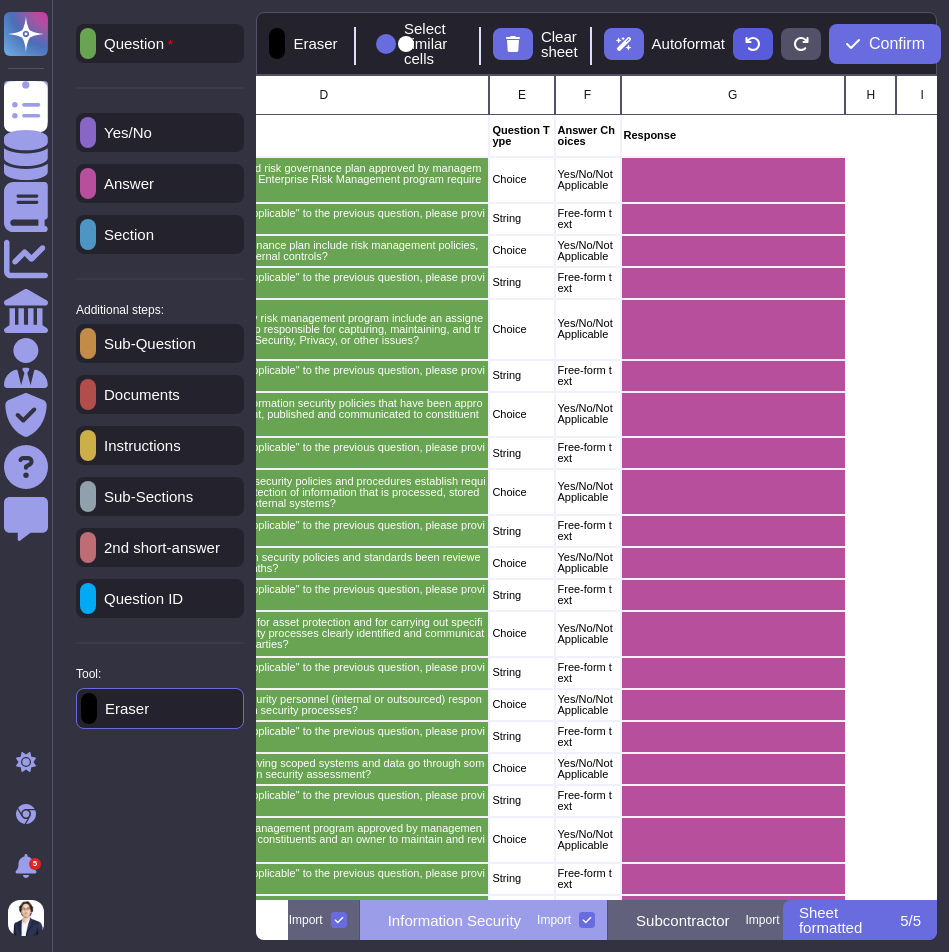 click 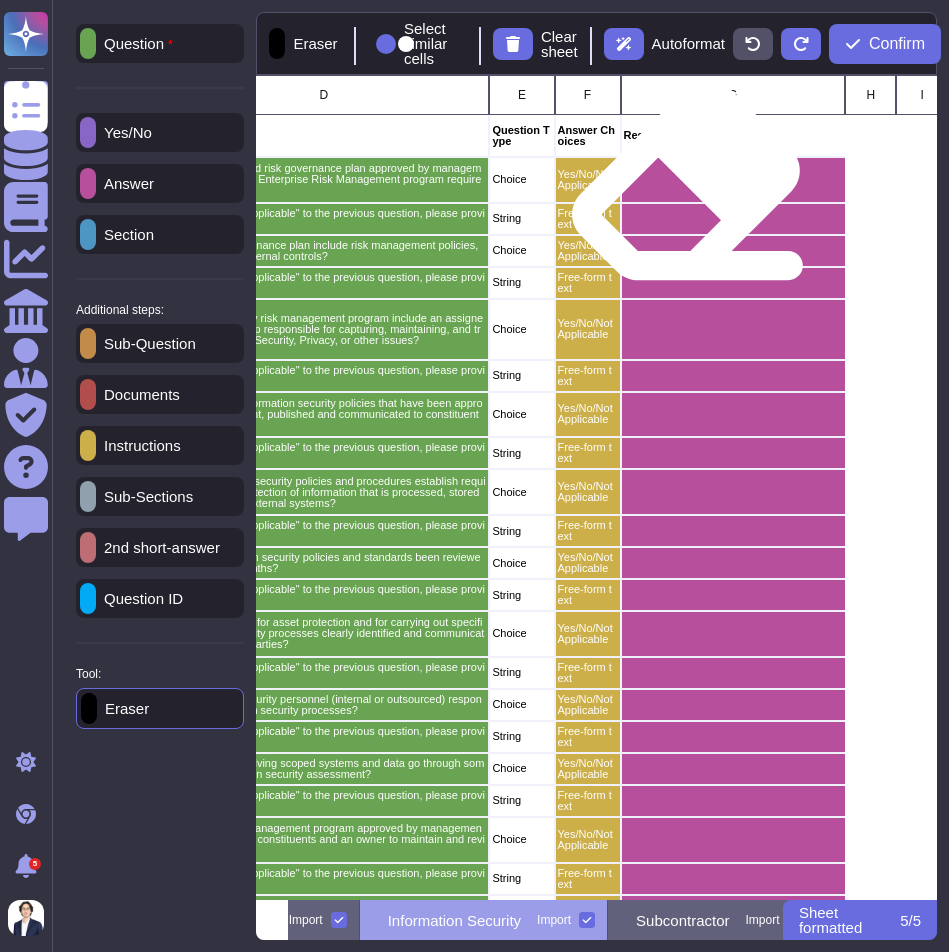 click at bounding box center (733, 180) 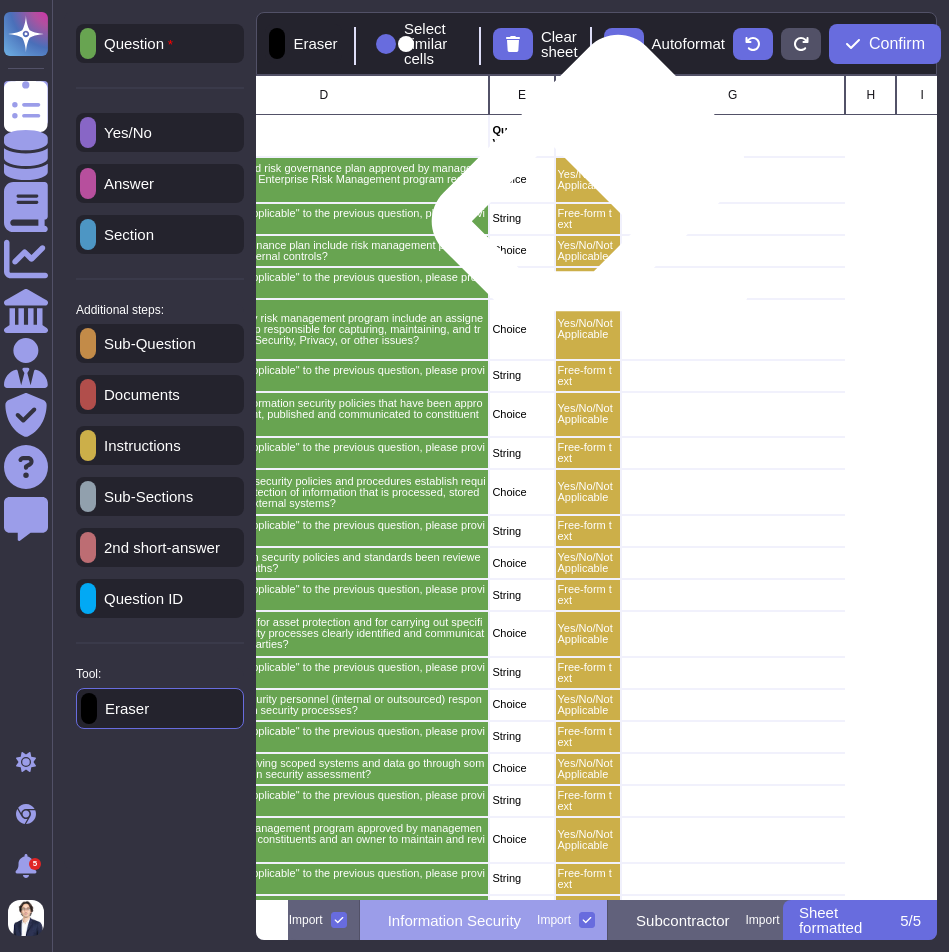 click on "Yes/No/Not Applicable" at bounding box center [588, 180] 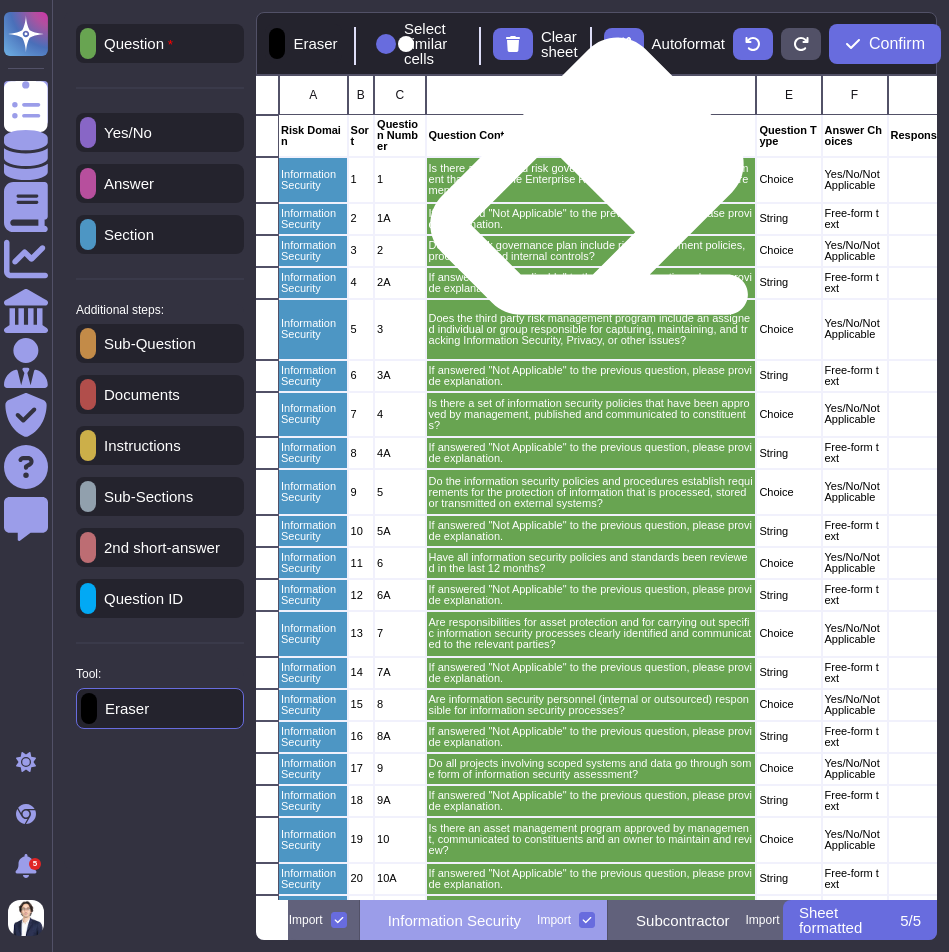 scroll, scrollTop: 0, scrollLeft: 0, axis: both 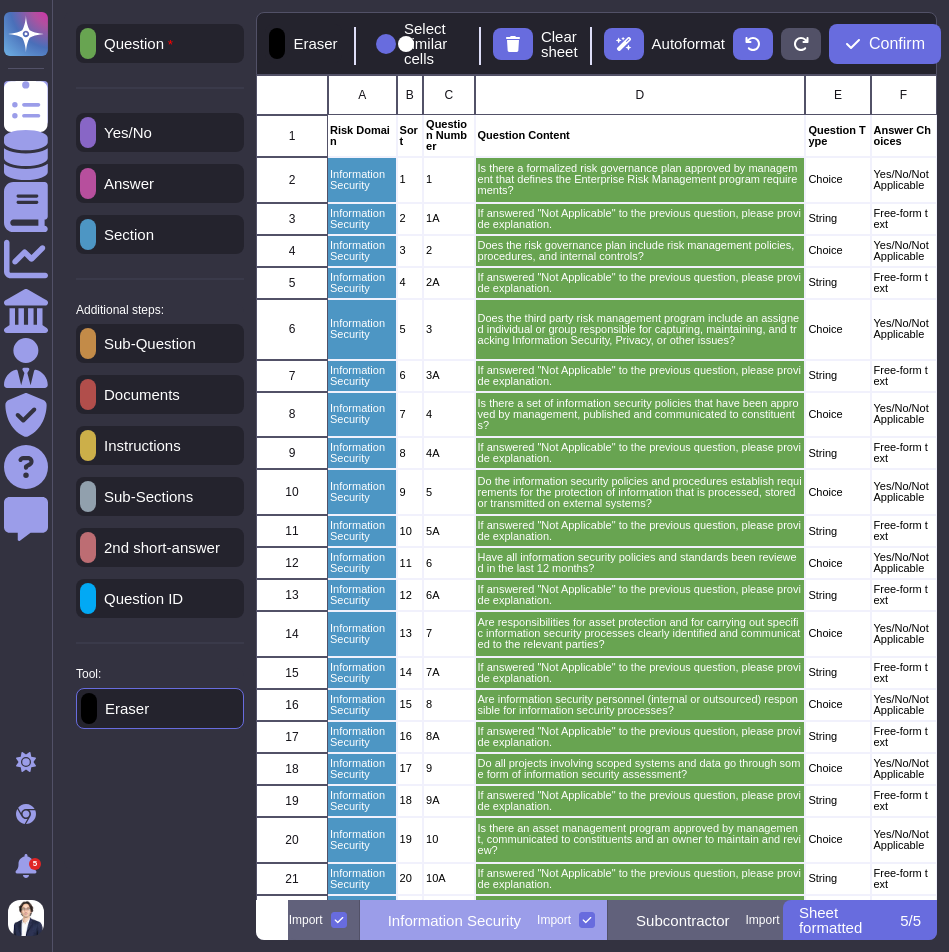 click on "Yes/No" at bounding box center (160, 132) 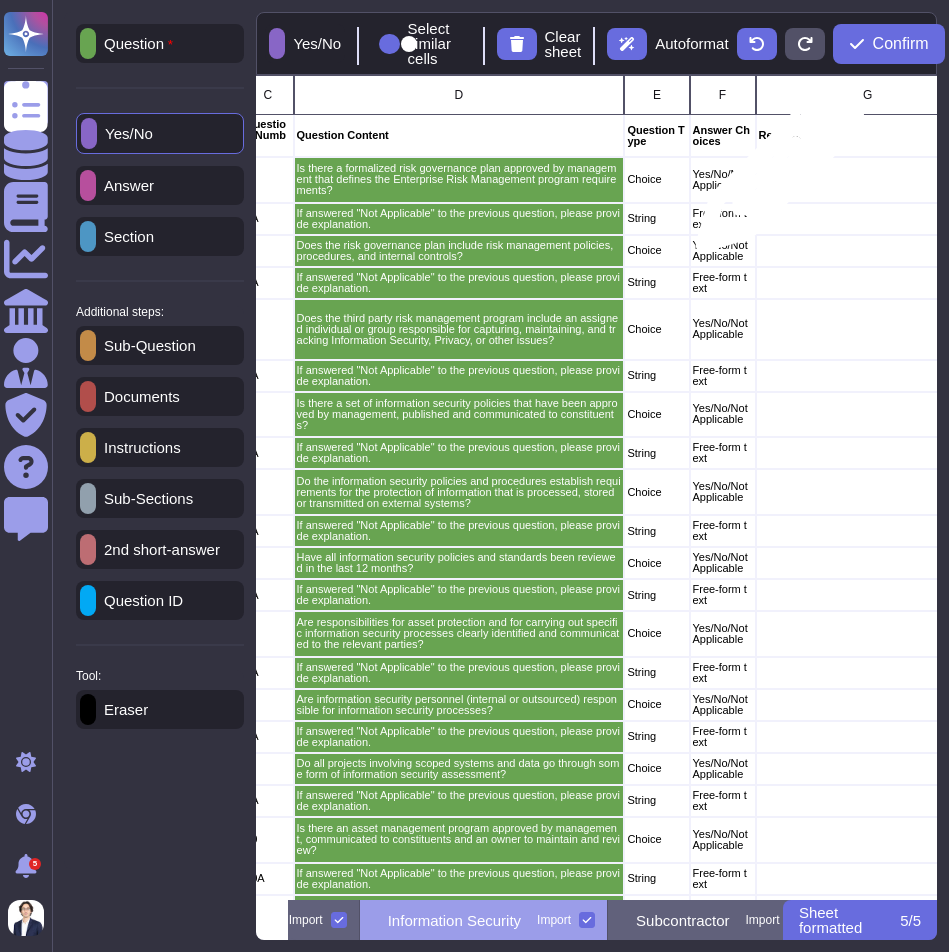 scroll, scrollTop: 0, scrollLeft: 192, axis: horizontal 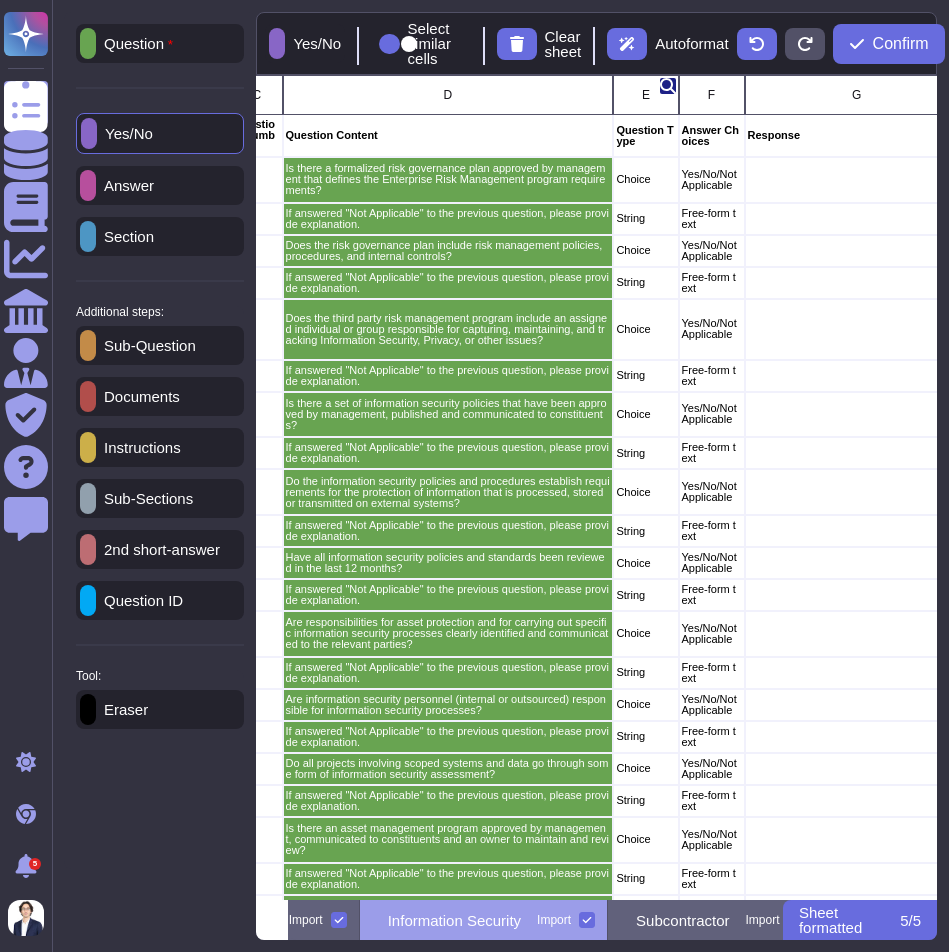 click on "E" at bounding box center [646, 95] 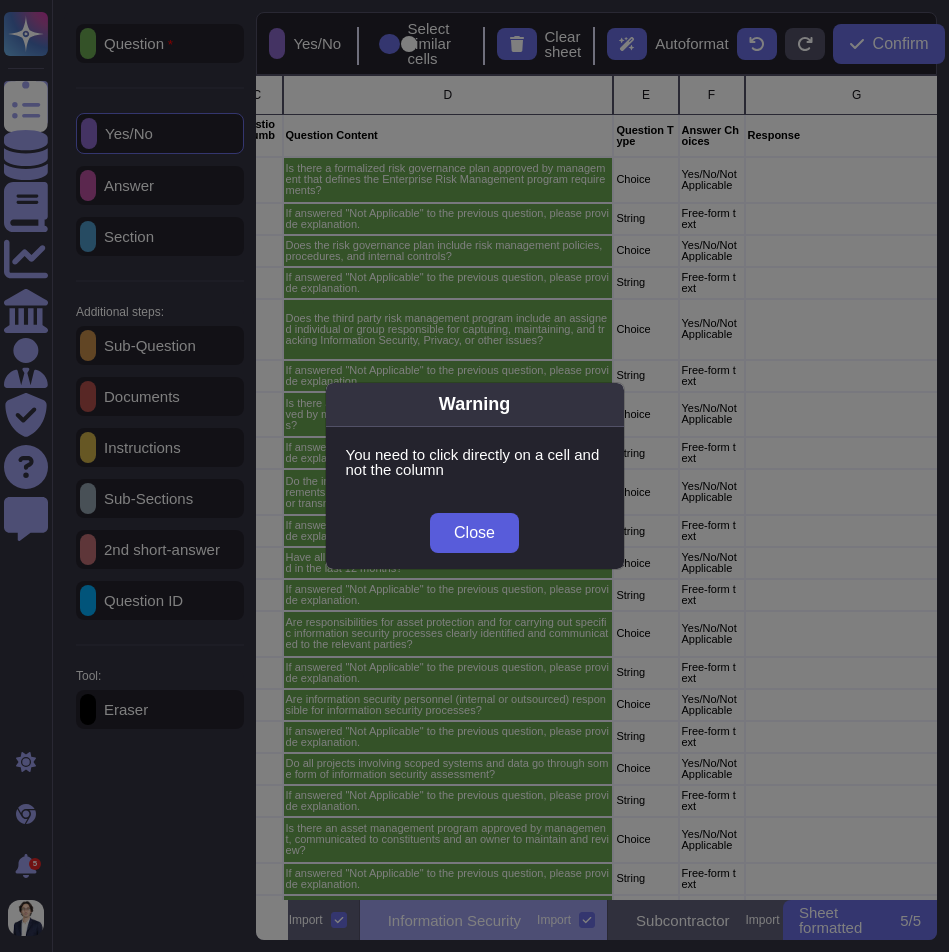 click on "Close" at bounding box center (474, 533) 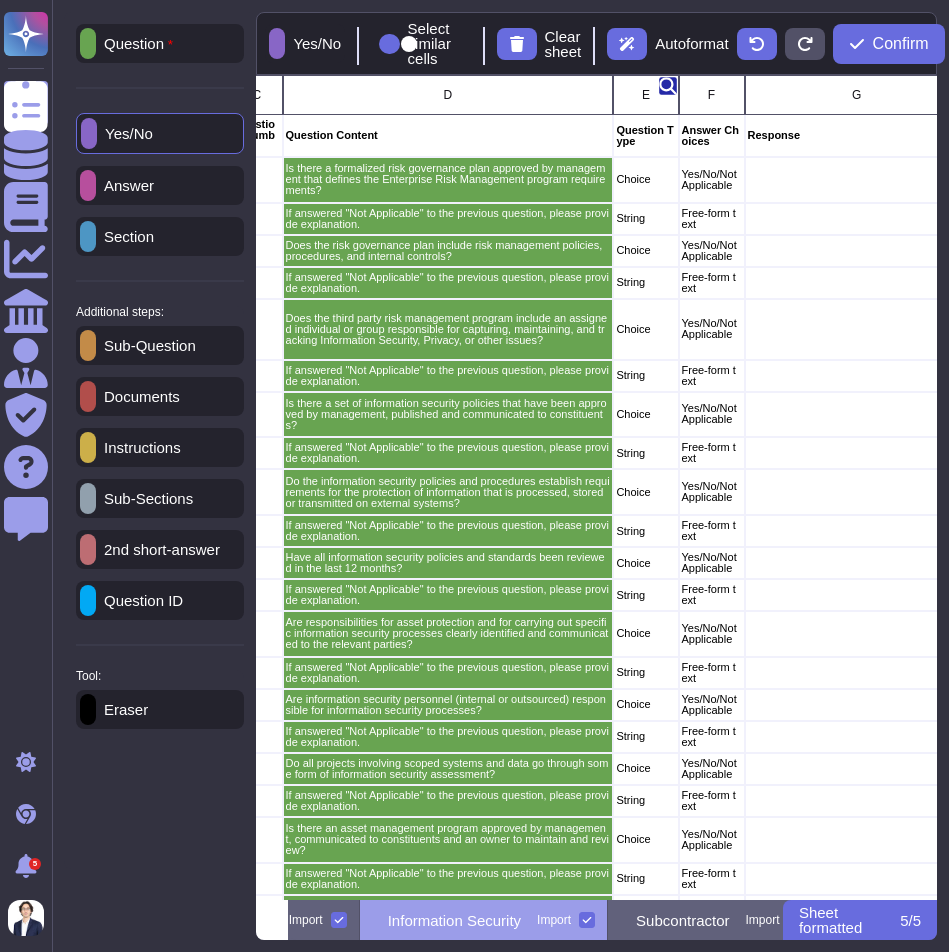 click 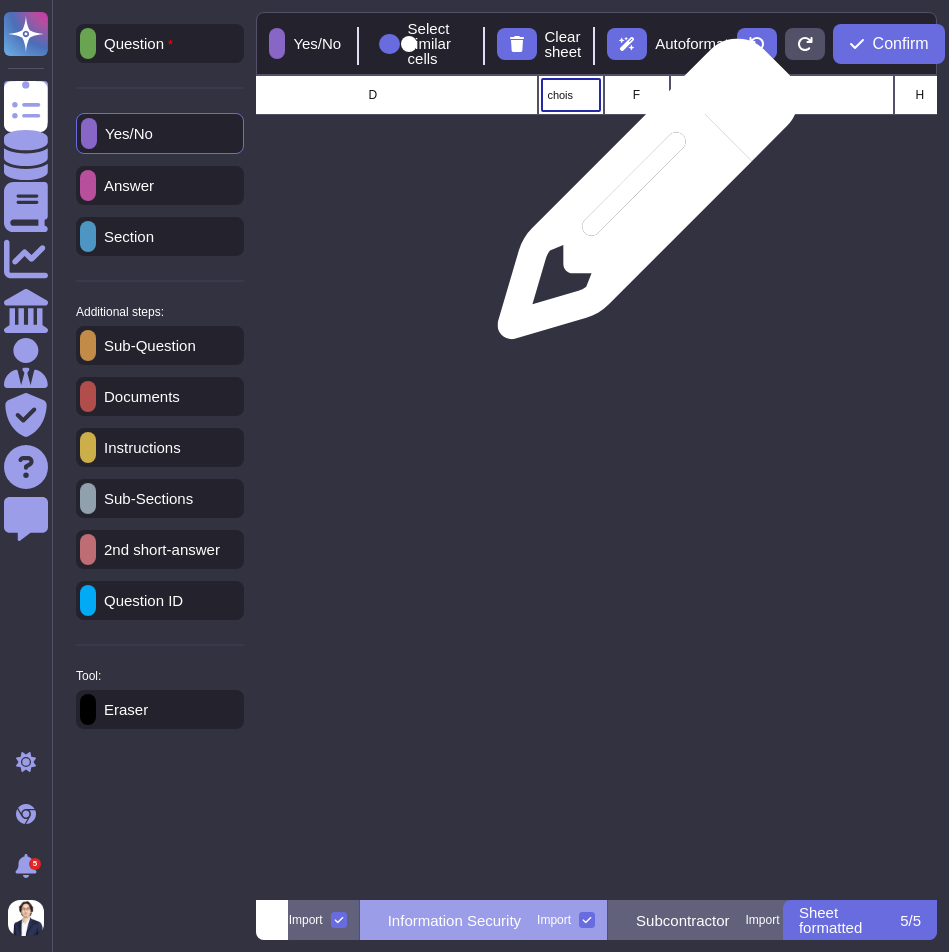 scroll, scrollTop: 0, scrollLeft: 268, axis: horizontal 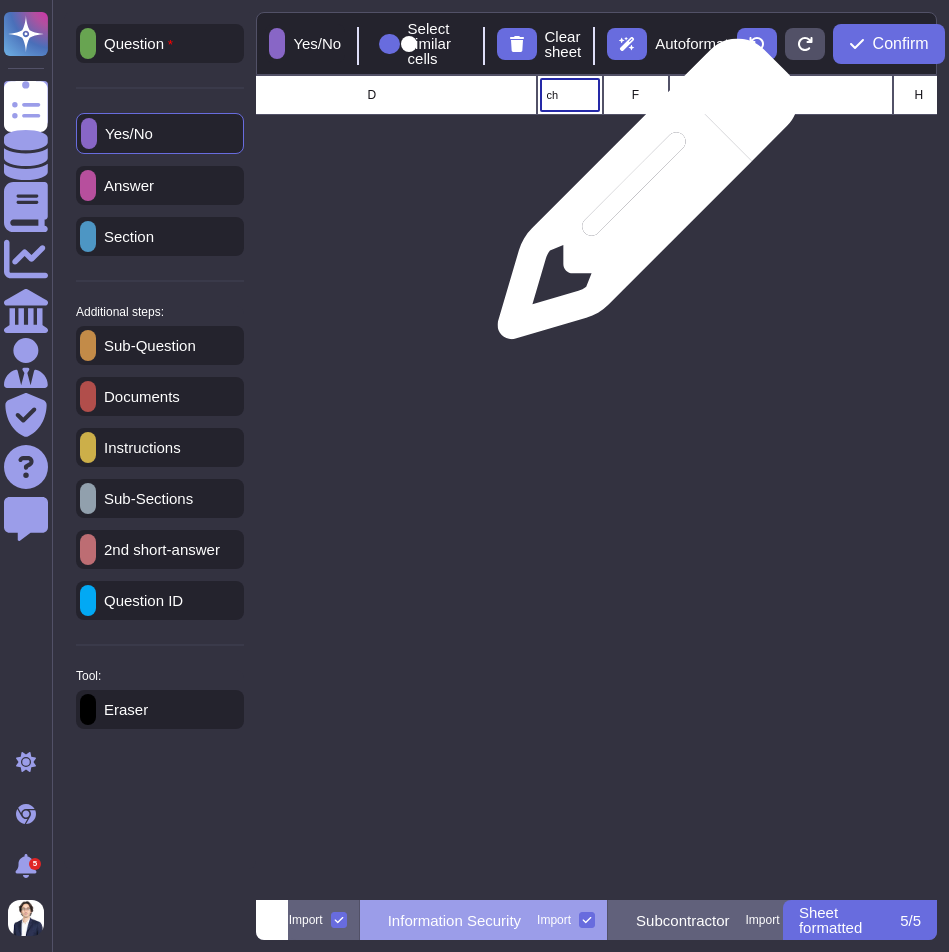 type on "c" 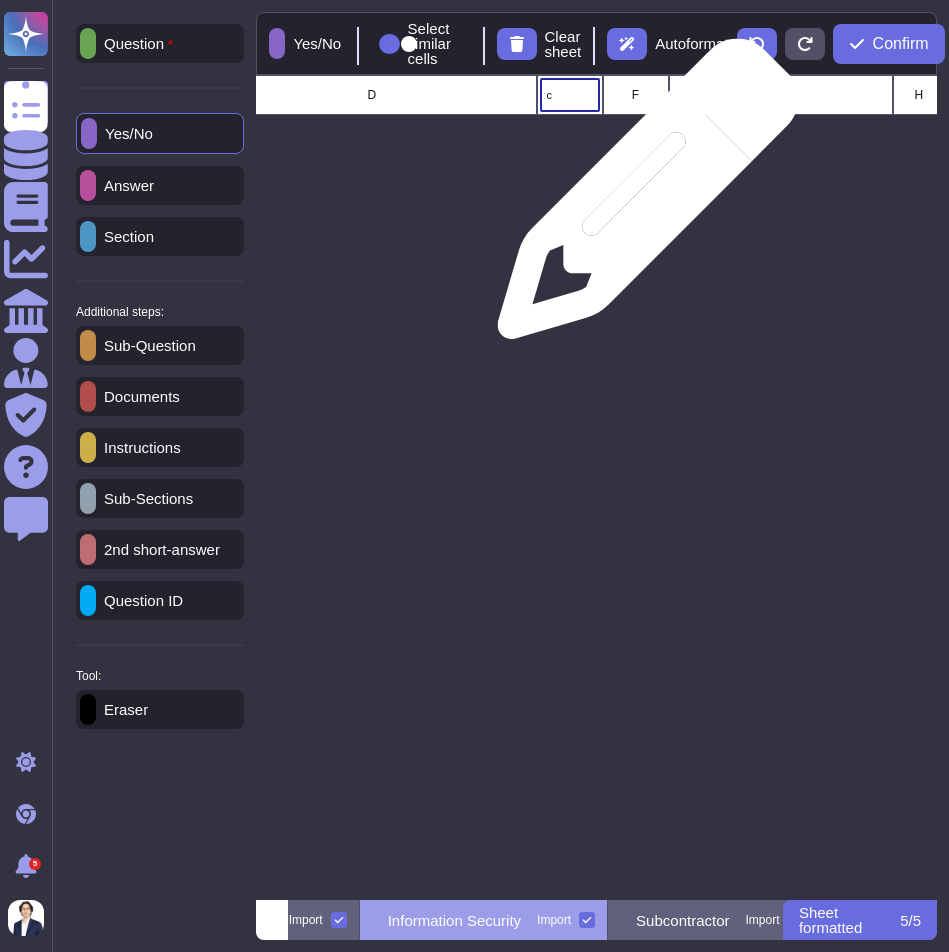 type 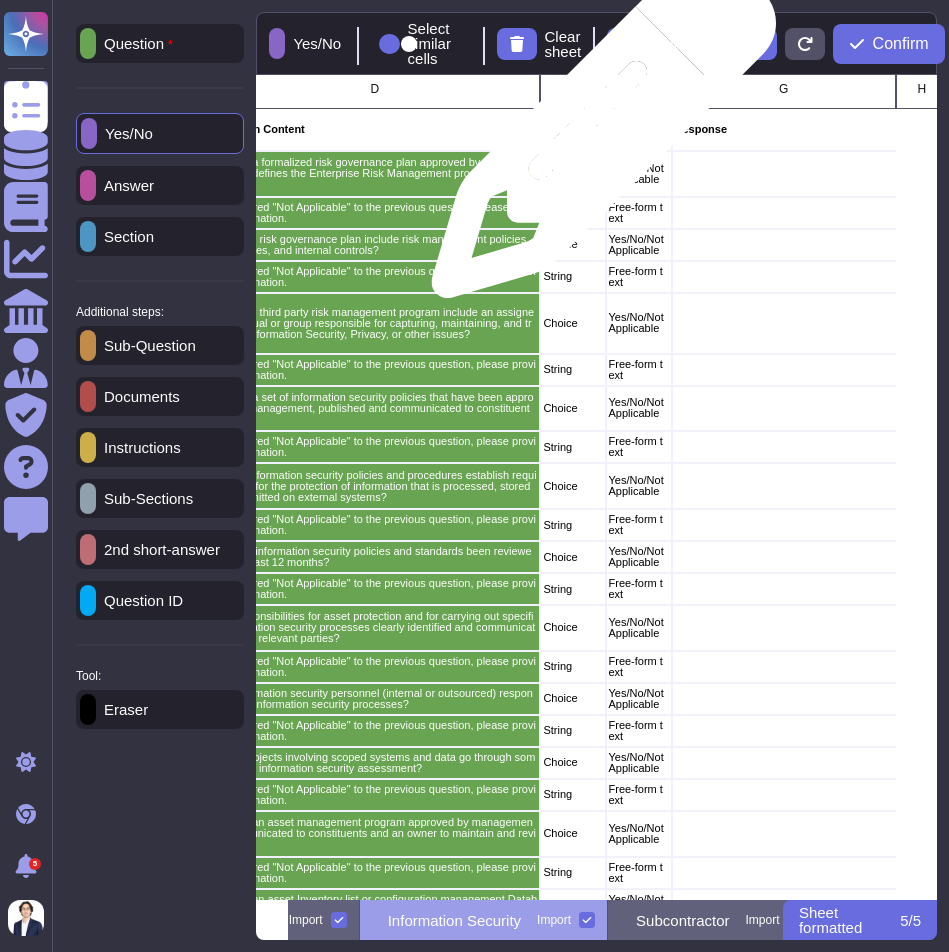 scroll, scrollTop: 0, scrollLeft: 265, axis: horizontal 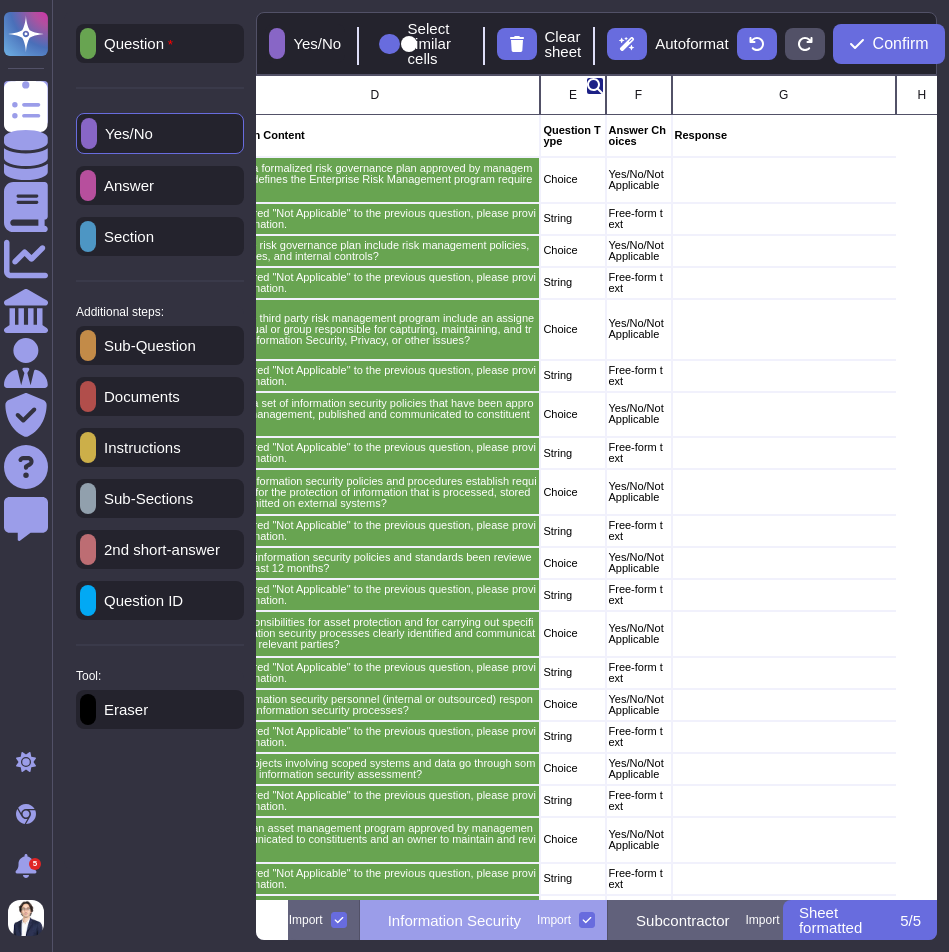 click on "E" at bounding box center (573, 95) 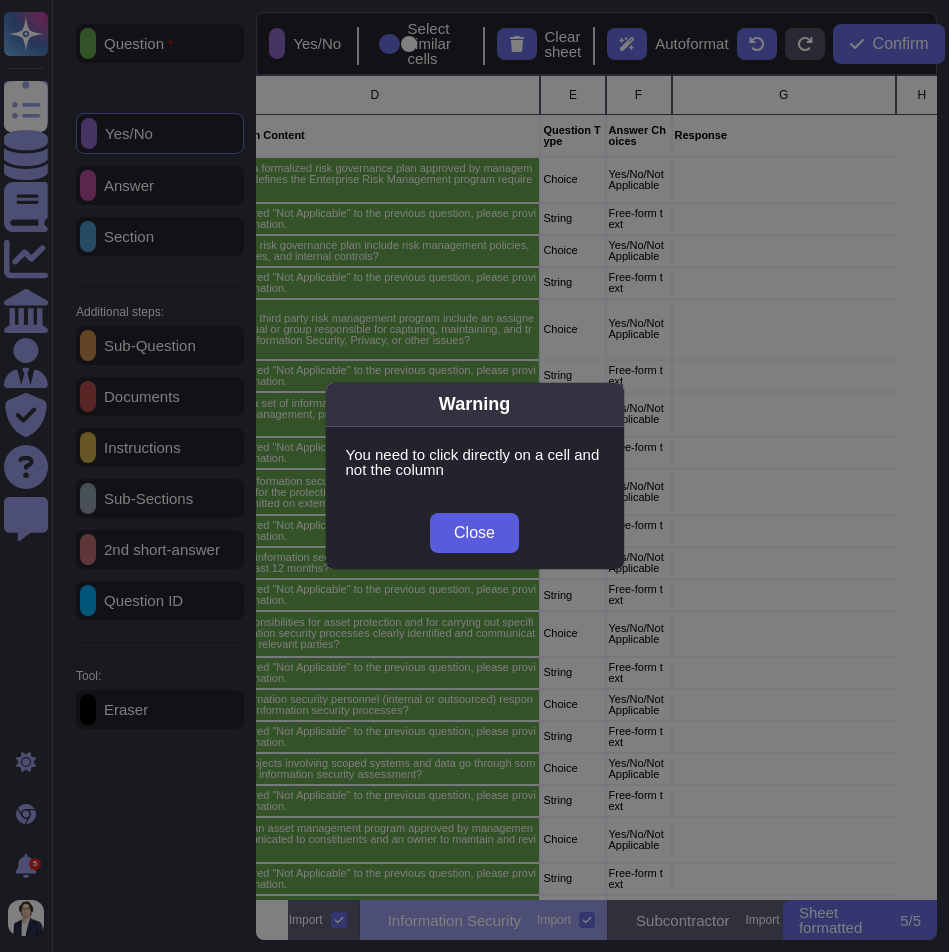 click on "Close" at bounding box center (474, 533) 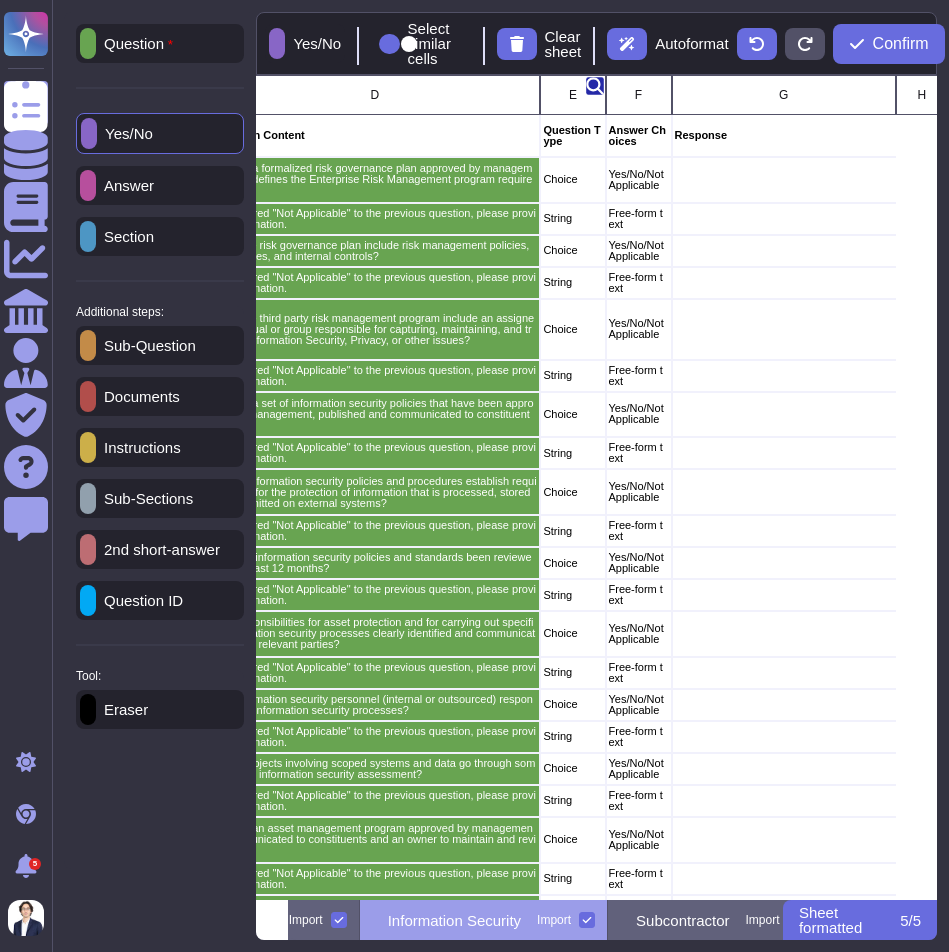 click 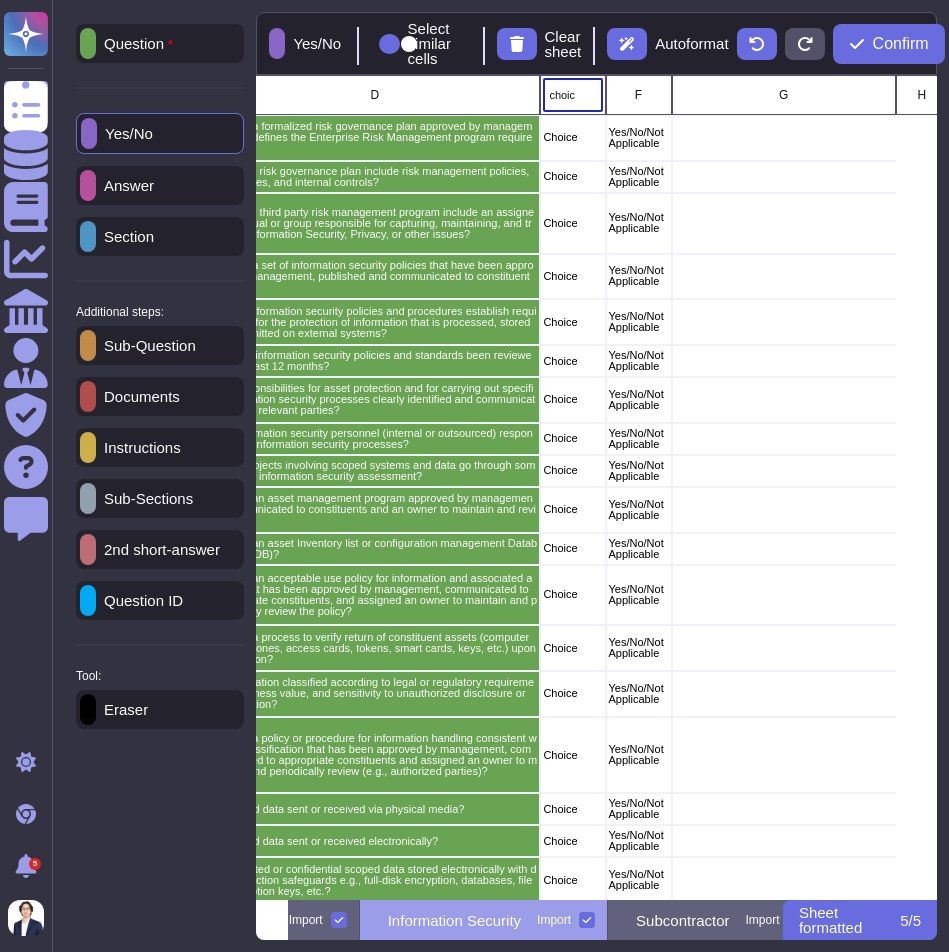 type on "choice" 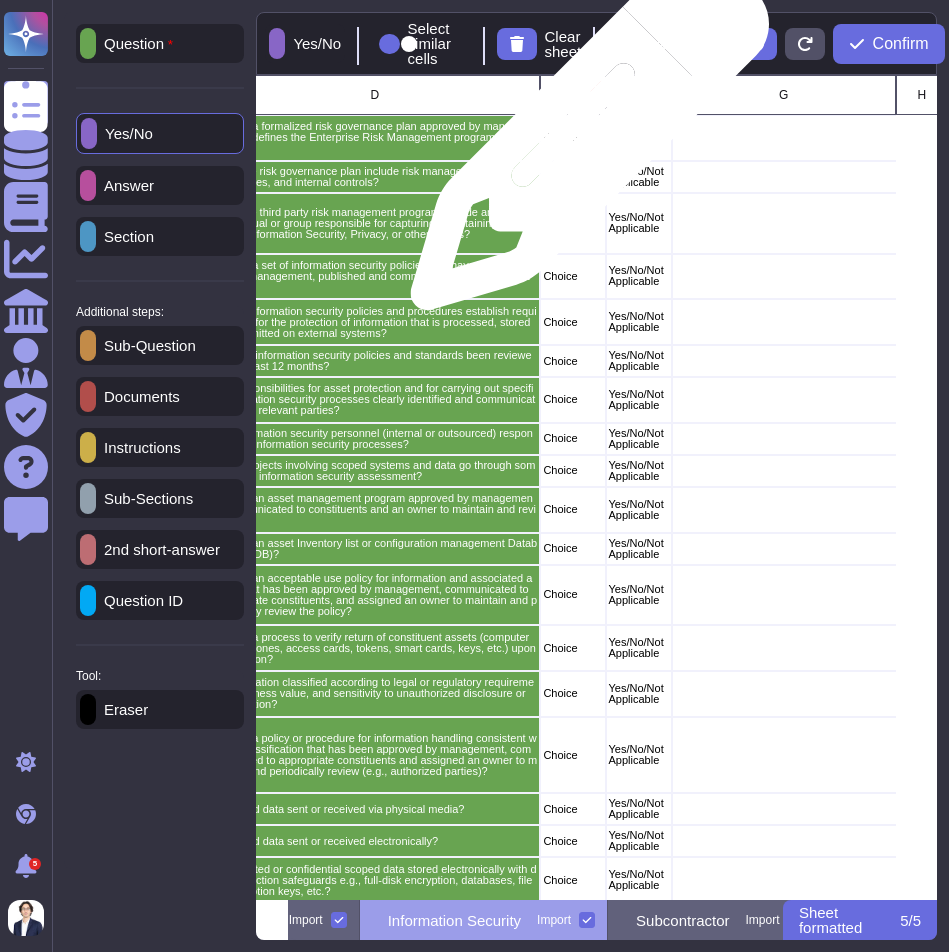 click on "Choice" at bounding box center (573, 137) 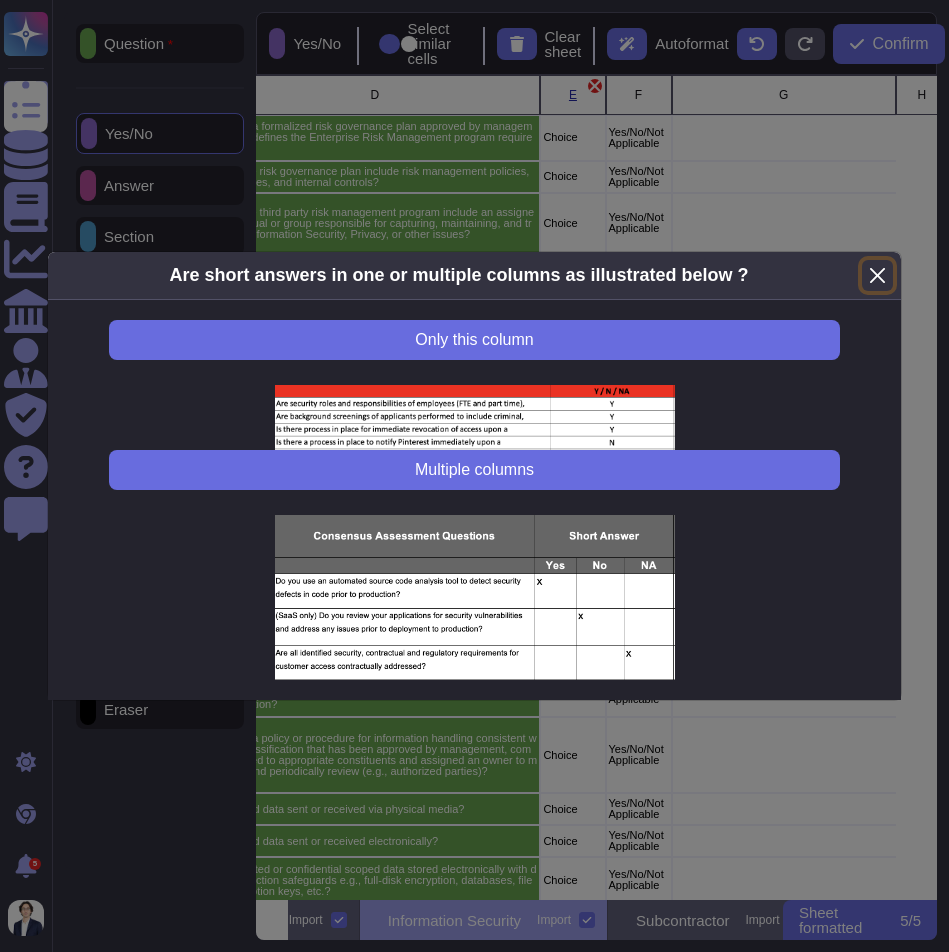 click at bounding box center [877, 275] 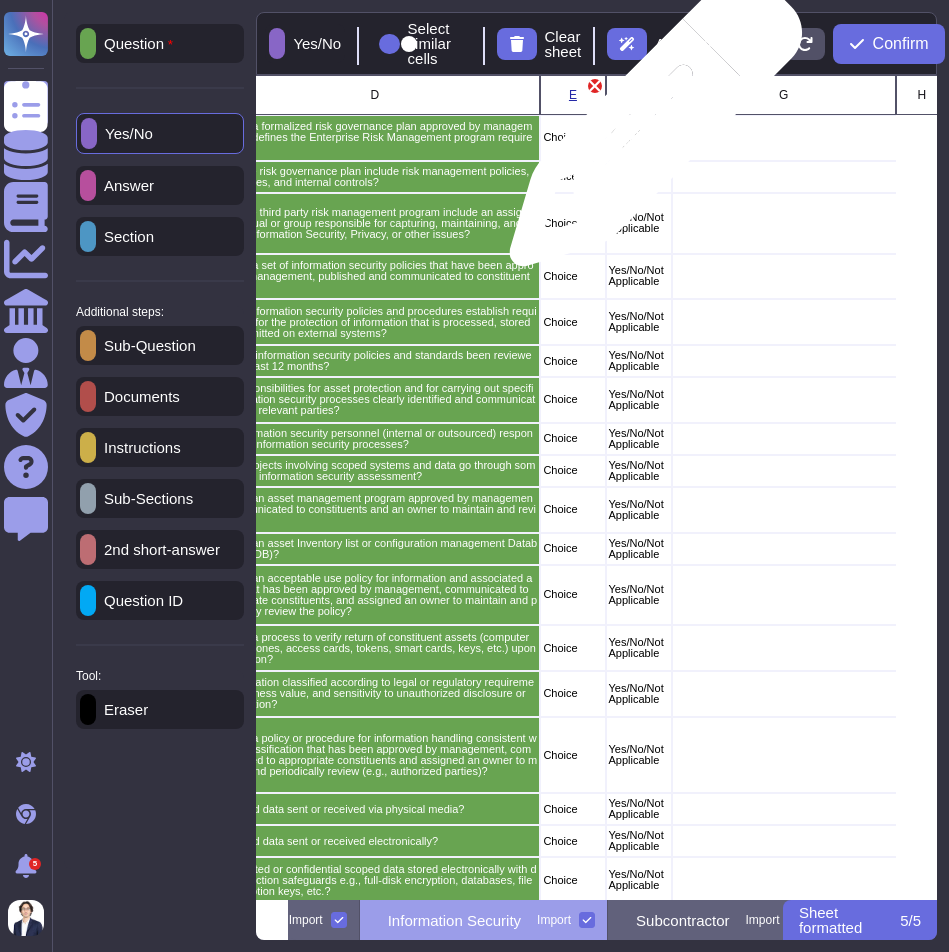 click on "Yes/No/Not Applicable" at bounding box center [639, 138] 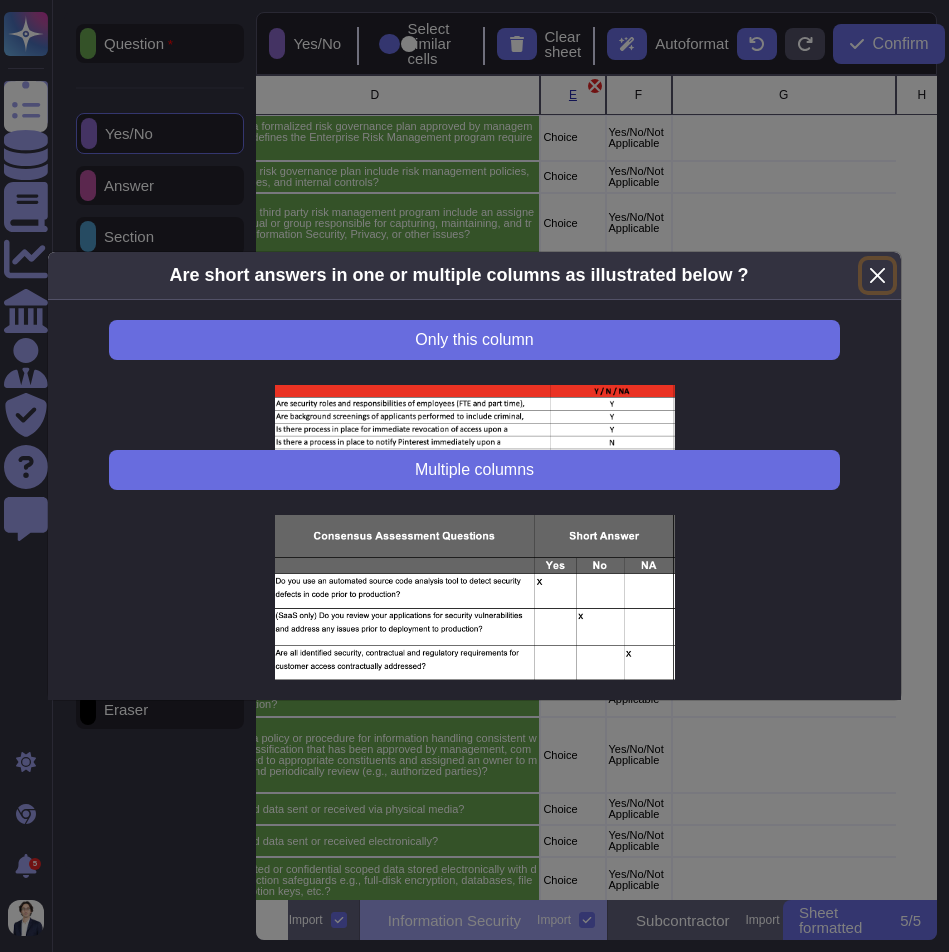 click at bounding box center [877, 275] 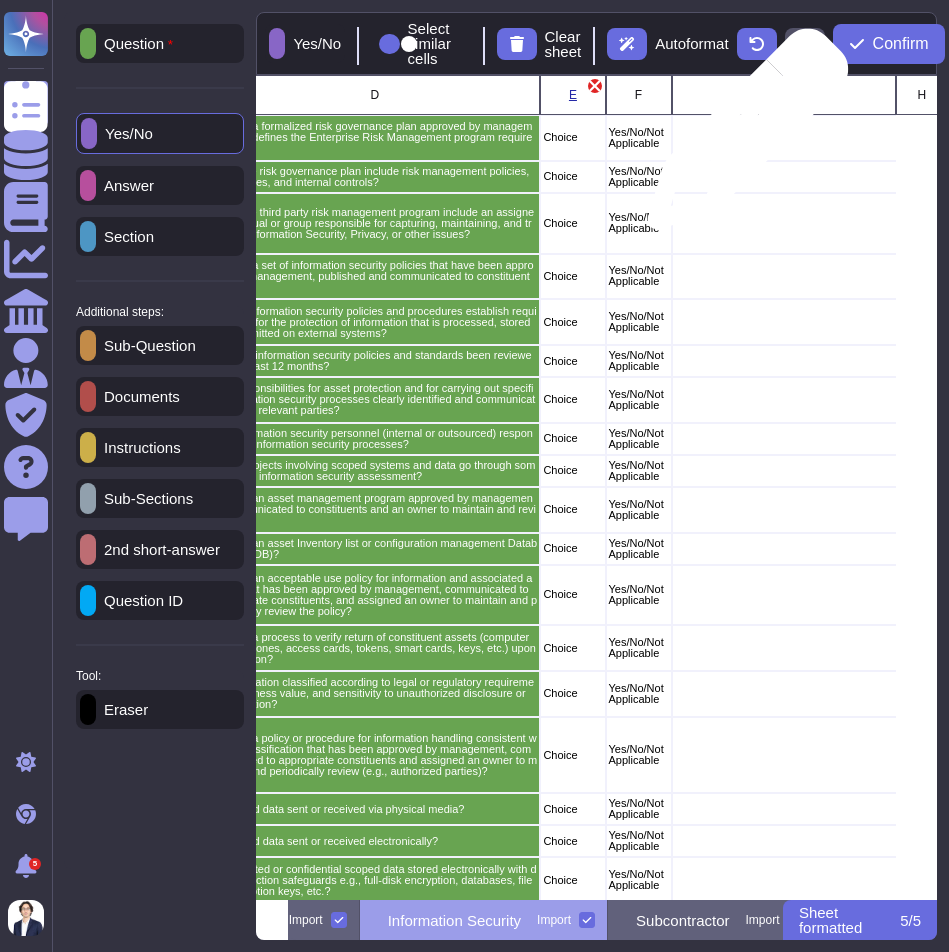 click at bounding box center [784, 138] 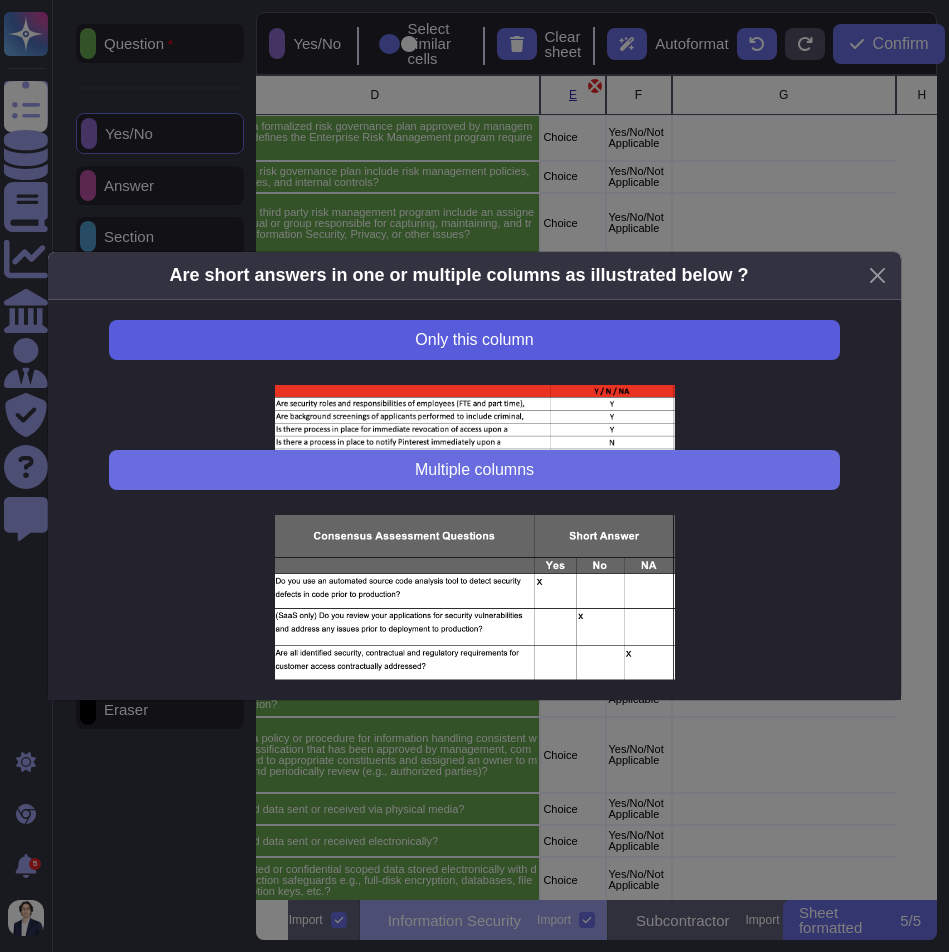 click on "Only this column" at bounding box center [474, 340] 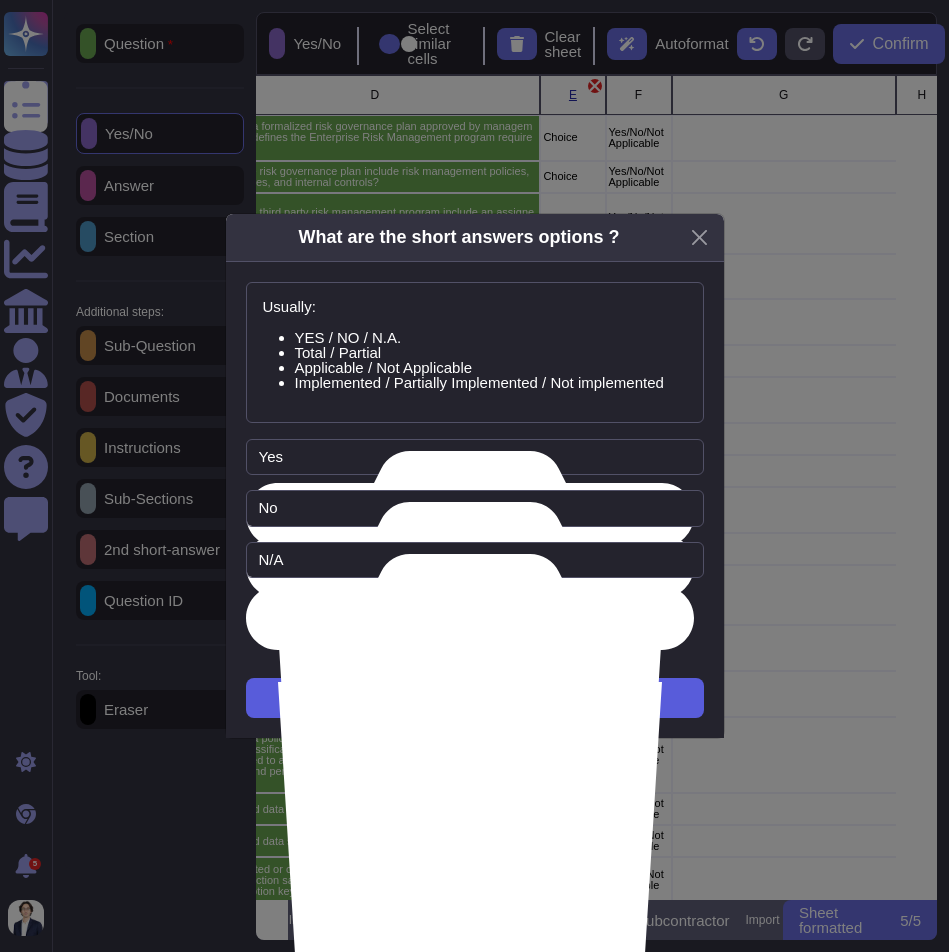 click on "Next" at bounding box center (475, 698) 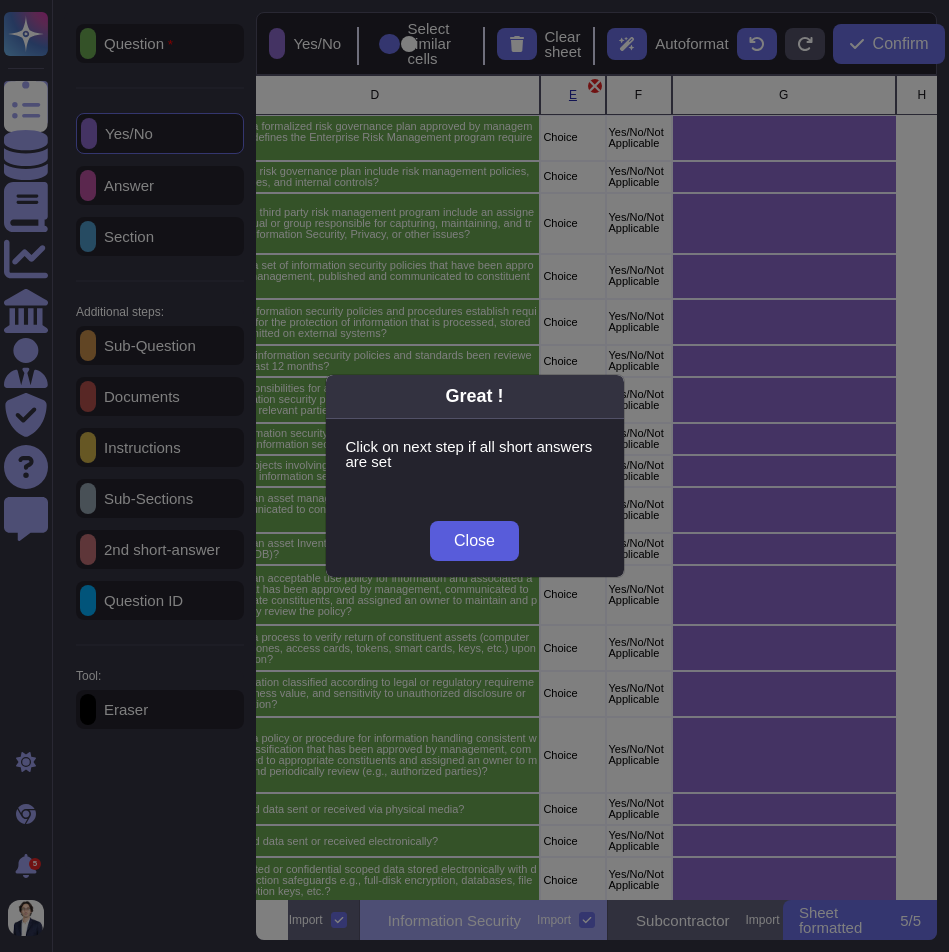 click on "Close" at bounding box center (474, 541) 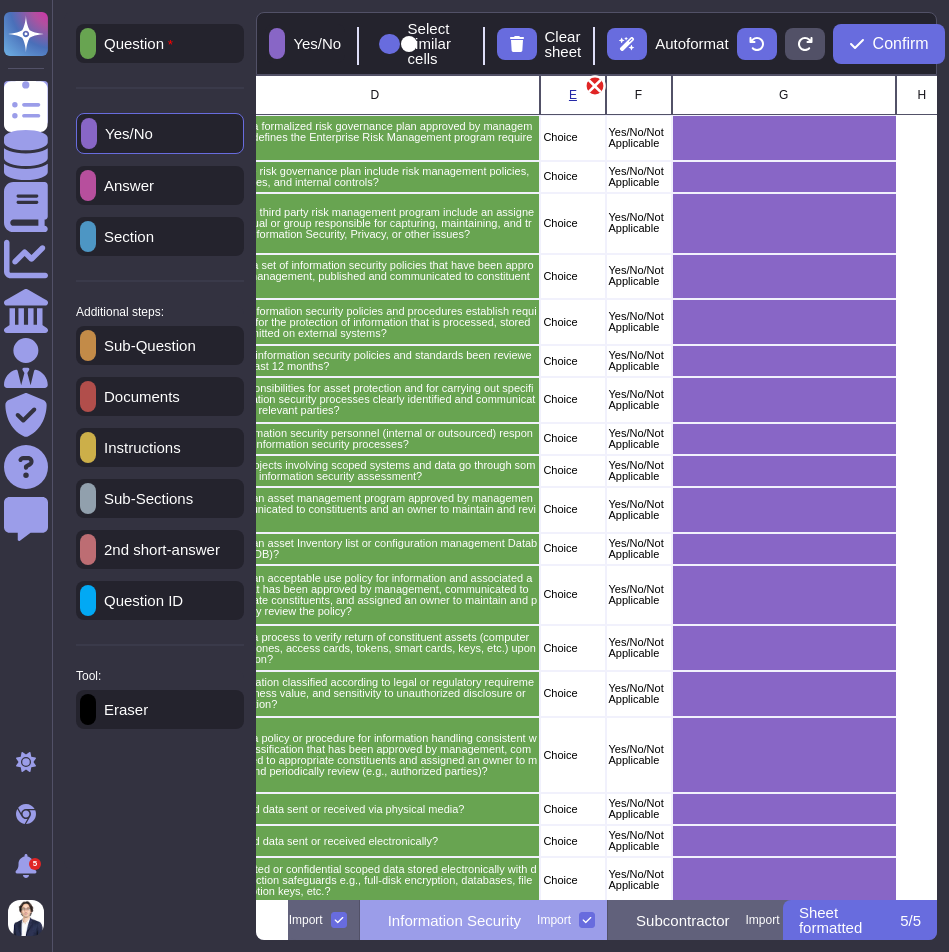 click 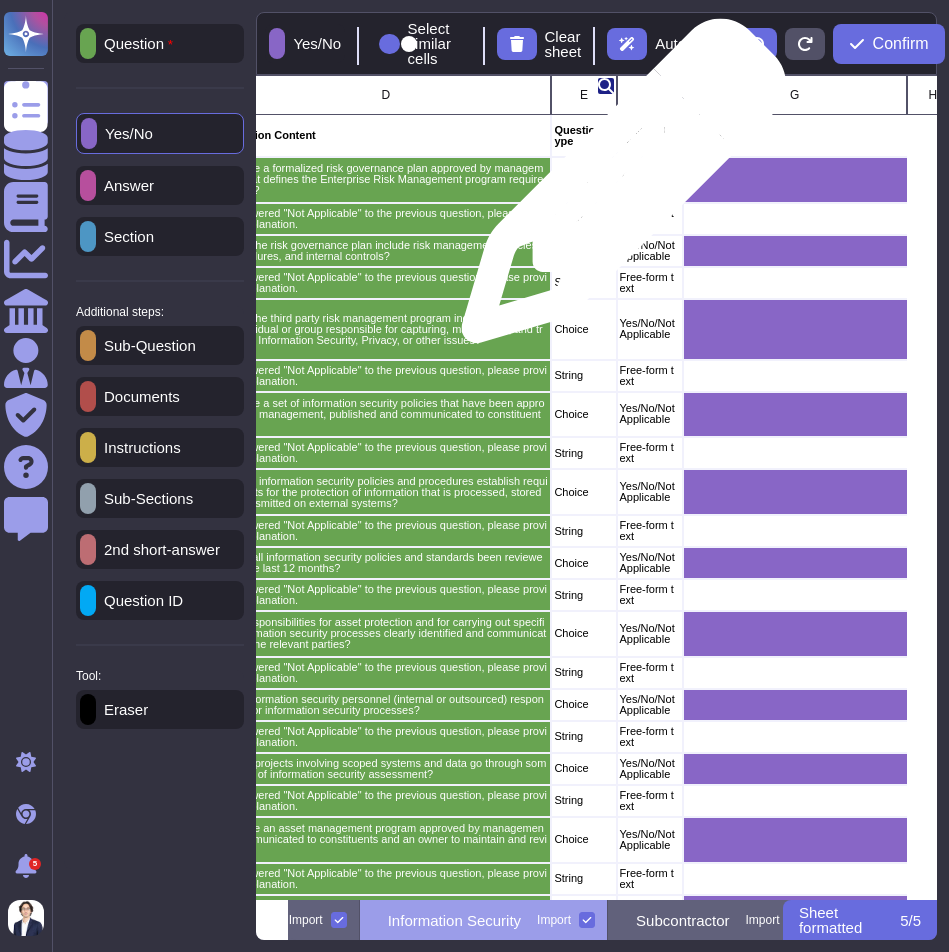 scroll, scrollTop: 0, scrollLeft: 253, axis: horizontal 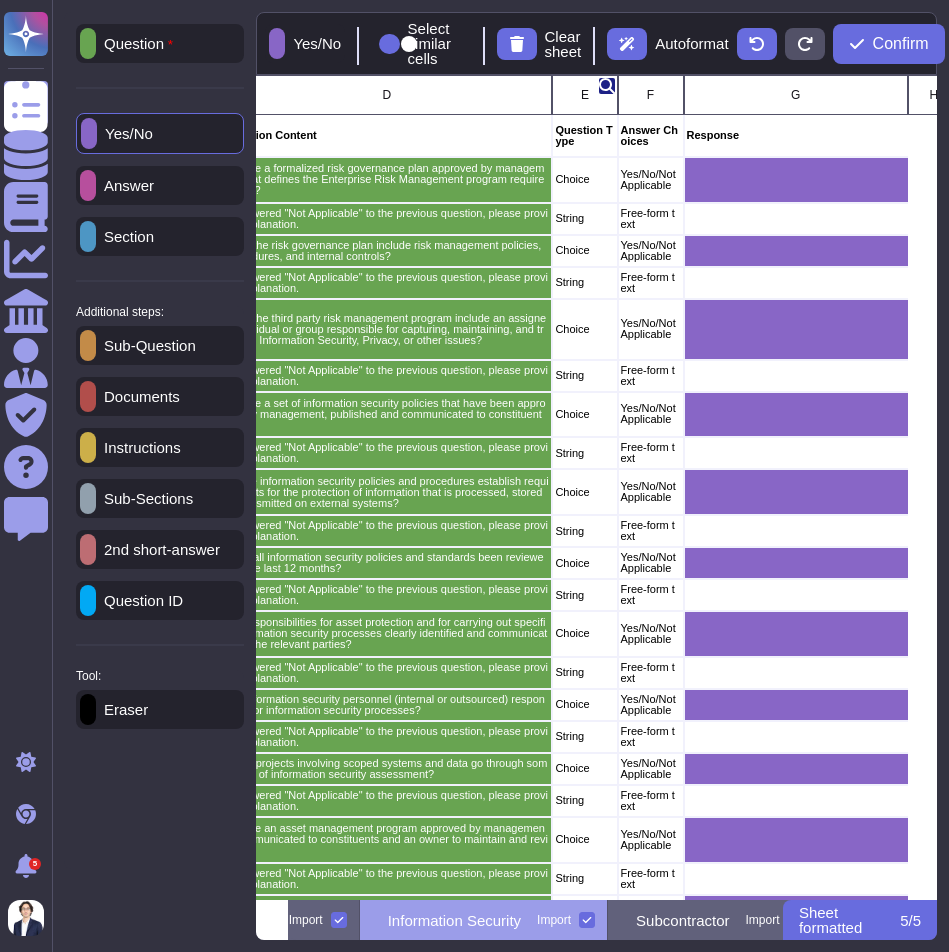 click on "Answer" at bounding box center [160, 185] 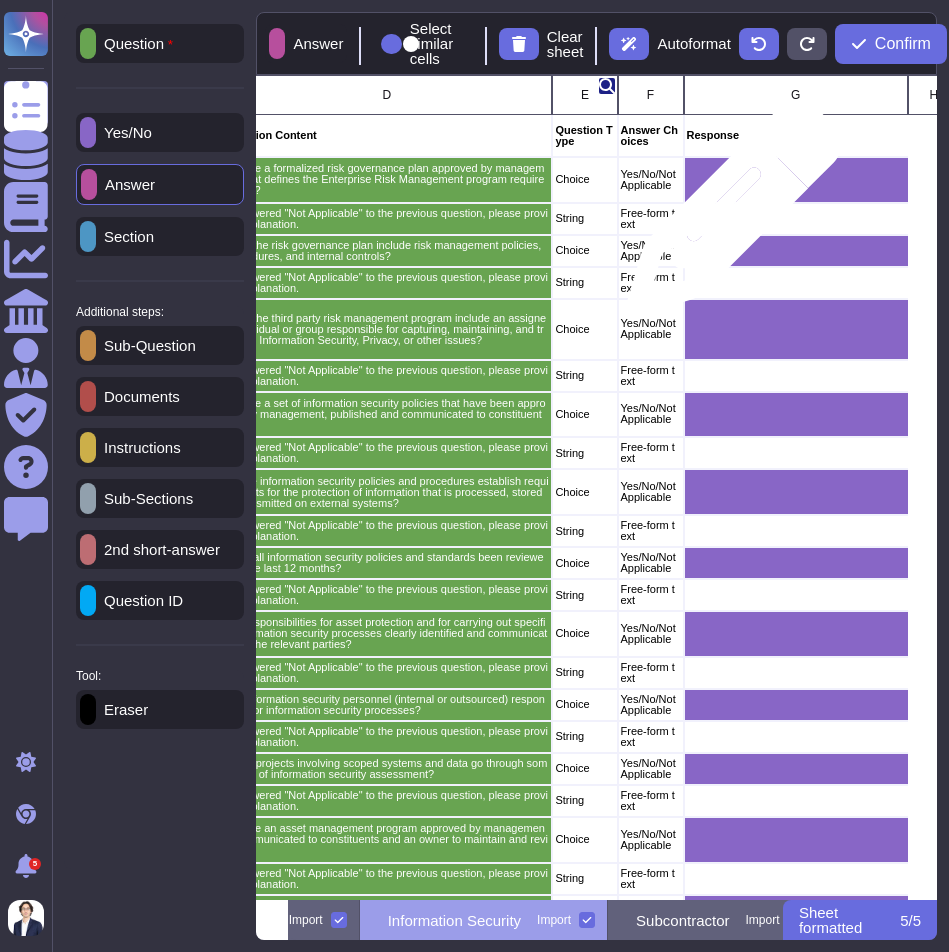 click at bounding box center (796, 219) 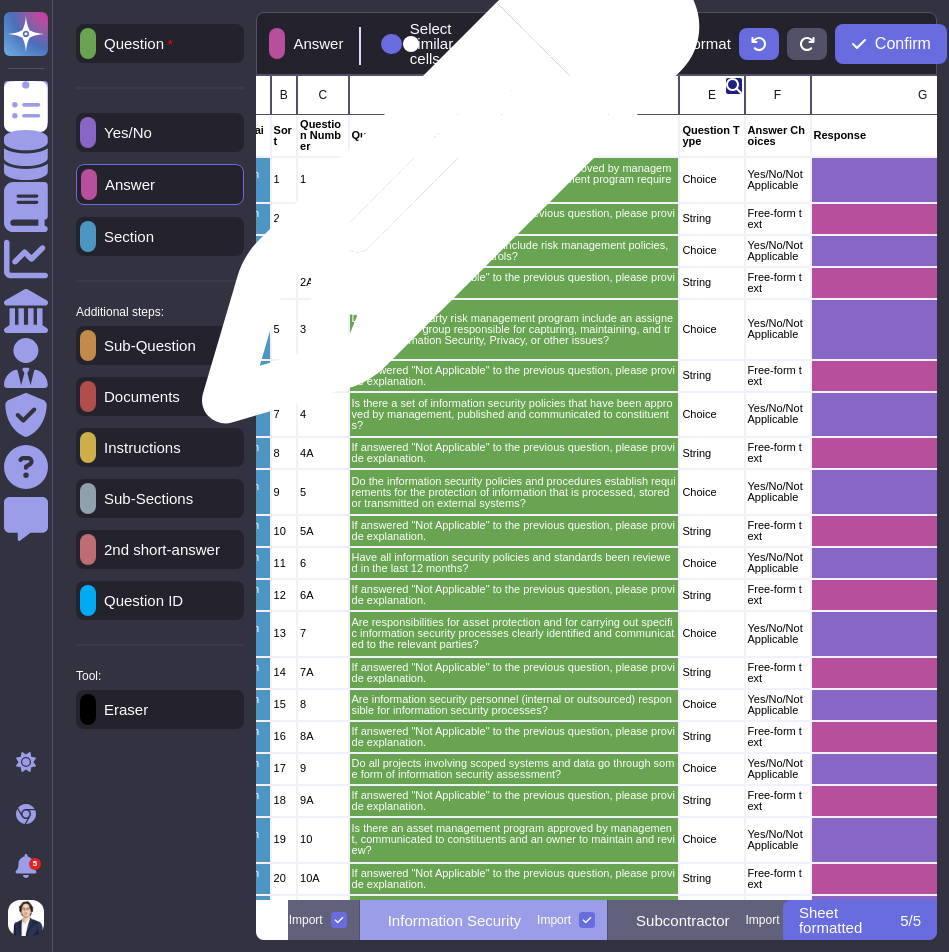 scroll, scrollTop: 0, scrollLeft: 111, axis: horizontal 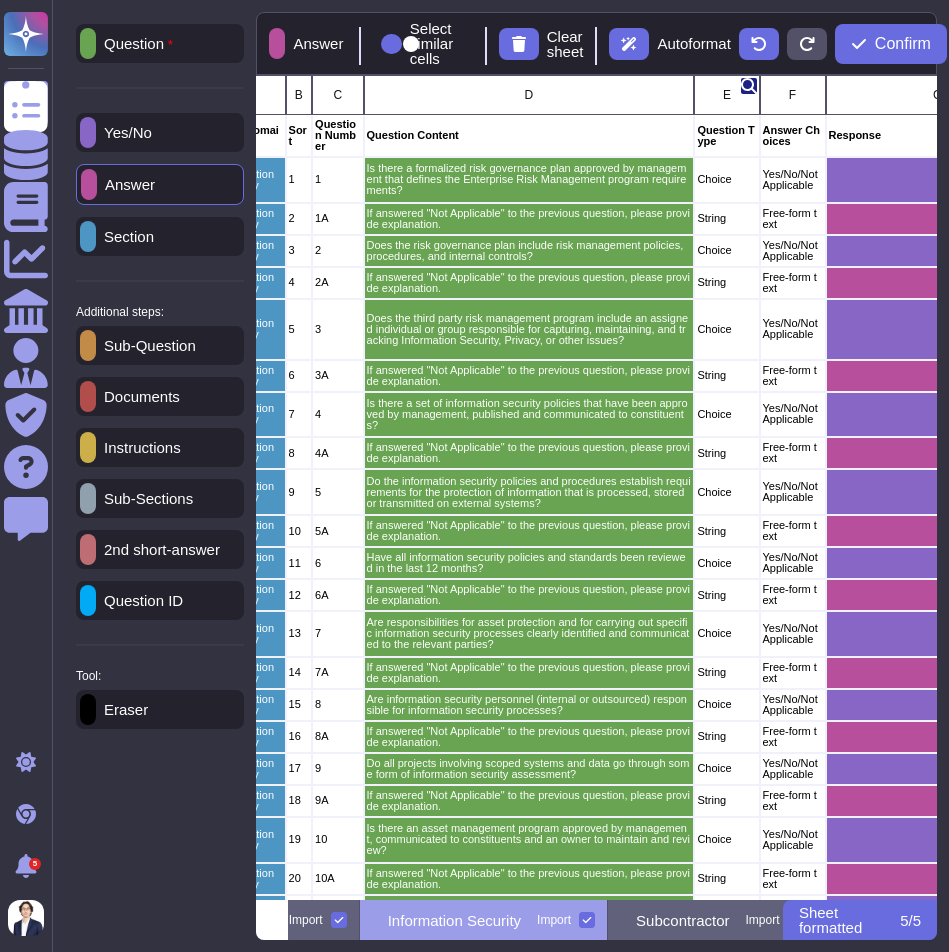 click on "Question ID" at bounding box center (139, 600) 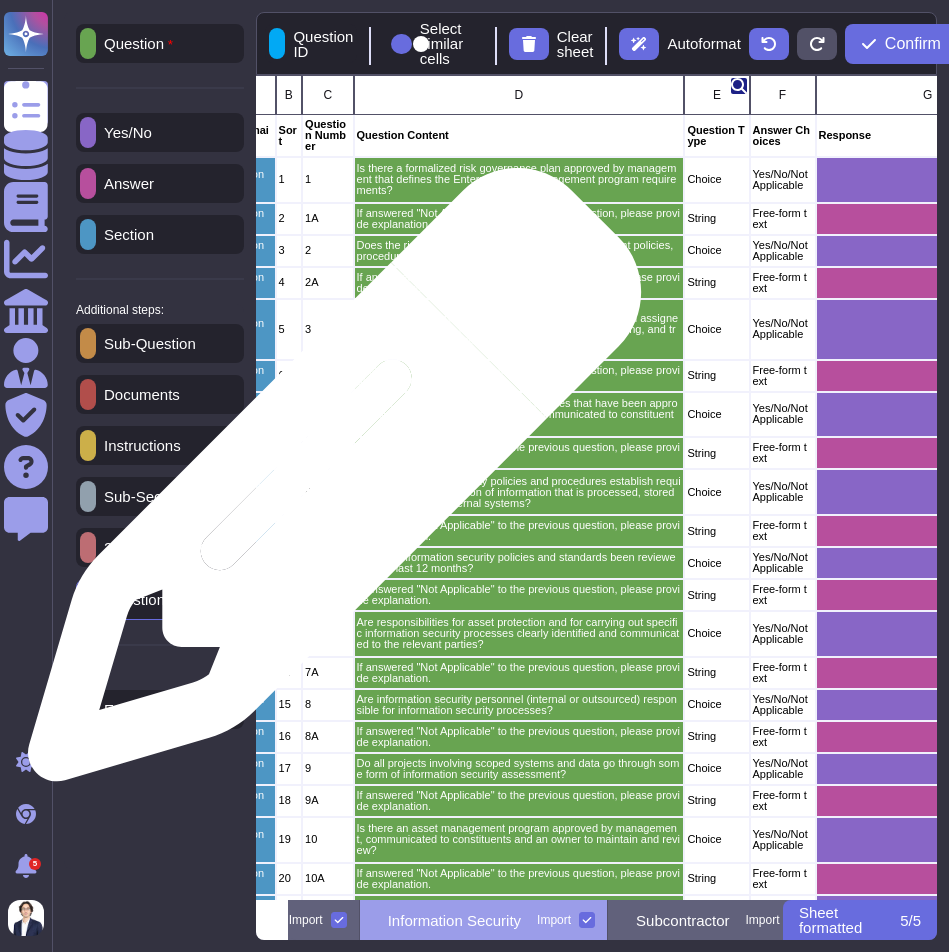 scroll, scrollTop: 0, scrollLeft: 126, axis: horizontal 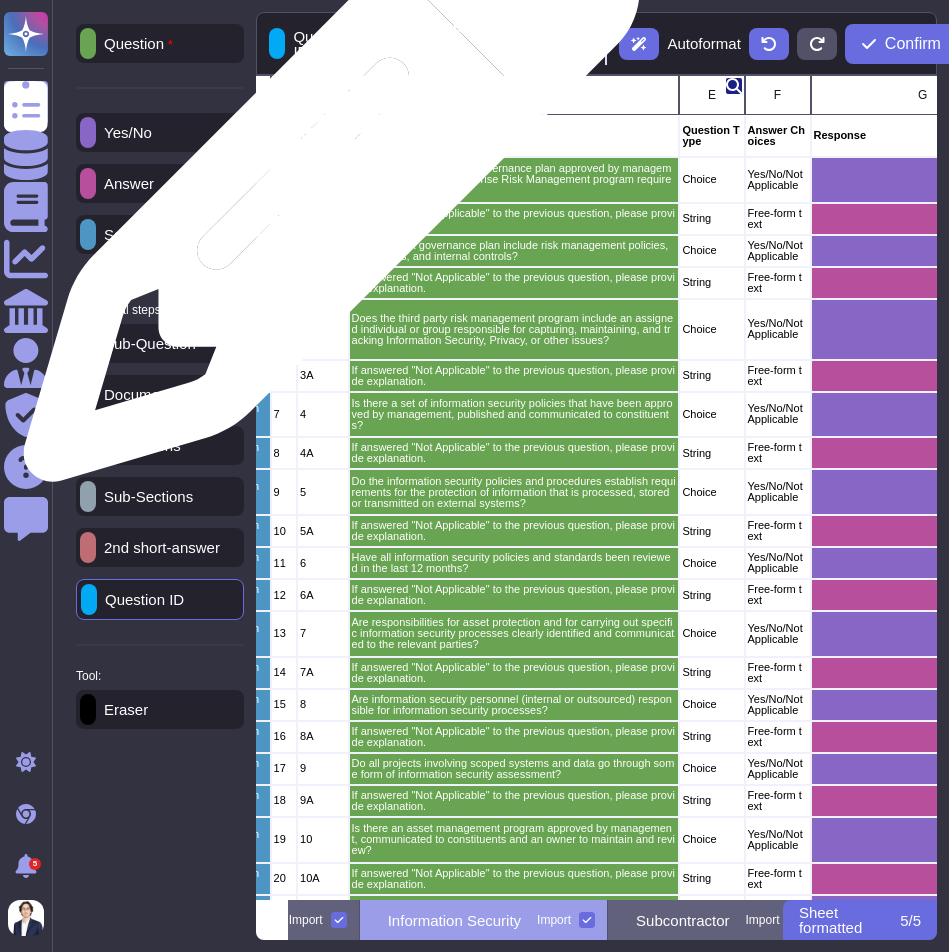 click on "1" at bounding box center (322, 179) 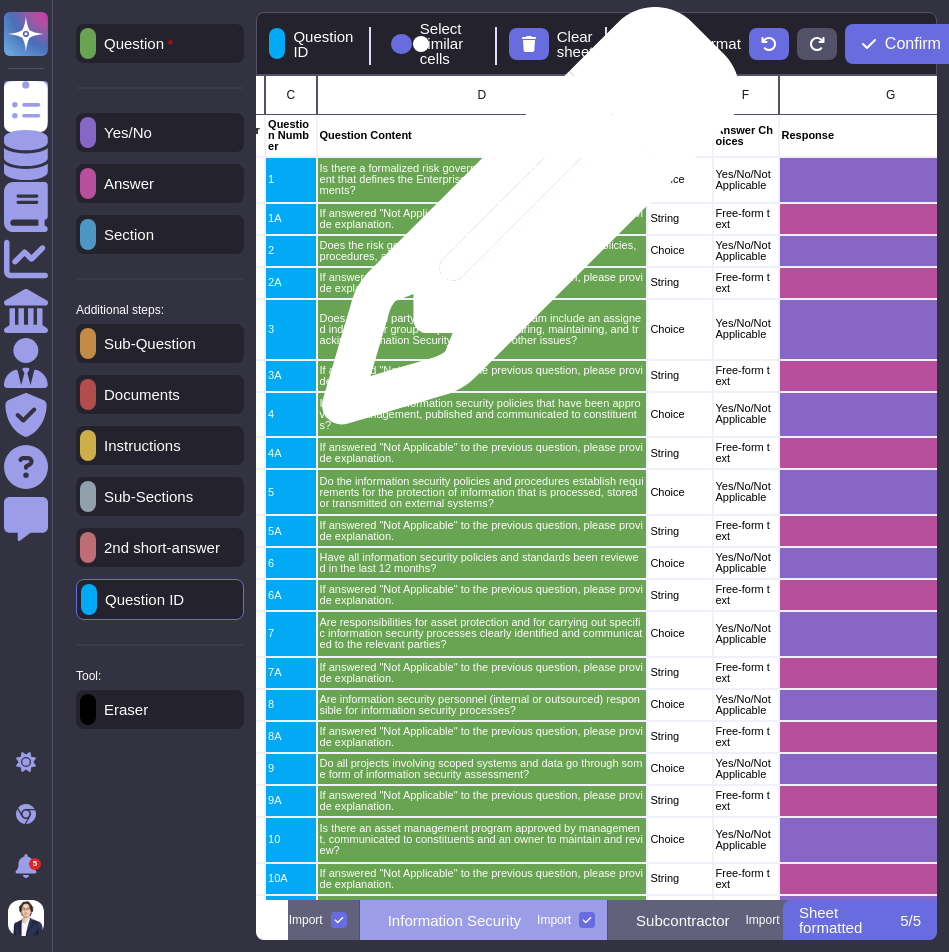scroll, scrollTop: 0, scrollLeft: 156, axis: horizontal 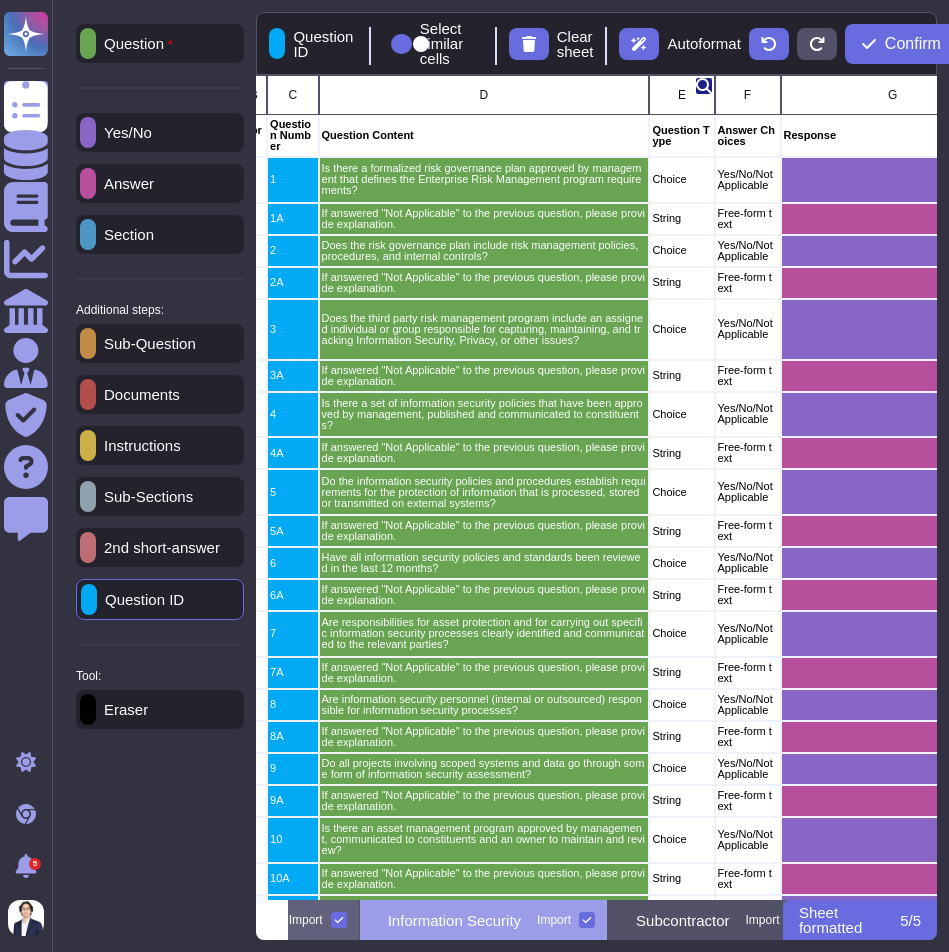 click on "Subcontractor" at bounding box center (682, 920) 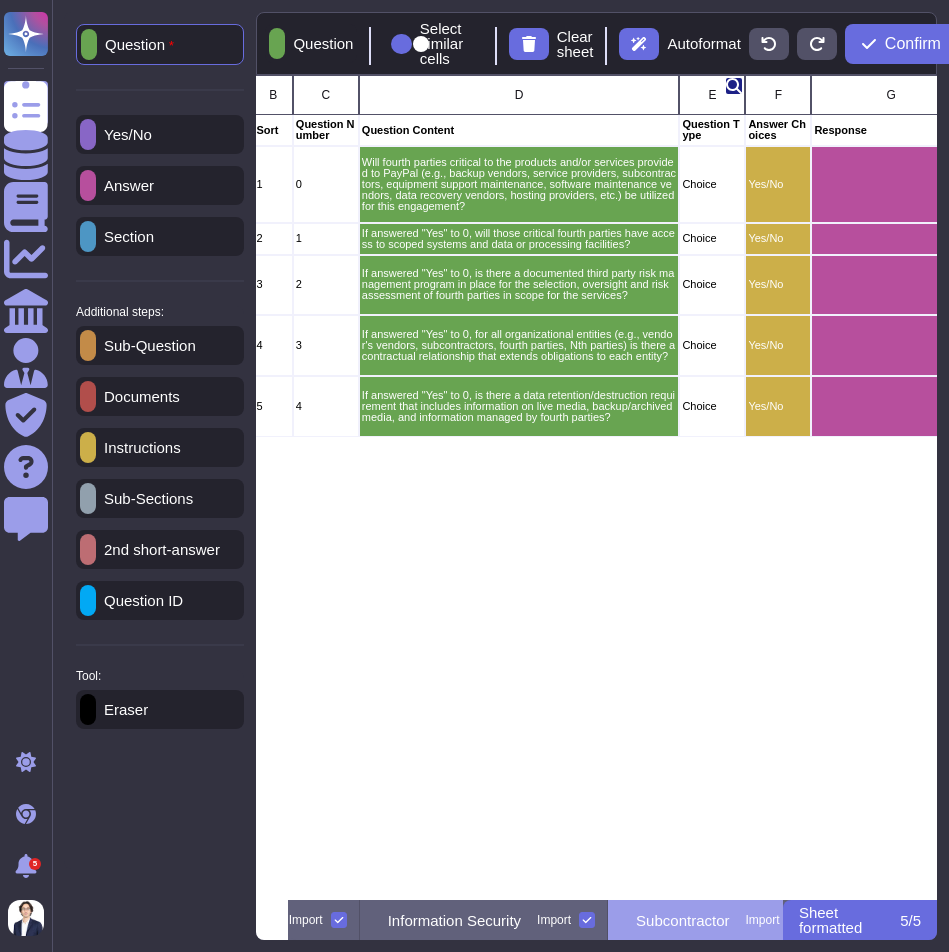 scroll, scrollTop: 0, scrollLeft: 18, axis: horizontal 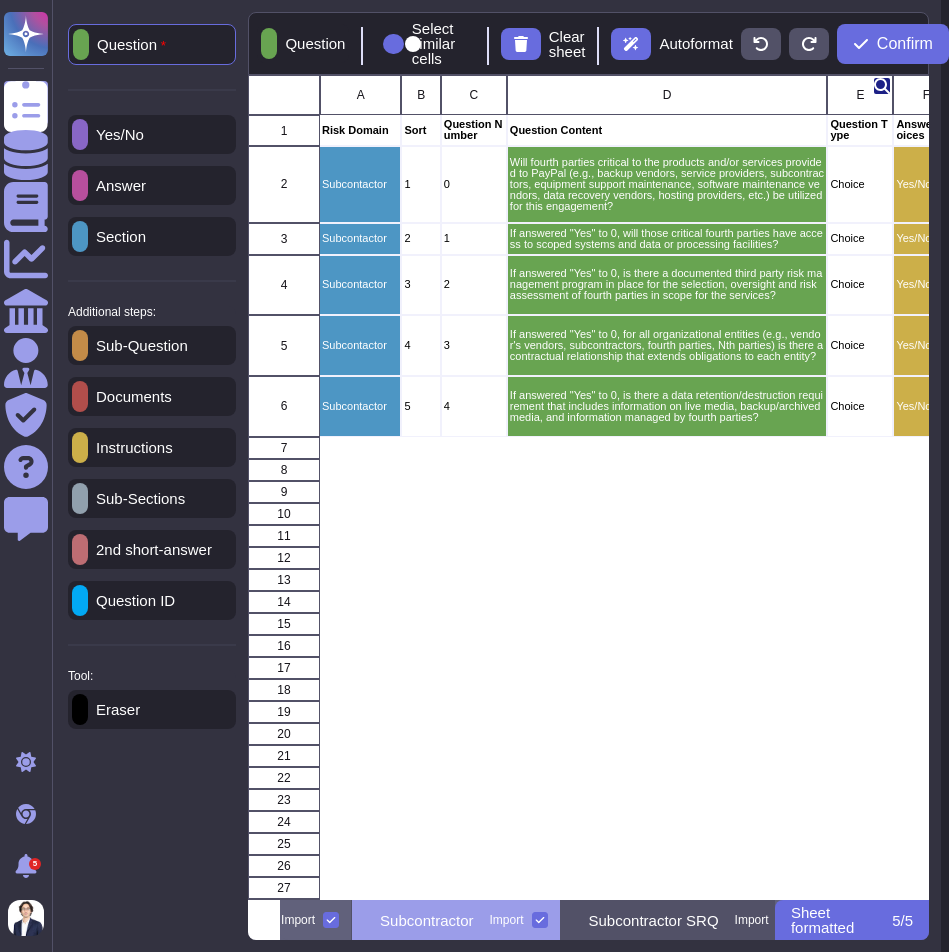 click on "Subcontractor SRQ" at bounding box center [654, 920] 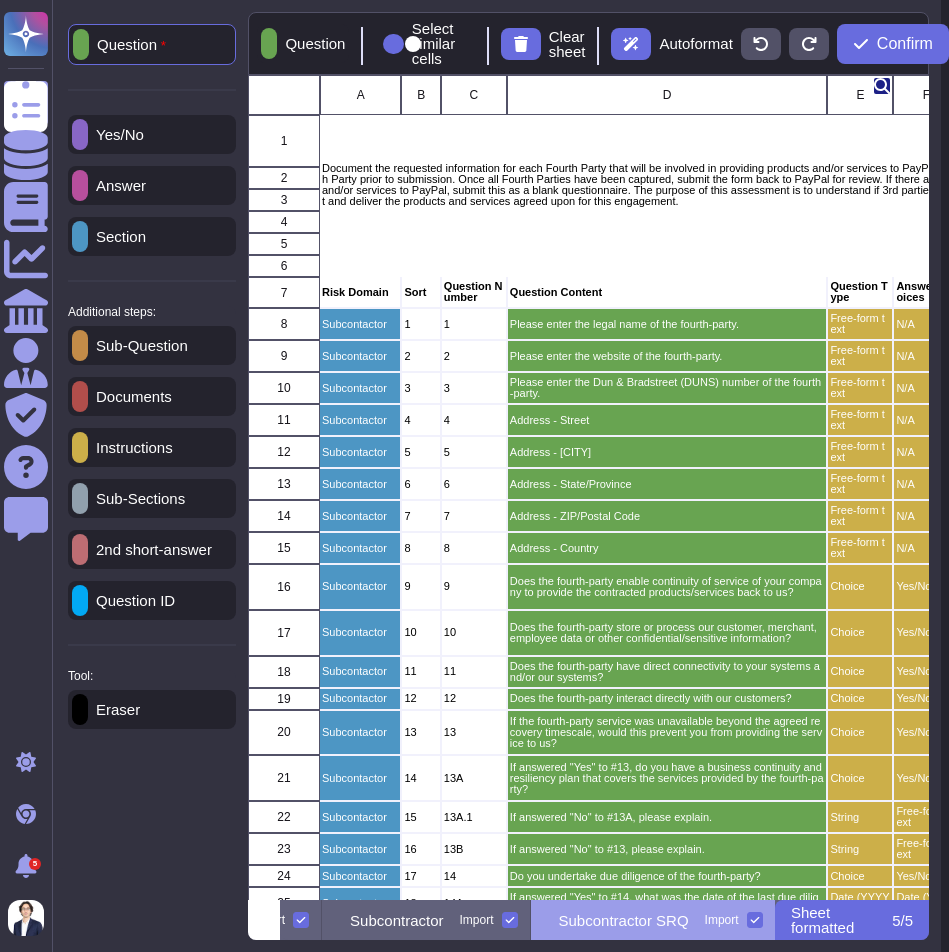 scroll, scrollTop: 0, scrollLeft: 765, axis: horizontal 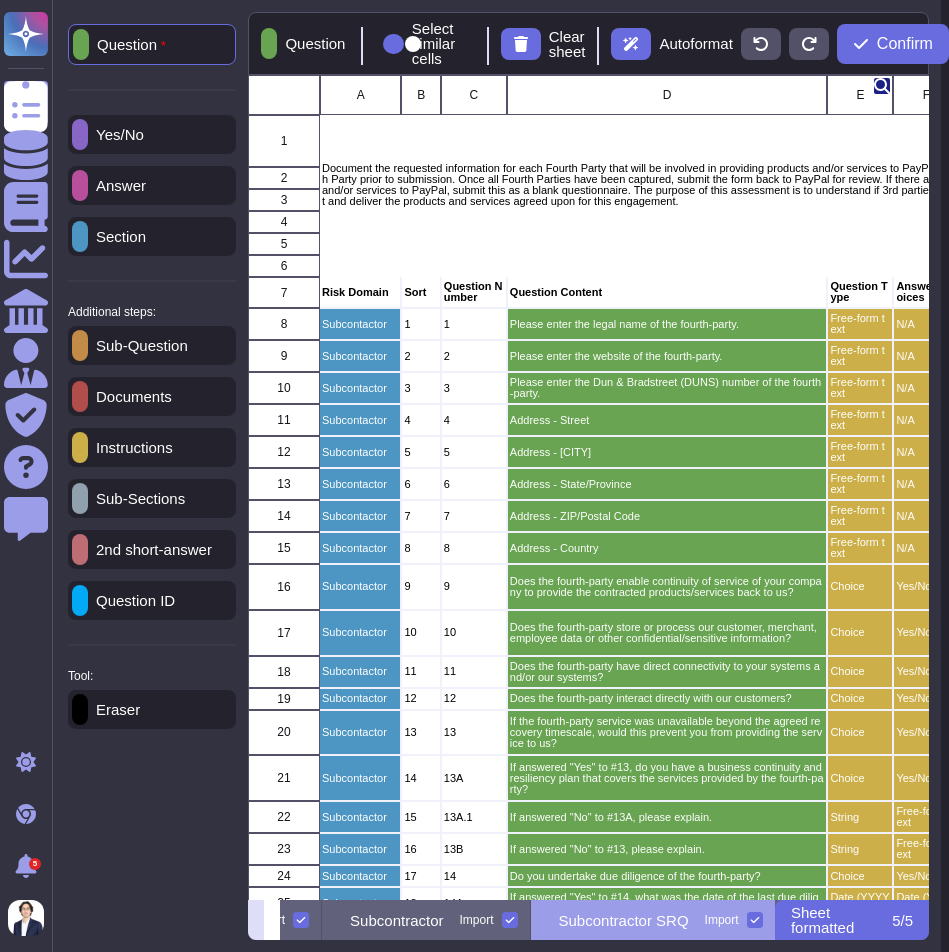 click 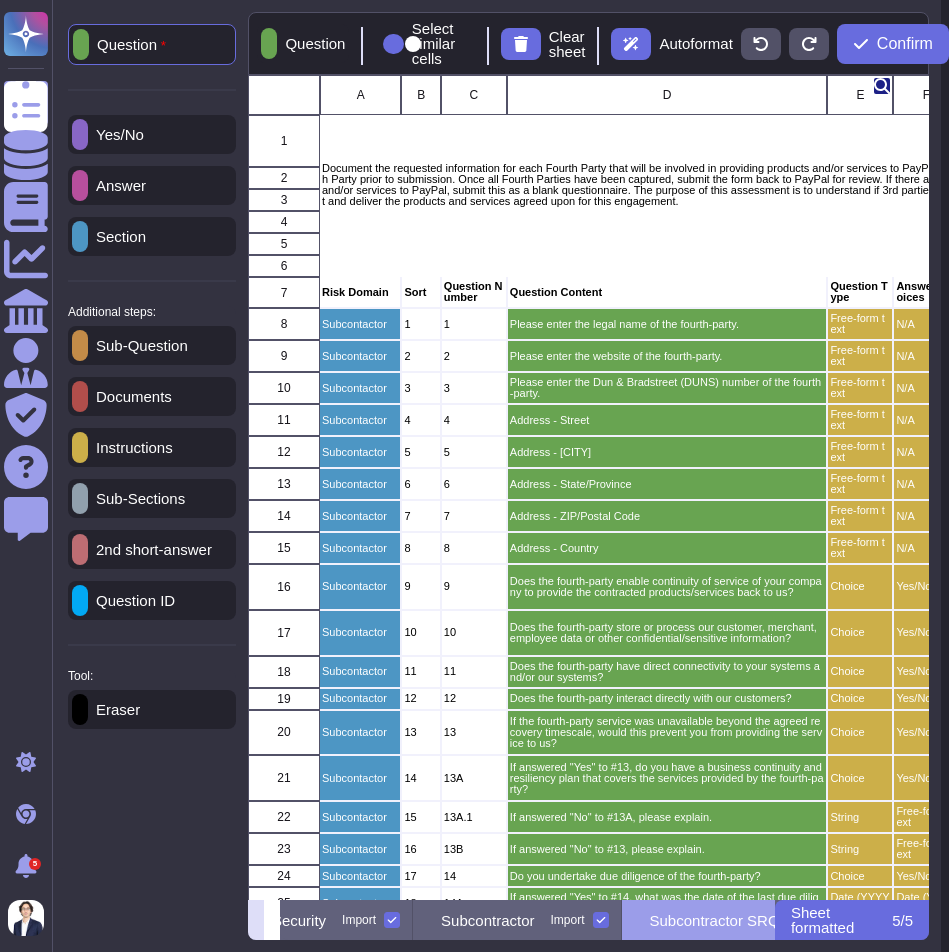 click 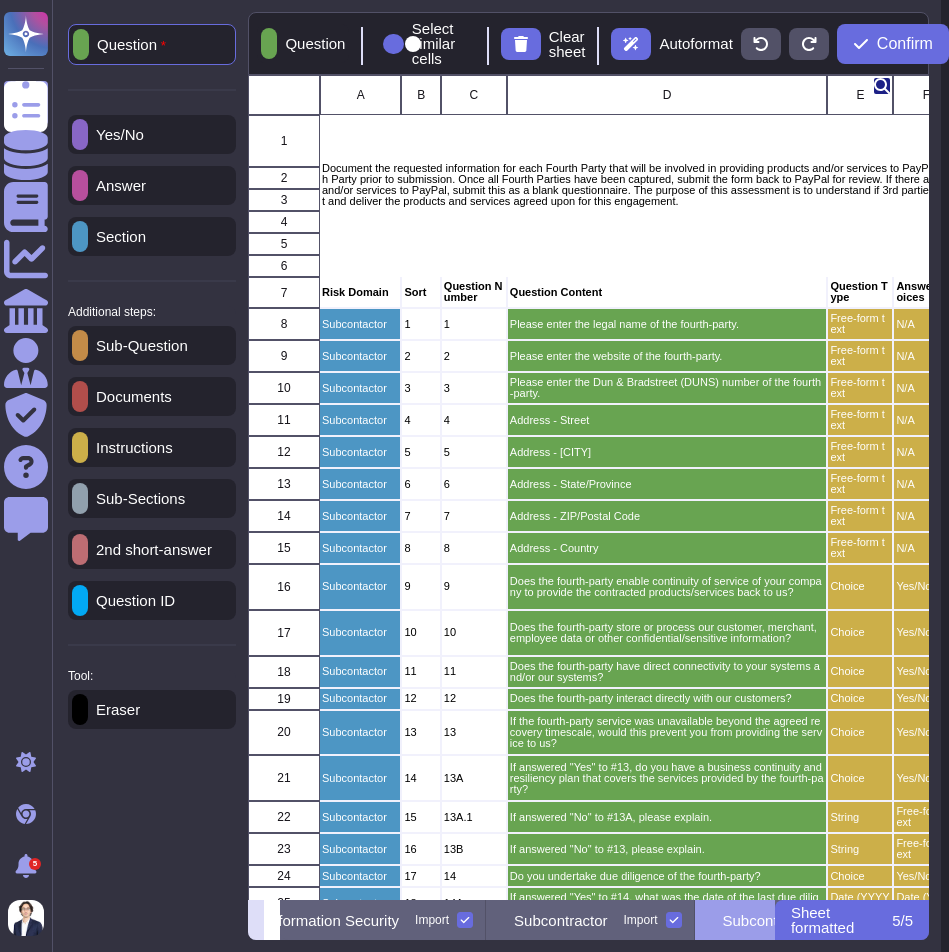 click 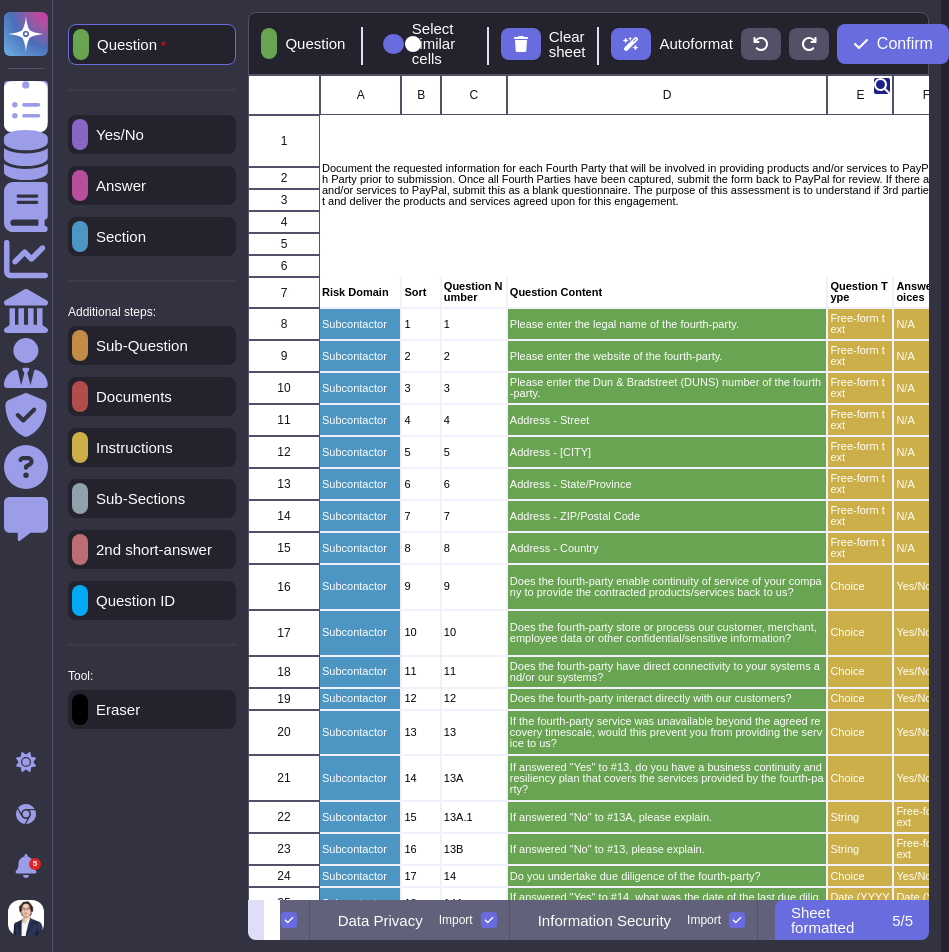 click 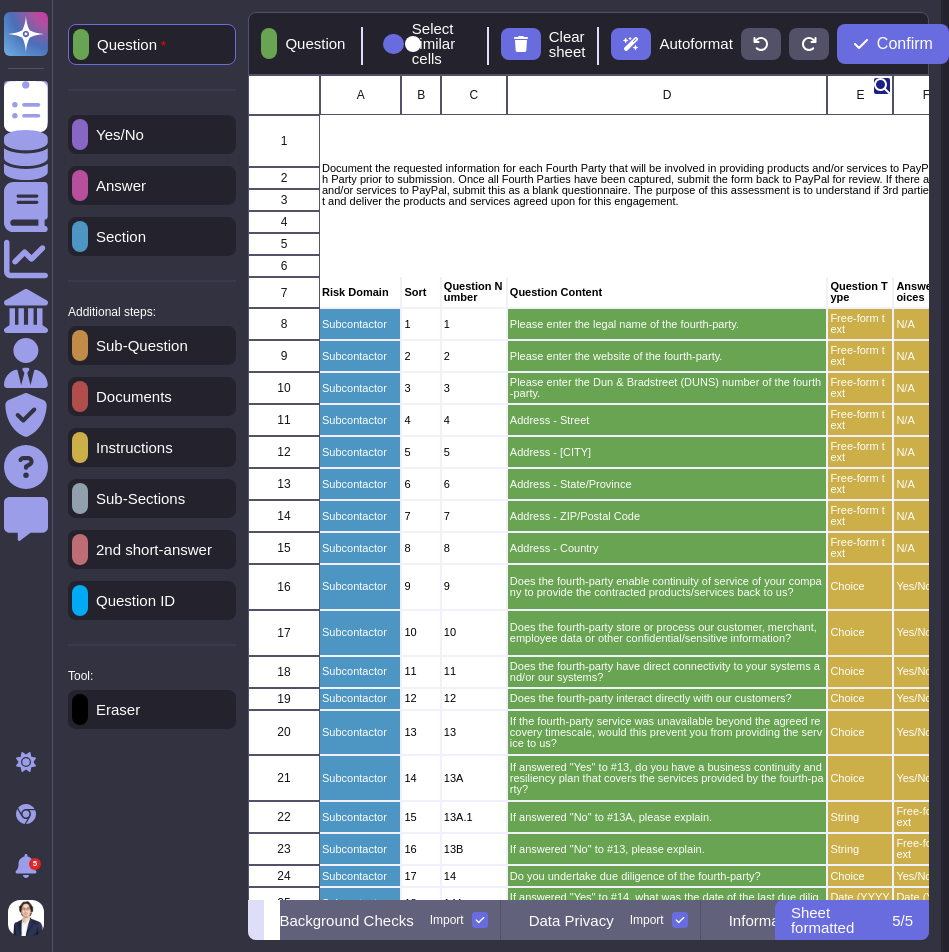 scroll, scrollTop: 0, scrollLeft: 20, axis: horizontal 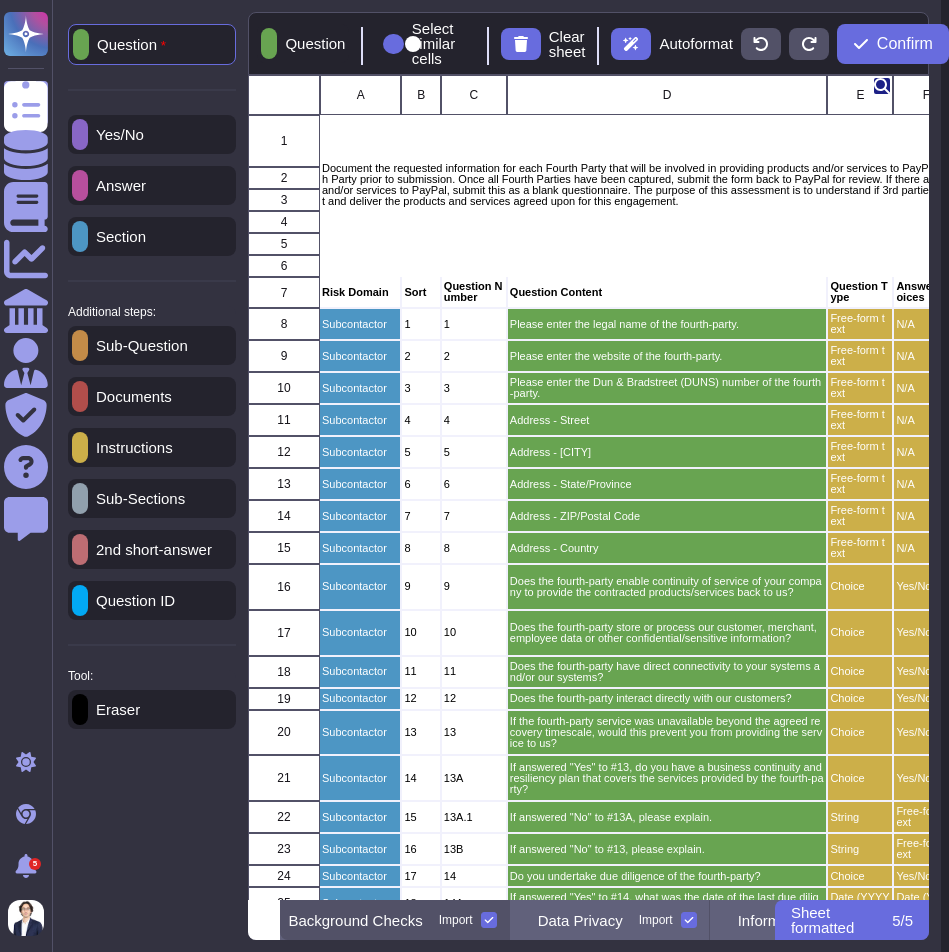 click on "Background Checks" at bounding box center (355, 920) 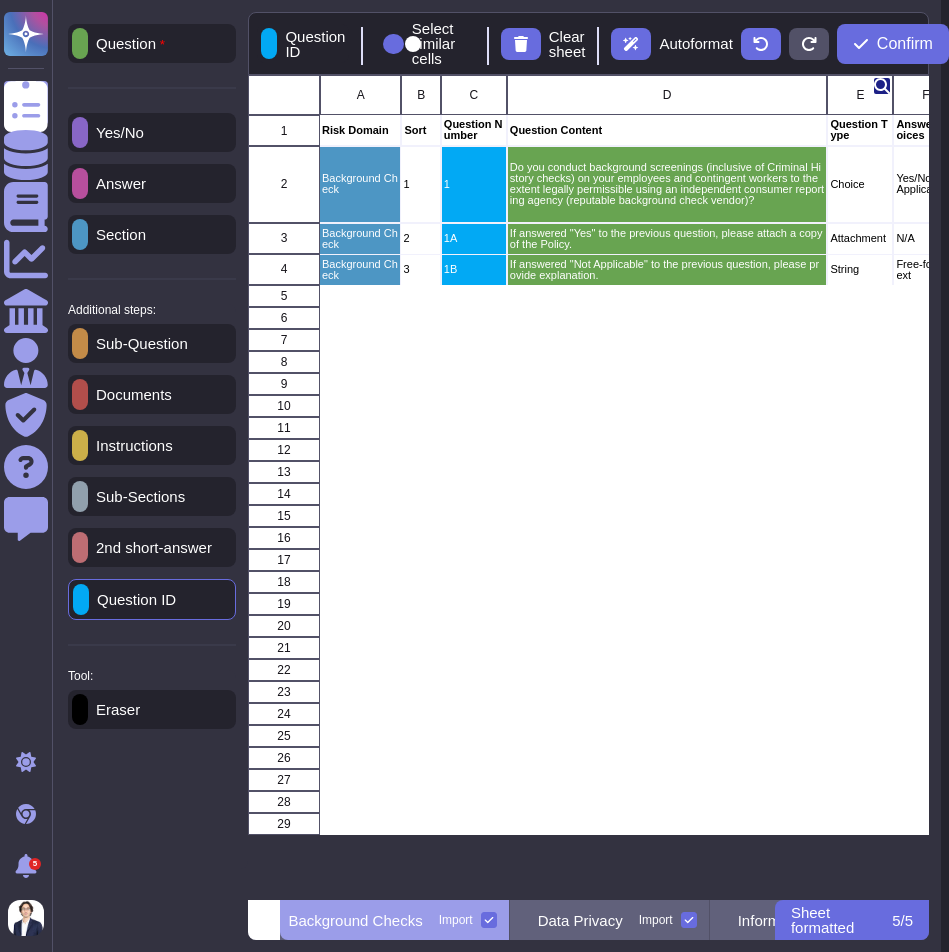 scroll, scrollTop: 0, scrollLeft: 0, axis: both 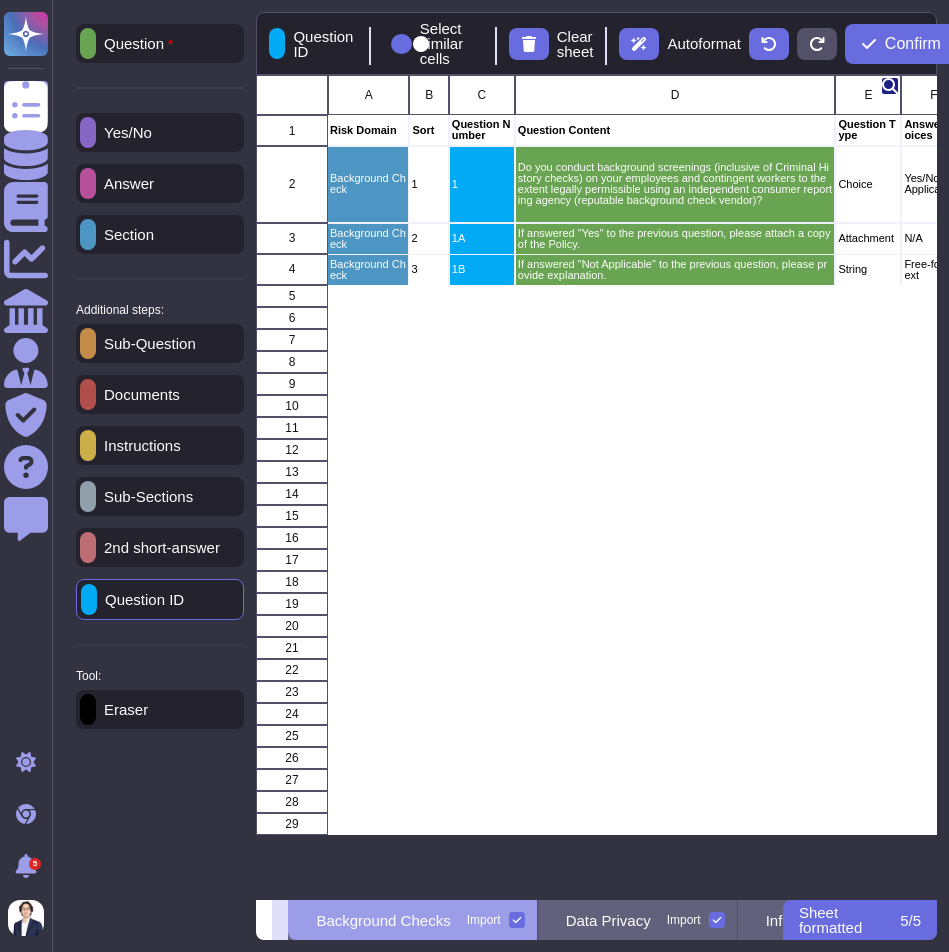 click 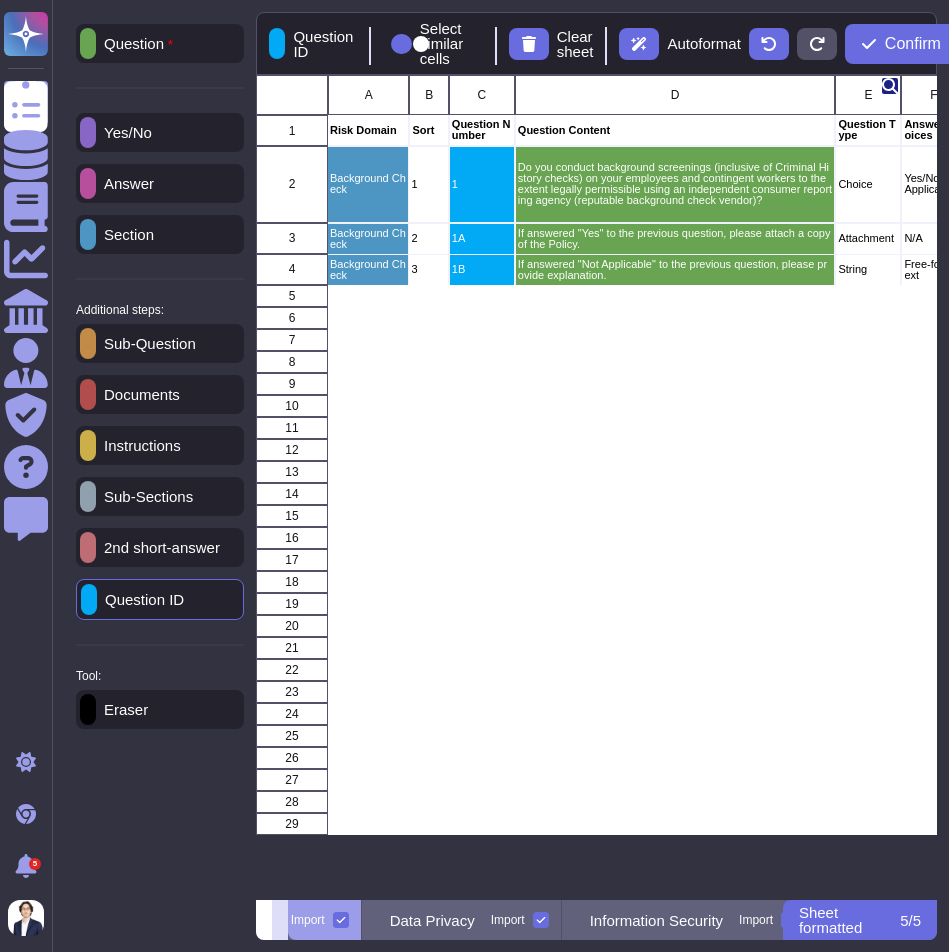 click 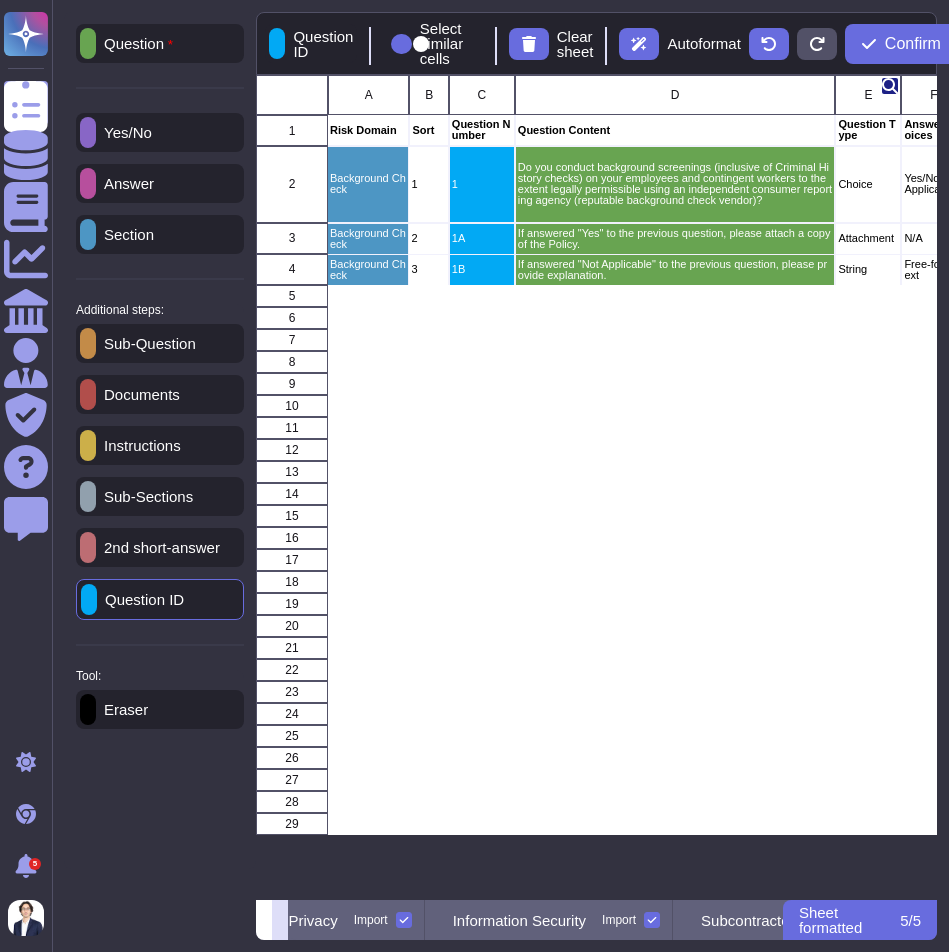 click 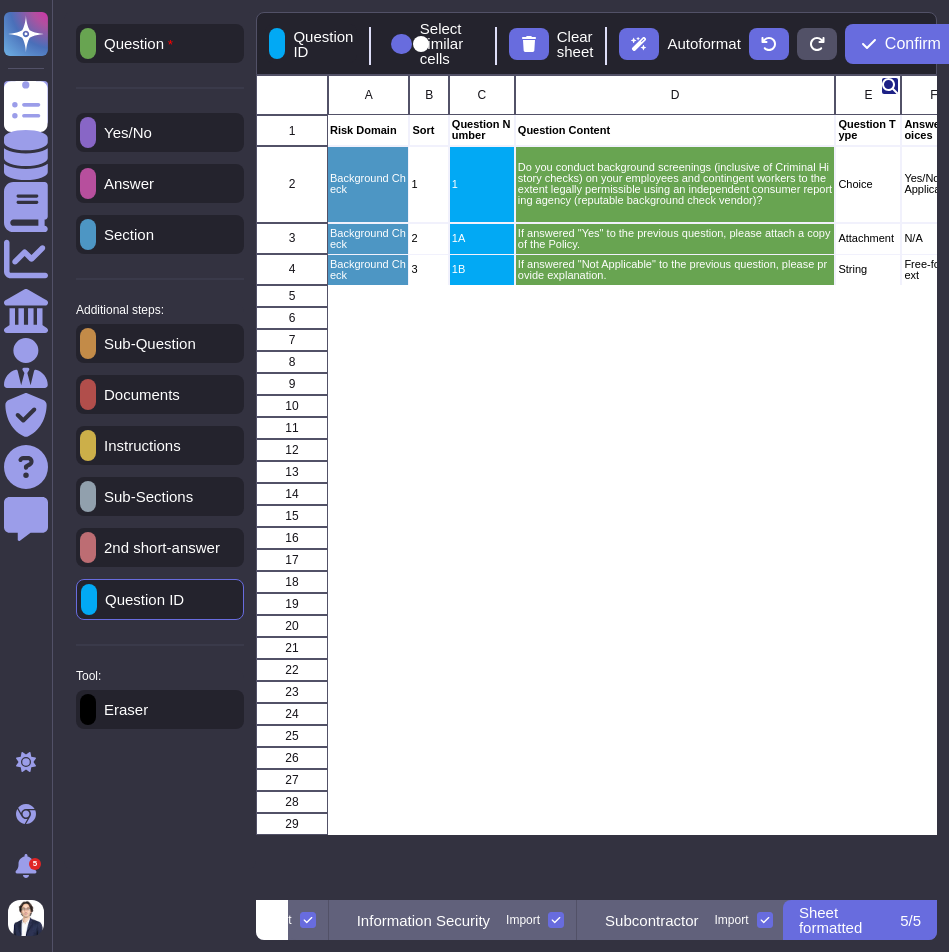 scroll, scrollTop: 0, scrollLeft: 513, axis: horizontal 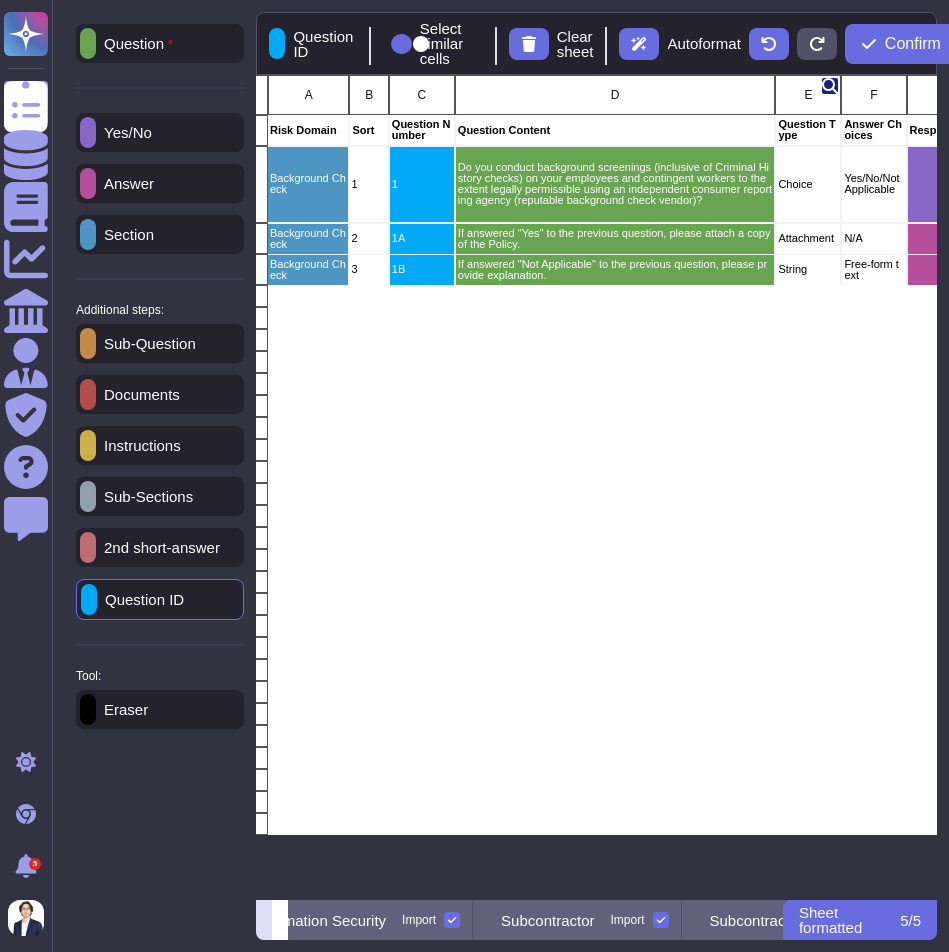 click at bounding box center [264, 920] 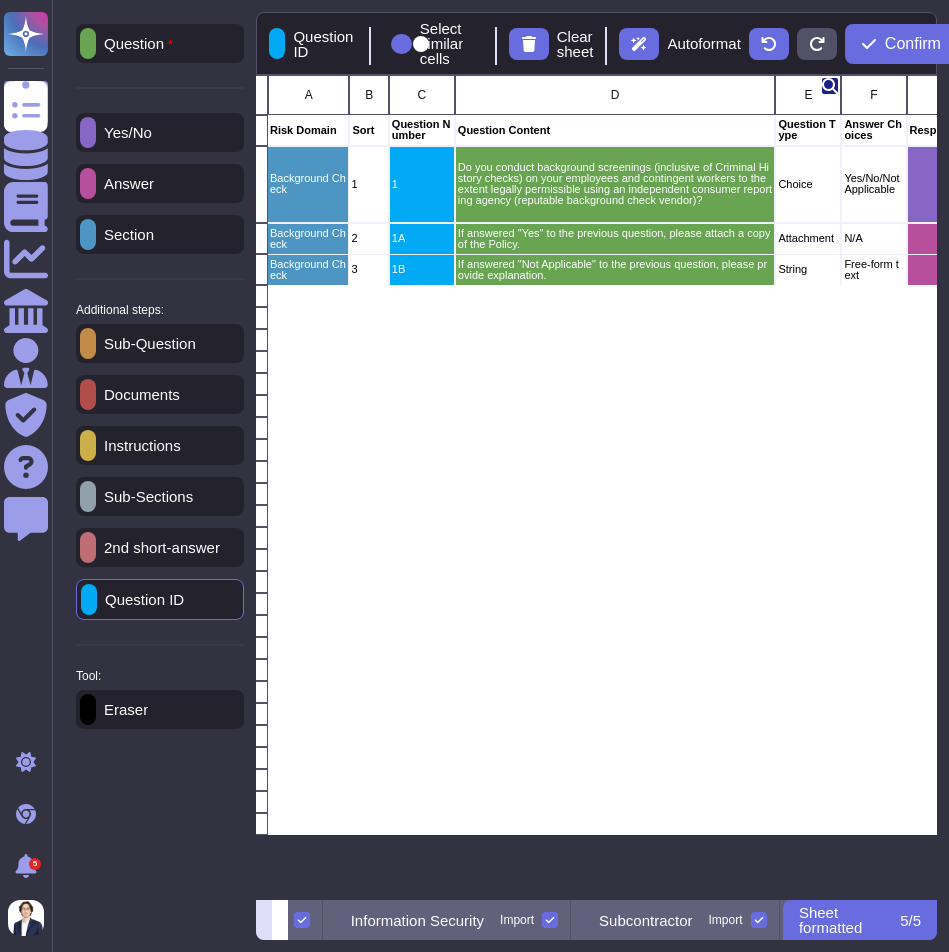 click at bounding box center (264, 920) 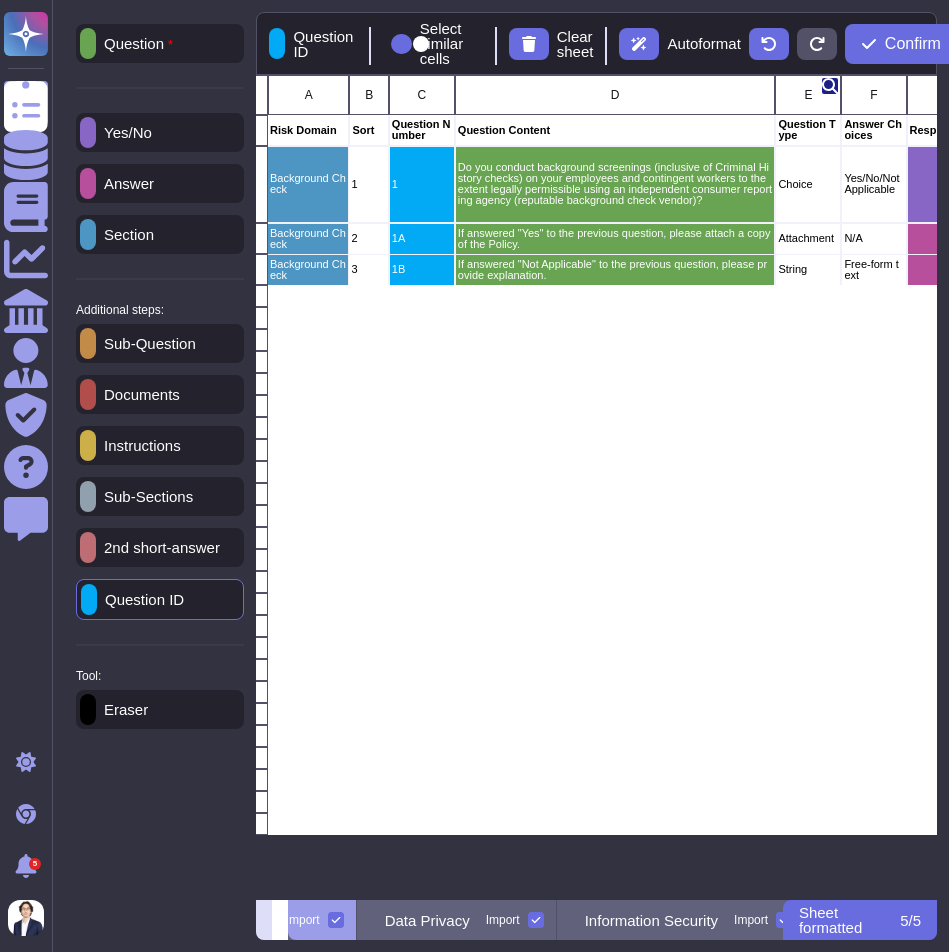 click at bounding box center (264, 920) 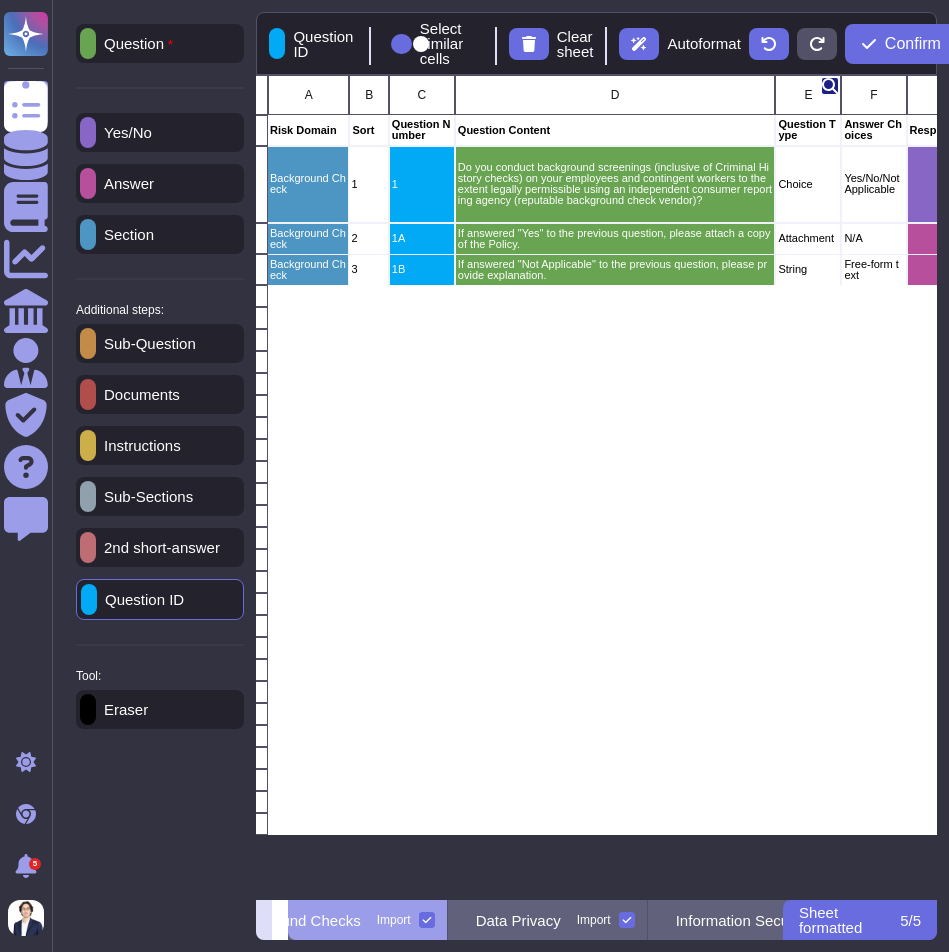 scroll, scrollTop: 0, scrollLeft: 0, axis: both 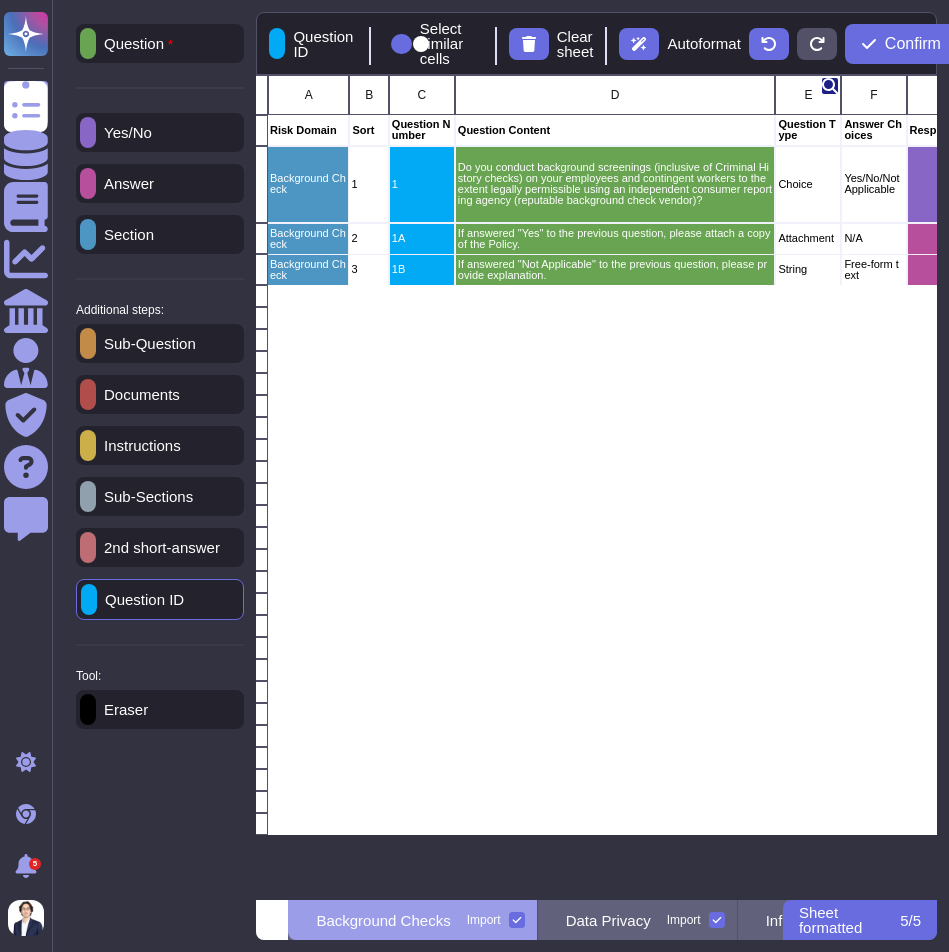 click 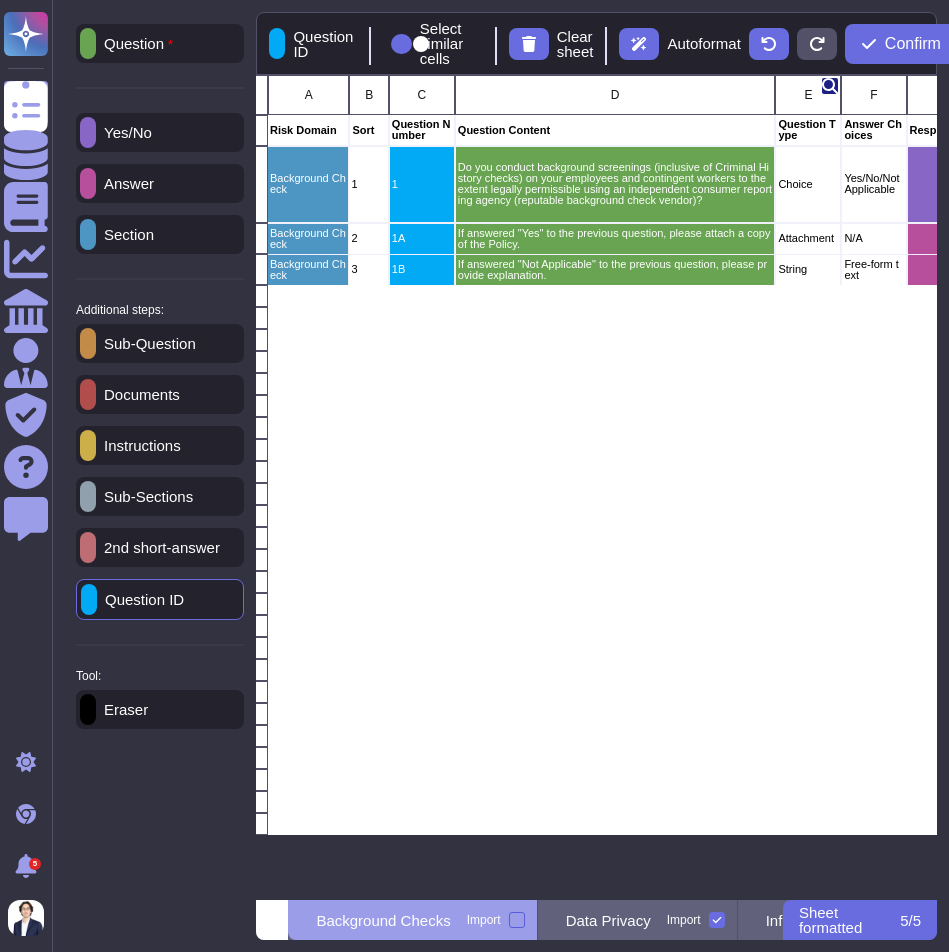 scroll, scrollTop: 1, scrollLeft: 1, axis: both 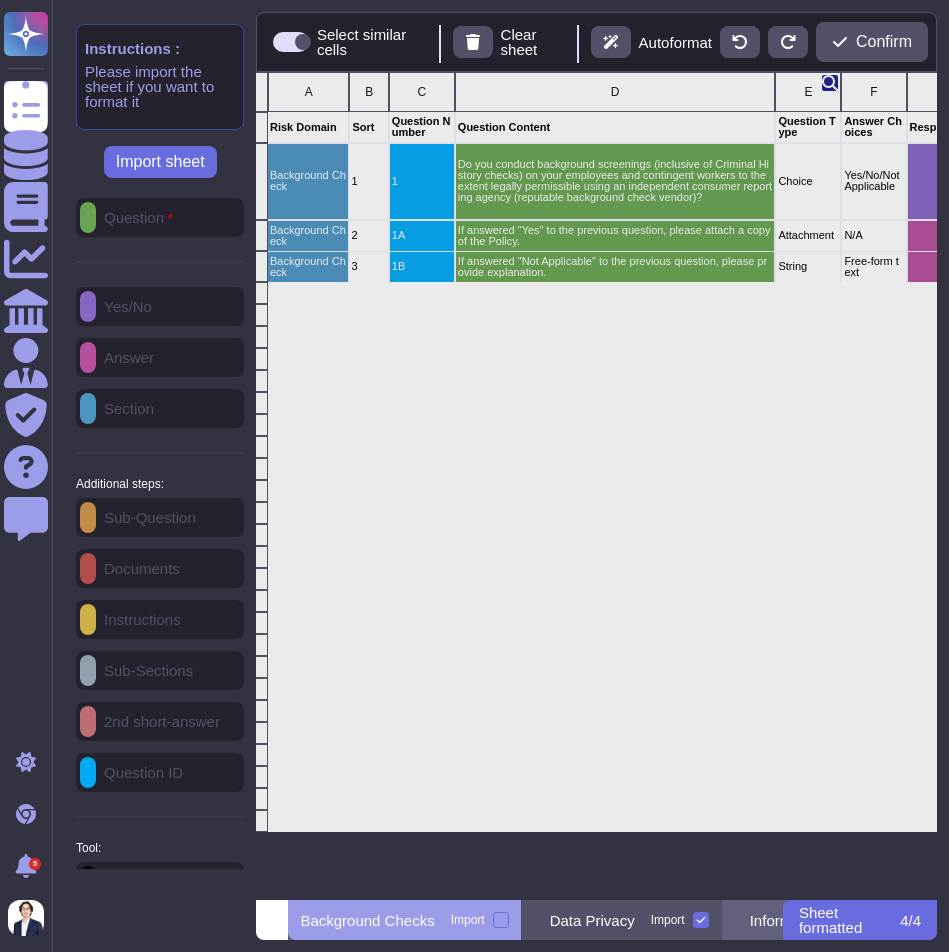 click on "Data Privacy" at bounding box center [592, 920] 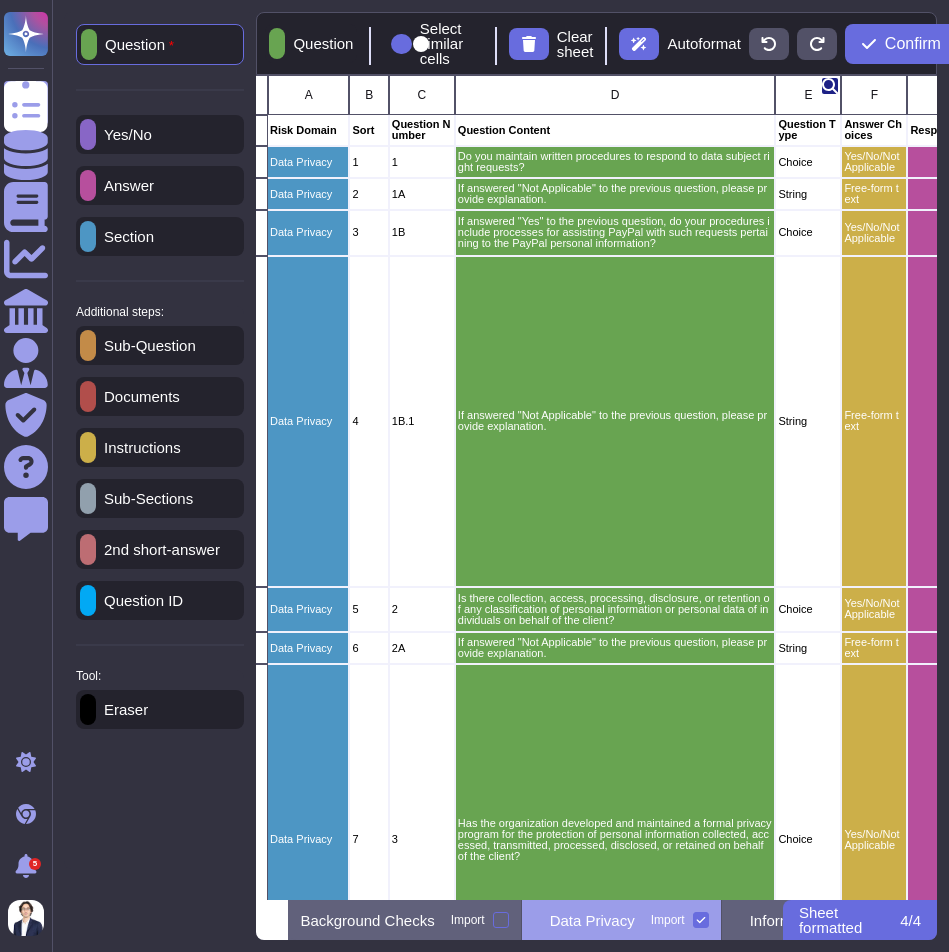 scroll, scrollTop: 0, scrollLeft: 18, axis: horizontal 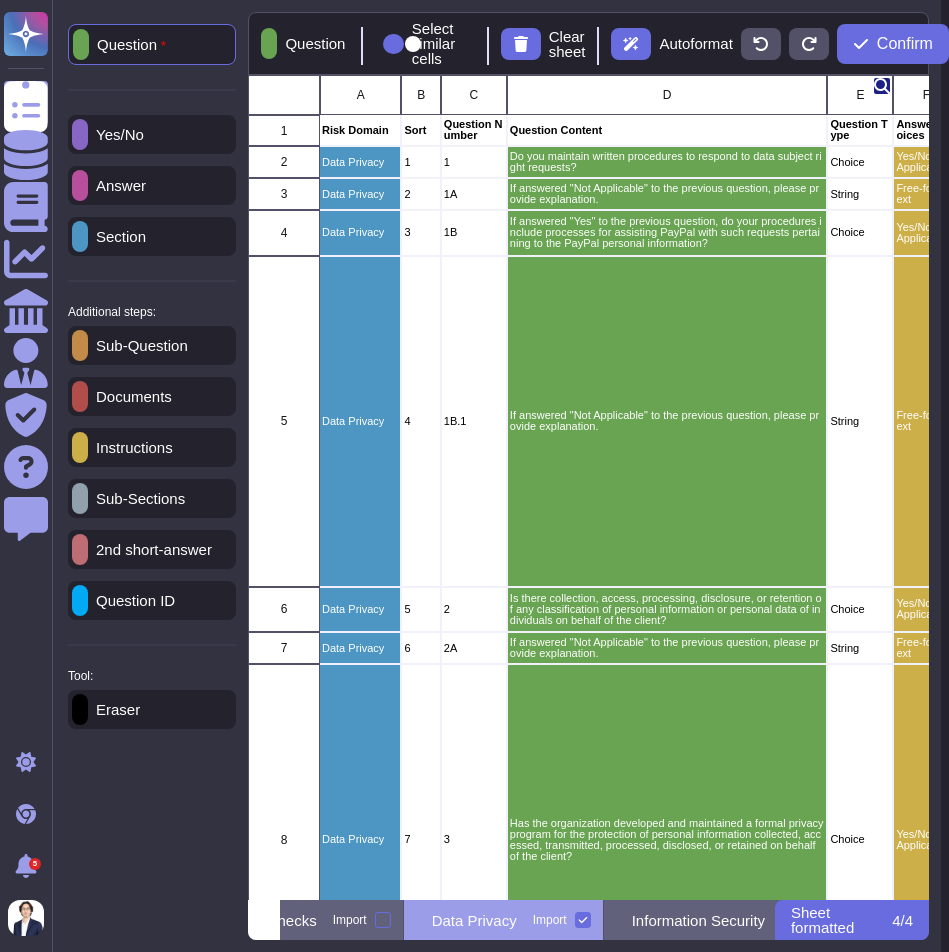 click on "Import" at bounding box center [562, 920] 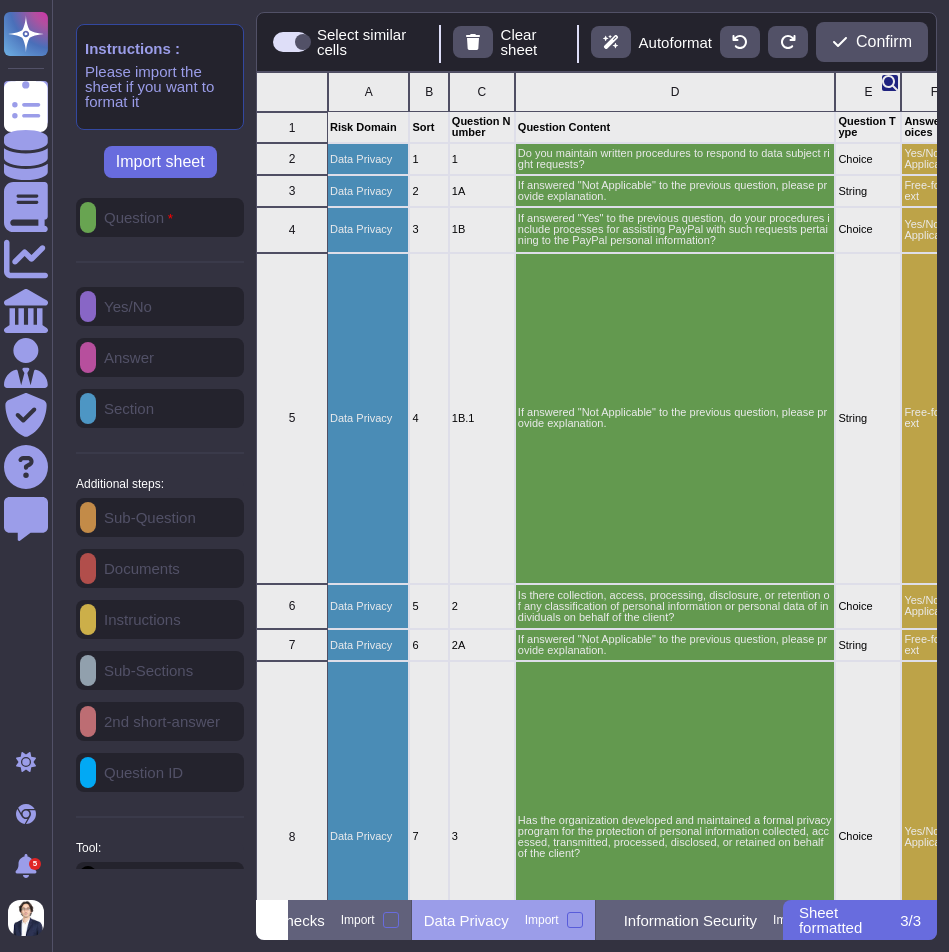 scroll, scrollTop: 0, scrollLeft: 0, axis: both 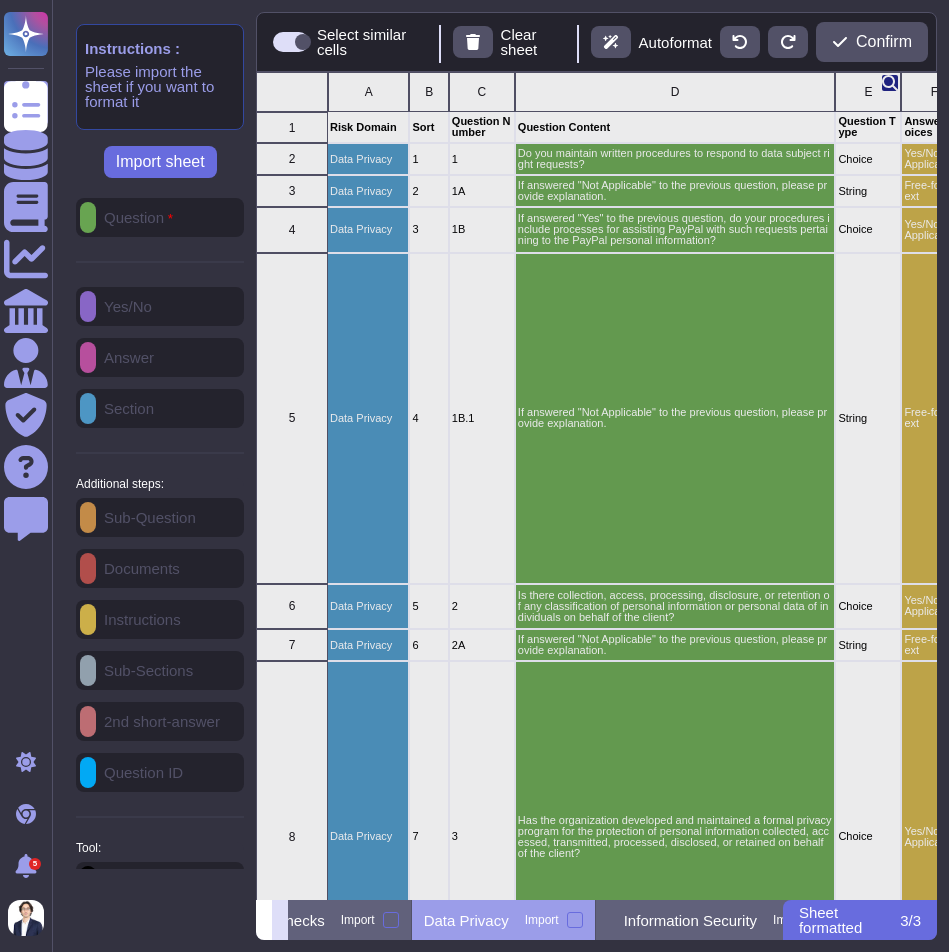click at bounding box center [280, 920] 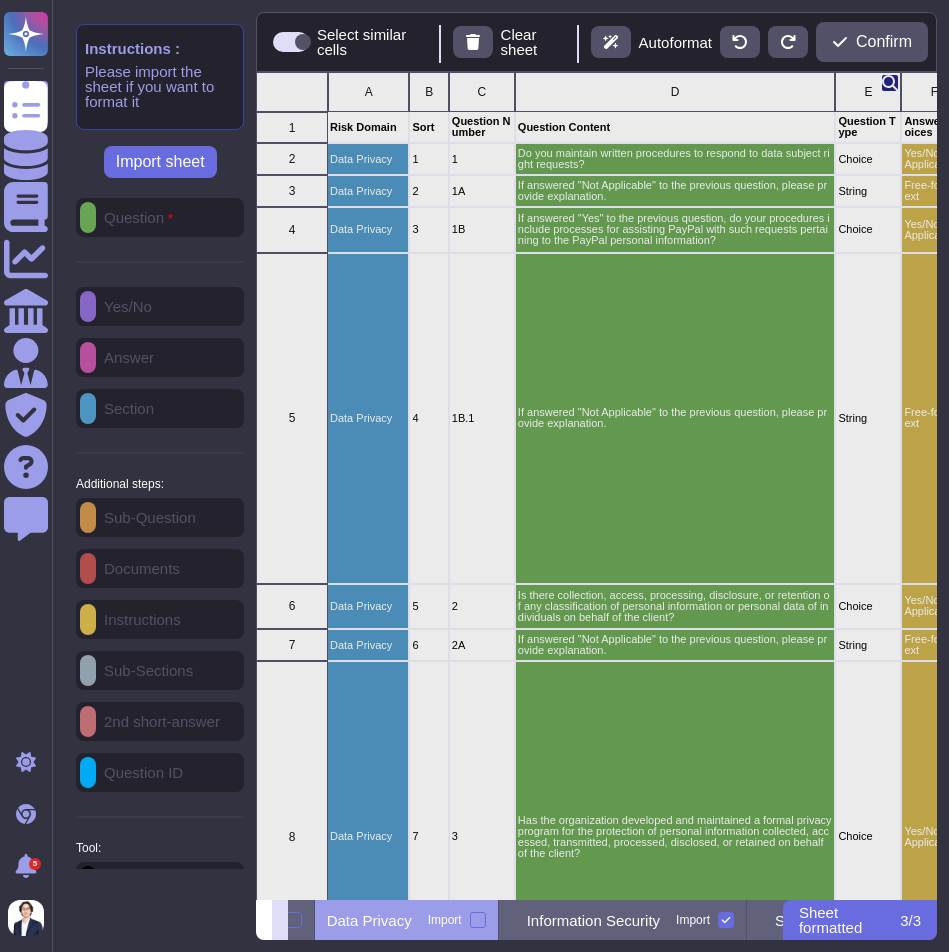 scroll, scrollTop: 0, scrollLeft: 310, axis: horizontal 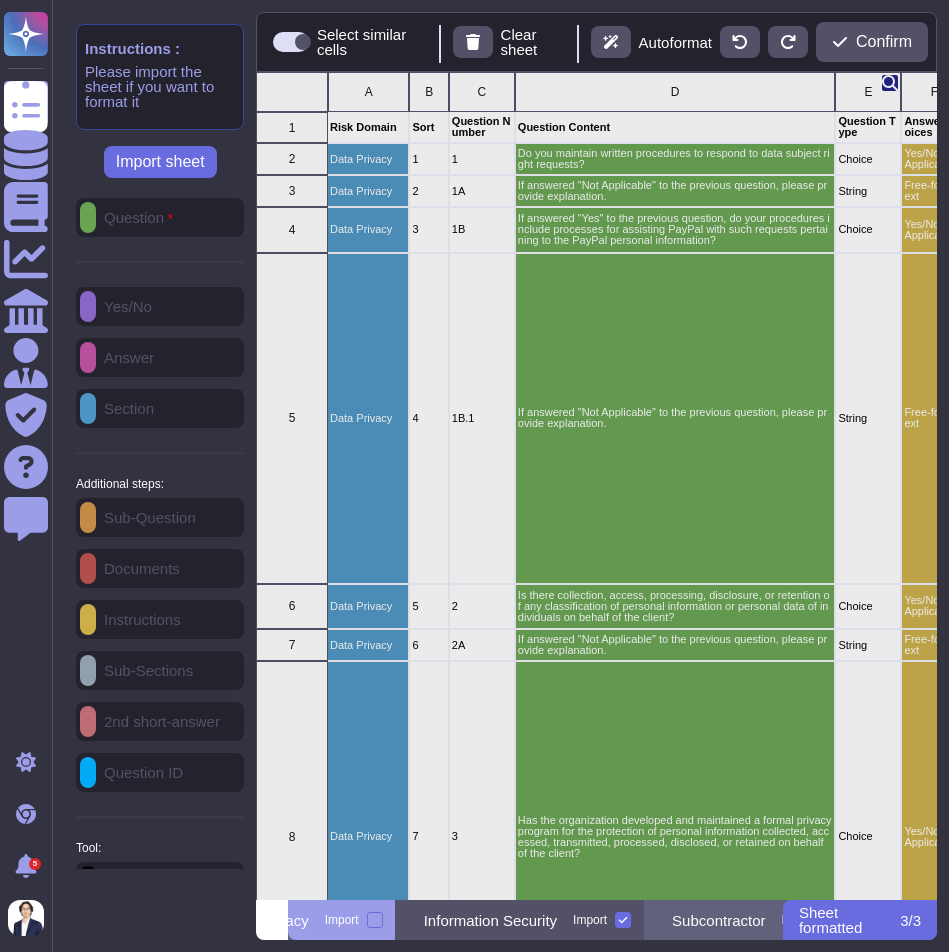 click on "Information Security" at bounding box center [490, 920] 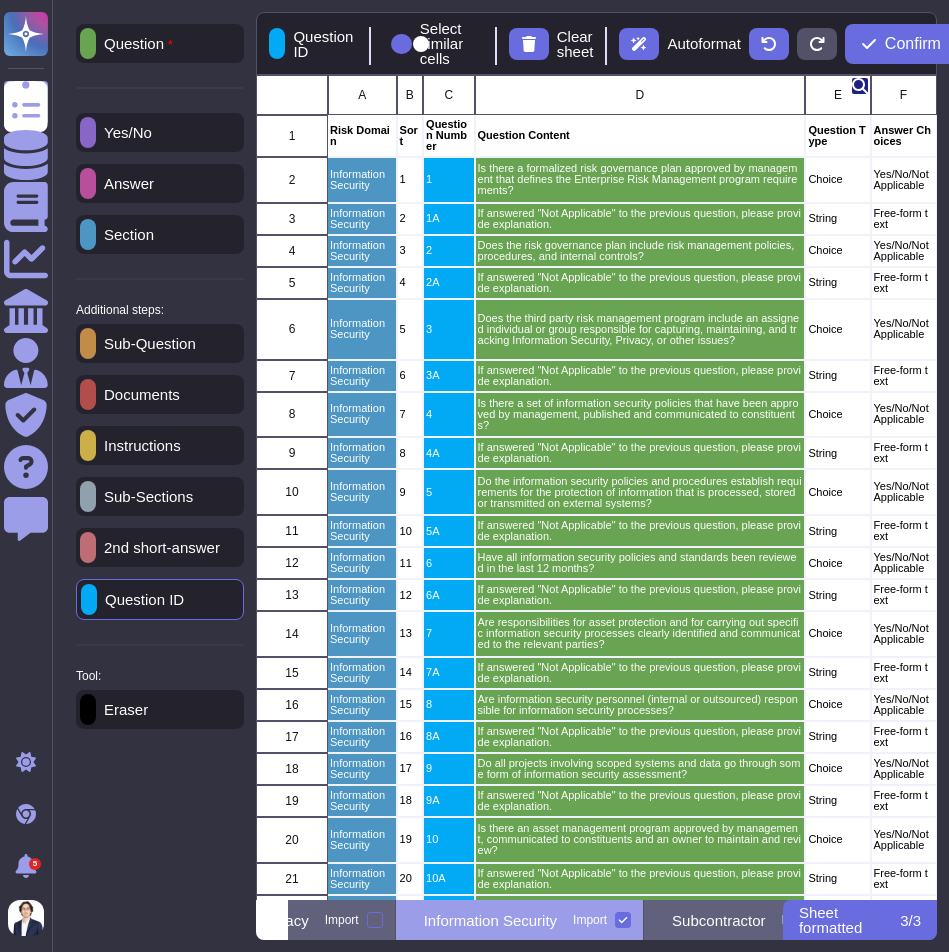 scroll, scrollTop: 825, scrollLeft: 680, axis: both 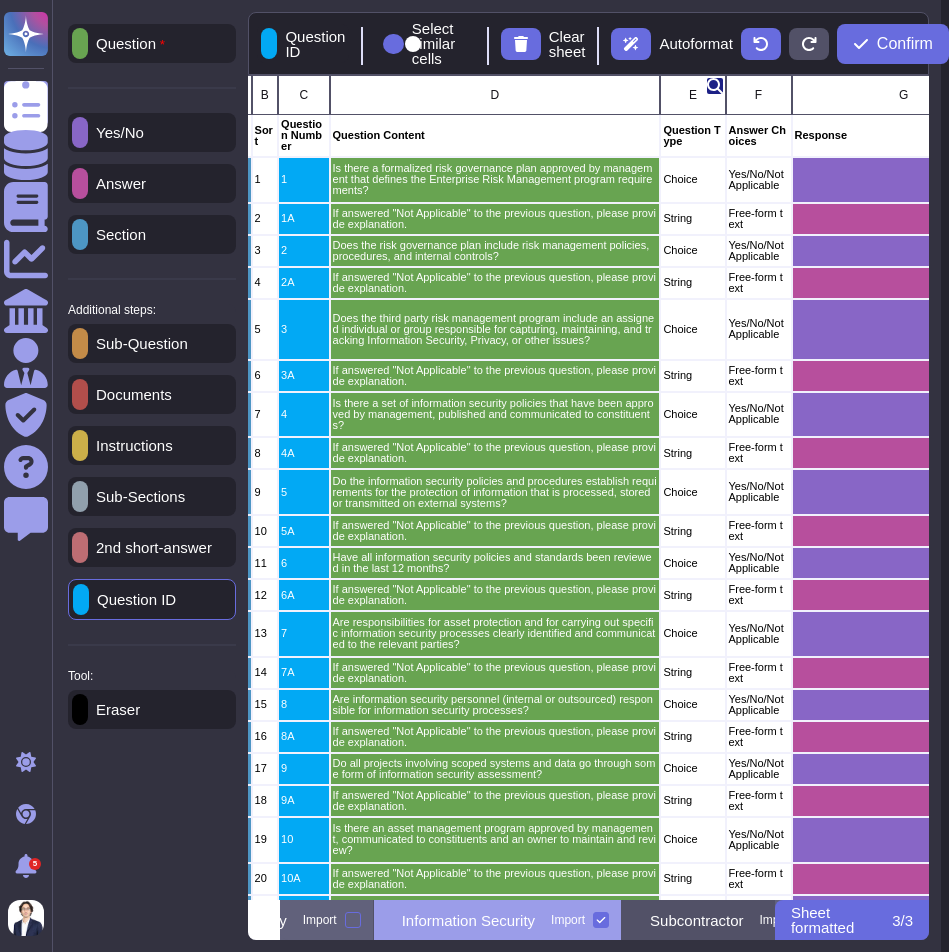 click on "Subcontractor Import" at bounding box center (726, 920) 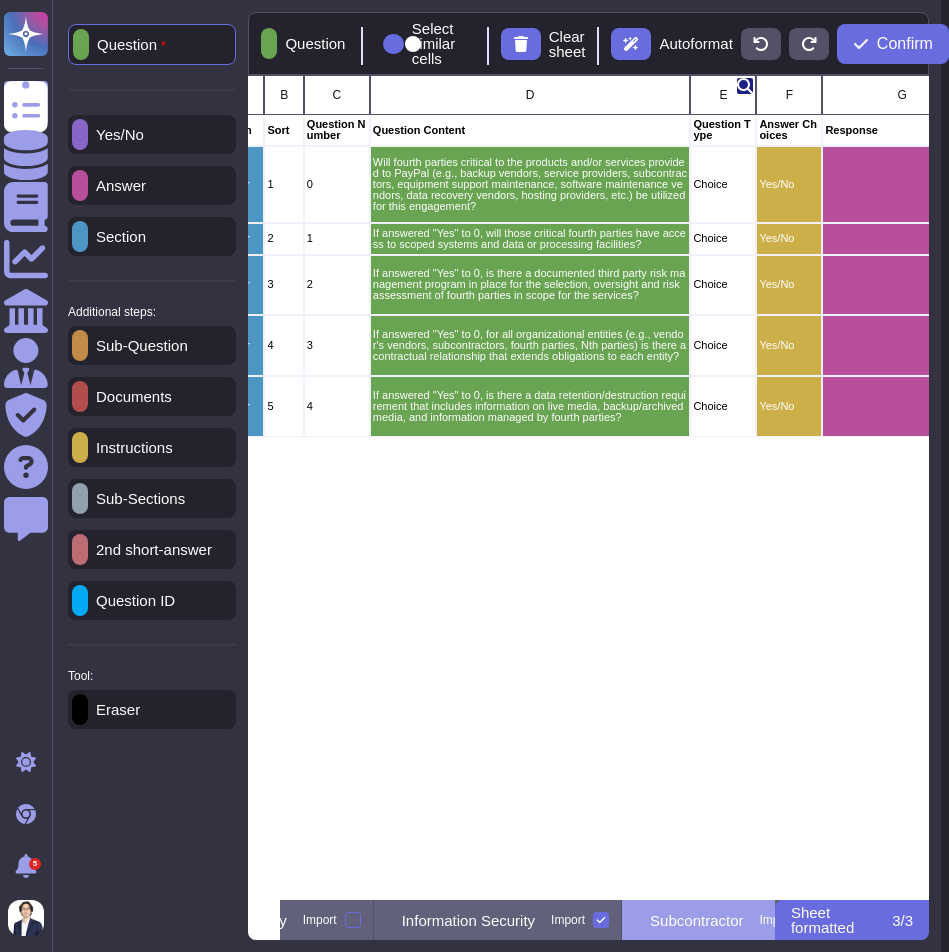 scroll, scrollTop: 0, scrollLeft: 0, axis: both 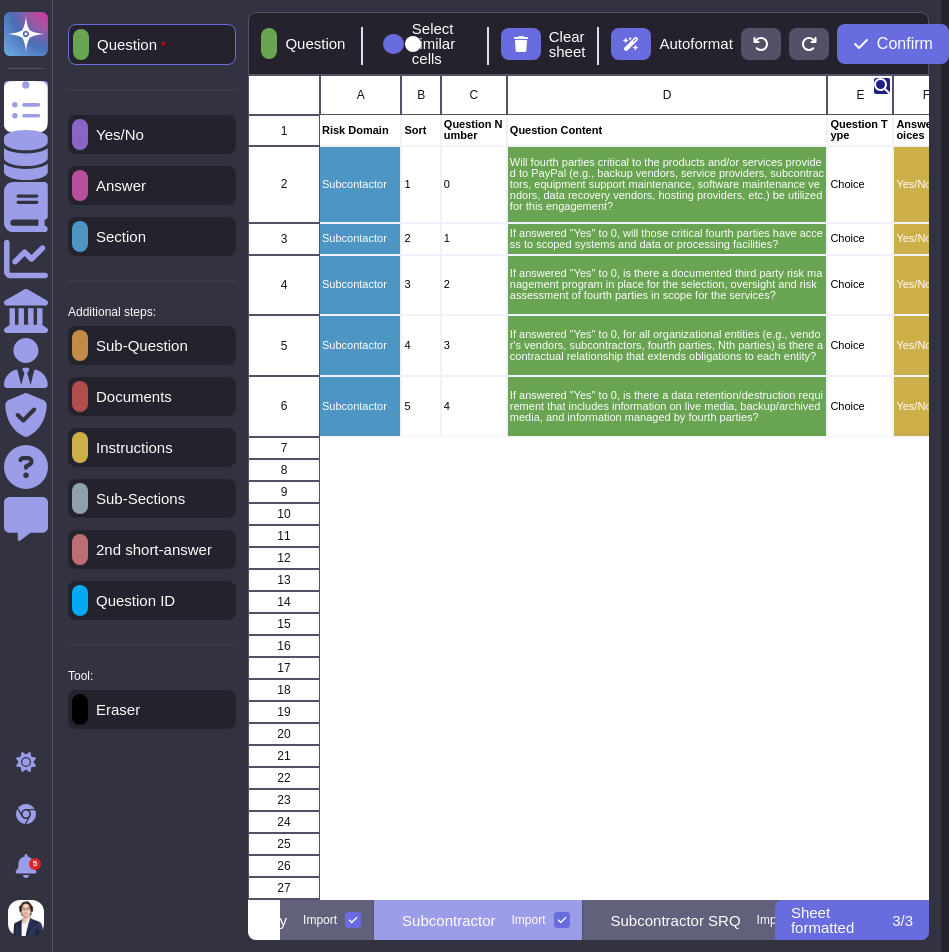 click at bounding box center (562, 920) 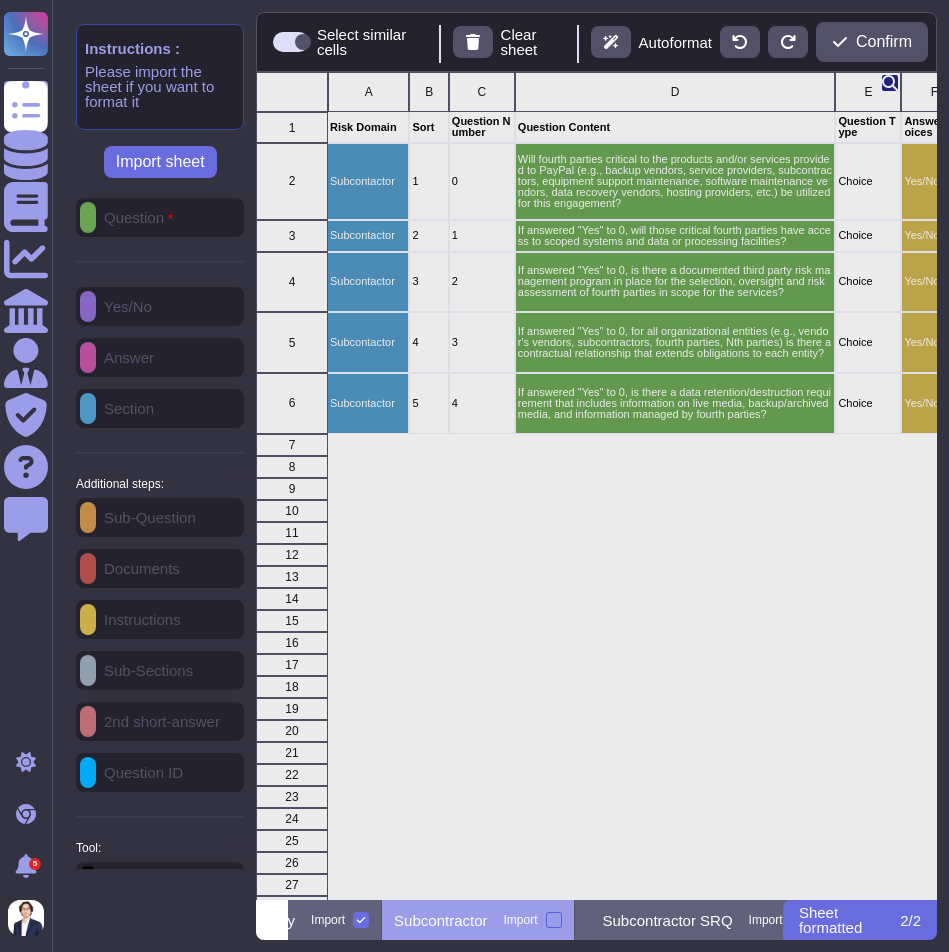 scroll 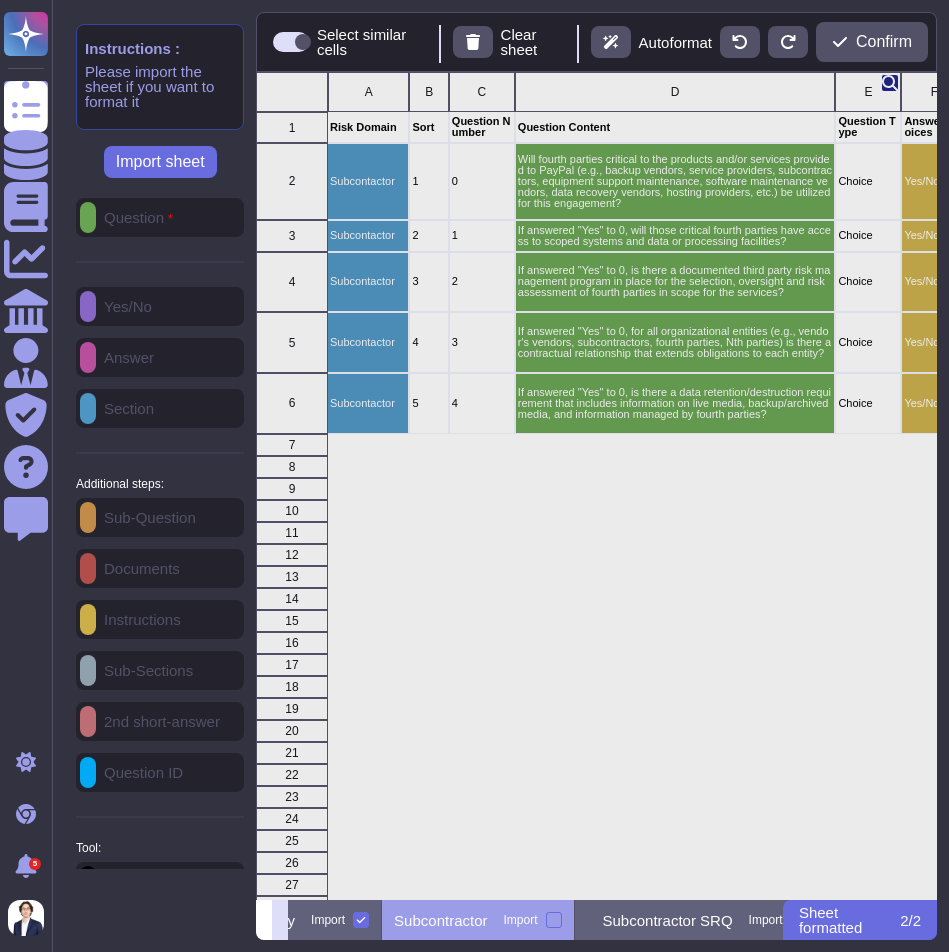 click 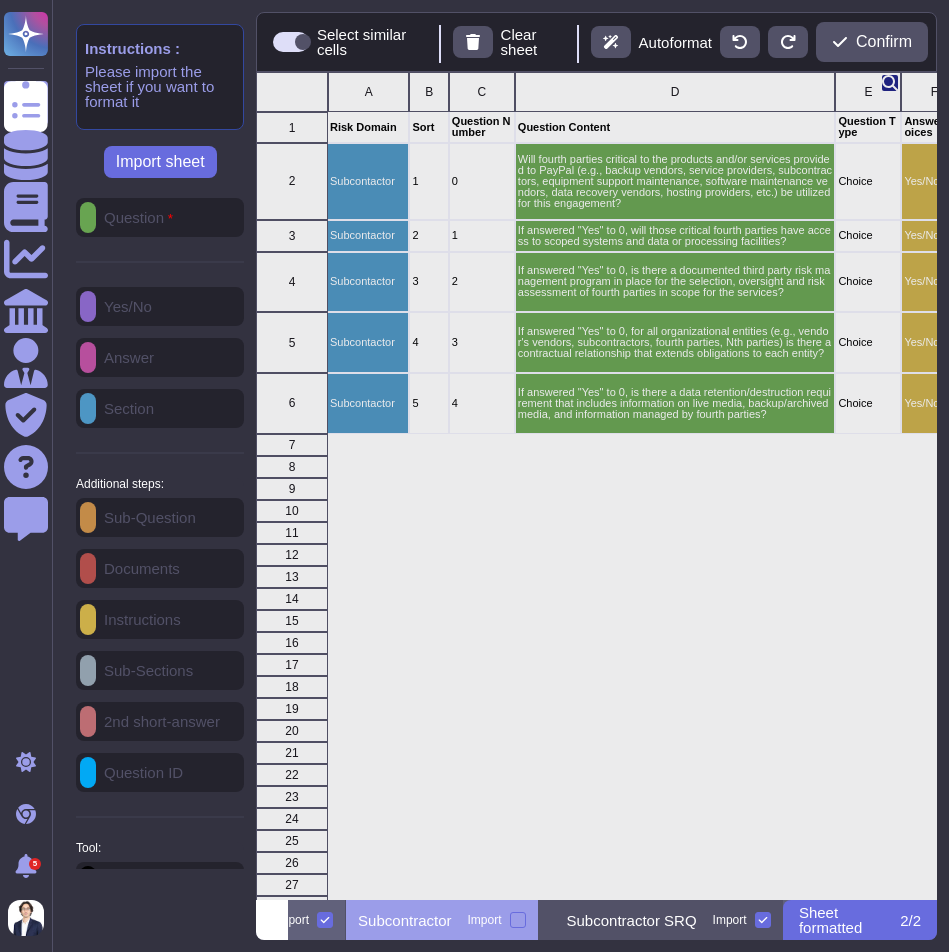 click at bounding box center [763, 920] 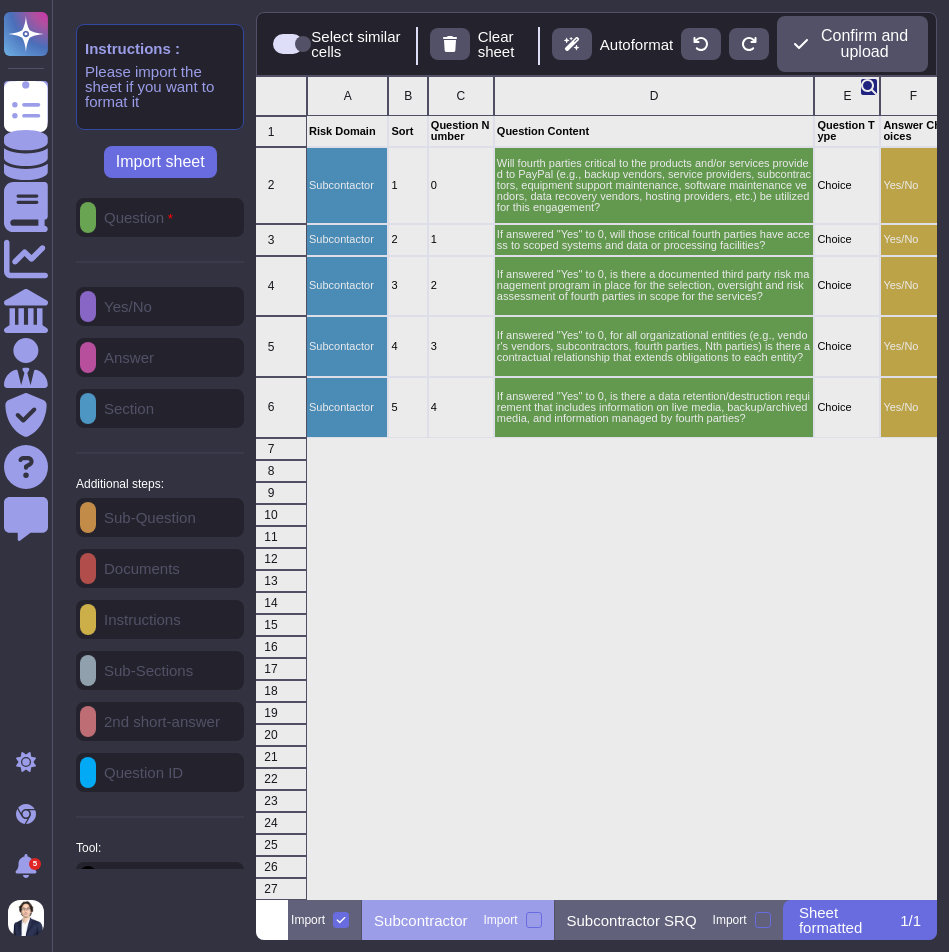 scroll, scrollTop: 0, scrollLeft: 17, axis: horizontal 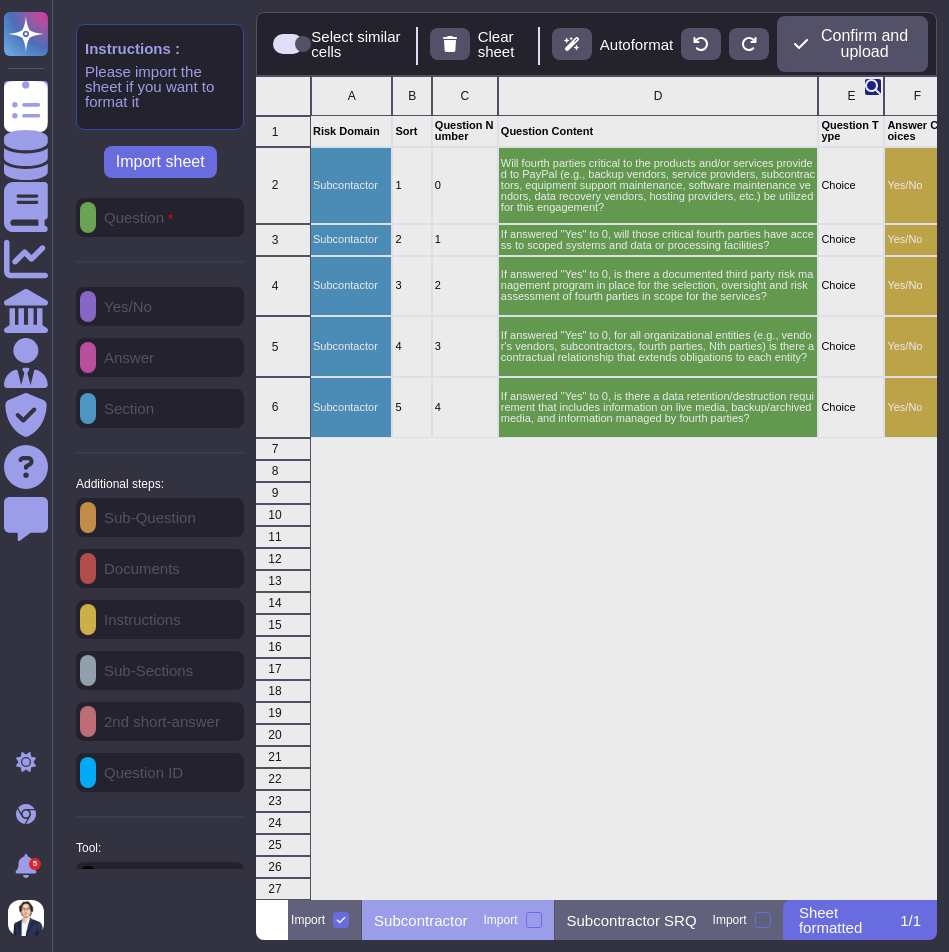 click on "Instructions : Please import the sheet if you want to format it Import sheet Question Yes/No Answer Section Additional steps: Sub-Question Documents Instructions Sub-Sections 2nd short-answer Question ID Tool: Eraser Select similar cells Clear sheet Autoformat Confirm and upload A B C D E F G H I J K L 1 Risk Domain Sort Question Number Question Content Question Type Answer Choices Response 2 Subcontactor 1 0 Will fourth parties critical to the products and/or services provided to PayPal (e.g., backup vendors, service providers, subcontractors, equipment support maintenance, software maintenance vendors, data recovery vendors, hosting providers, etc.) be utilized for this engagement? Choice Yes/No 3 Subcontactor 2 1 If answered "Yes" to 0, will those critical fourth parties have access to scoped systems and data or processing facilities? Choice Yes/No 4 Subcontactor 3 2 Choice Yes/No 5 Subcontactor 4 3 Choice Yes/No 6 Subcontactor 5 4 Choice Yes/No 7 8 9 10 11 12 13 14 15 16 17 18 19 20 21 22 23 24 25 26 27 1" at bounding box center (500, 476) 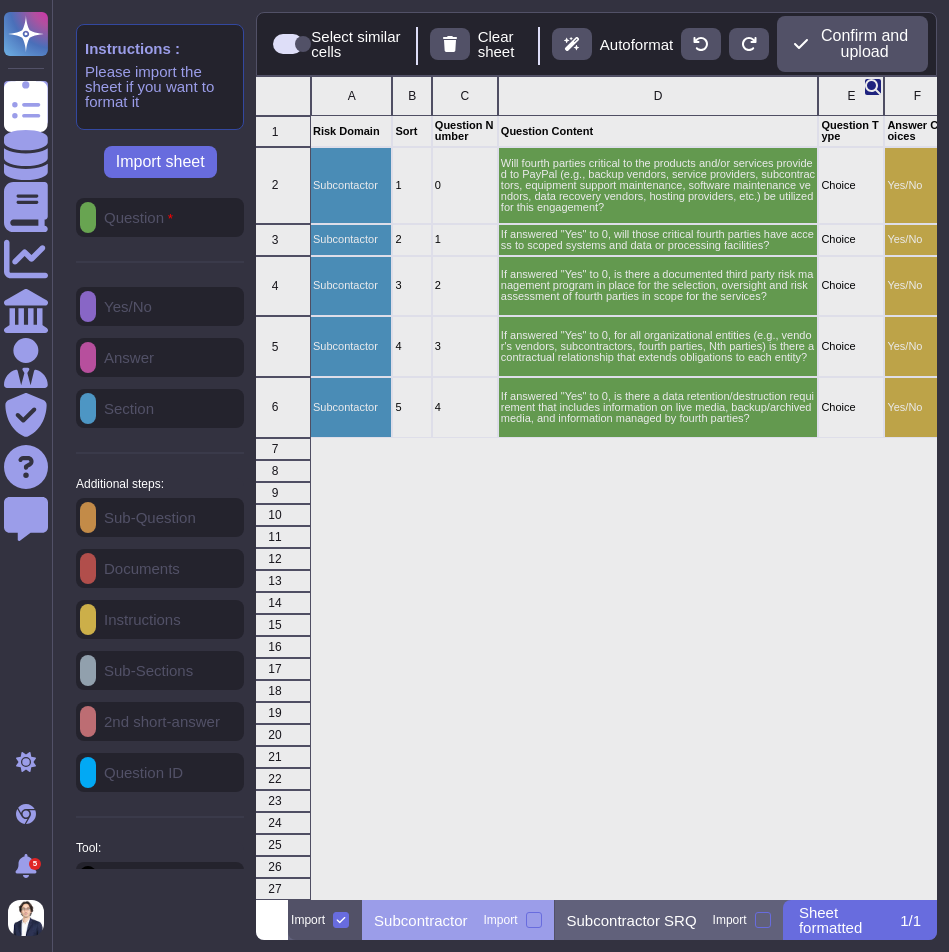 click on "Information Security Import" at bounding box center (238, 920) 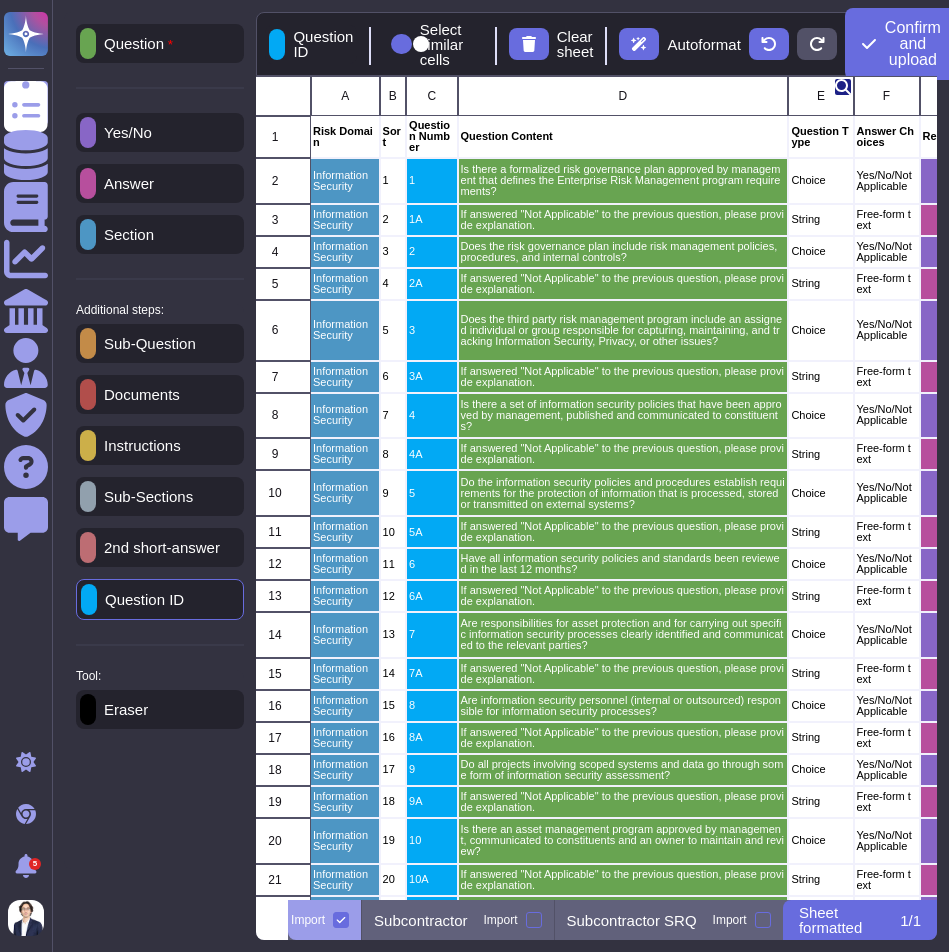 scroll, scrollTop: 0, scrollLeft: 38, axis: horizontal 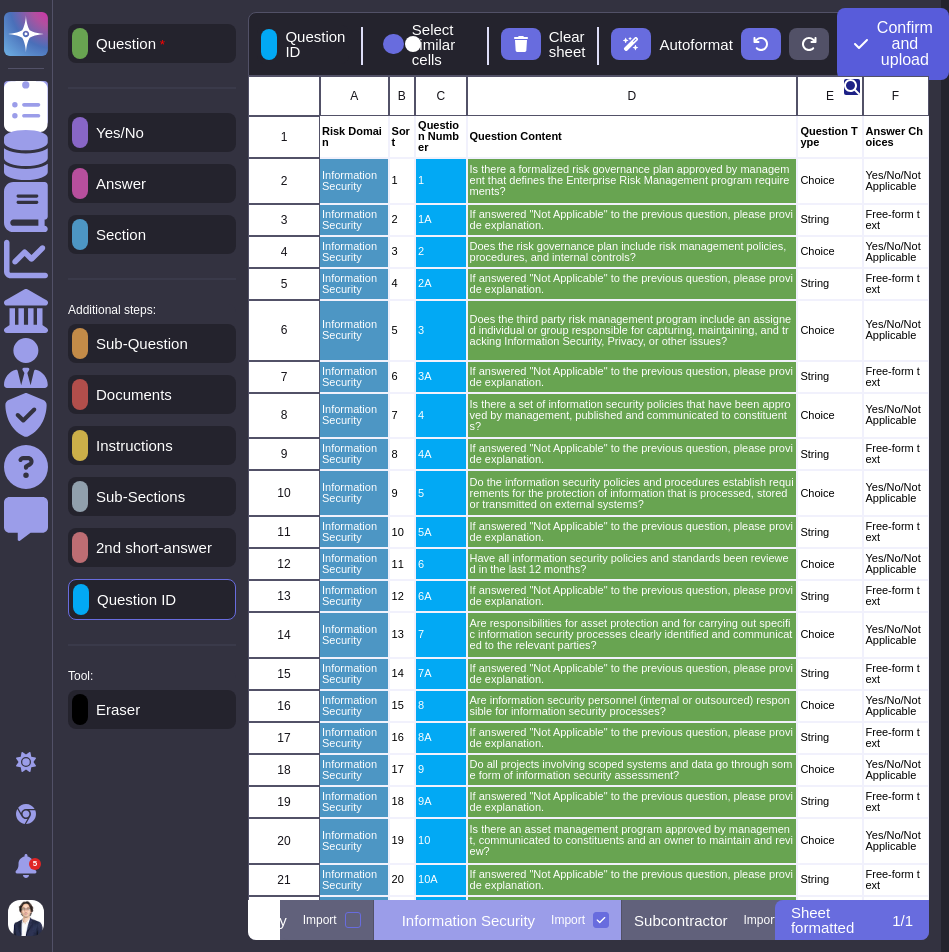 click on "Confirm and upload" at bounding box center (905, 44) 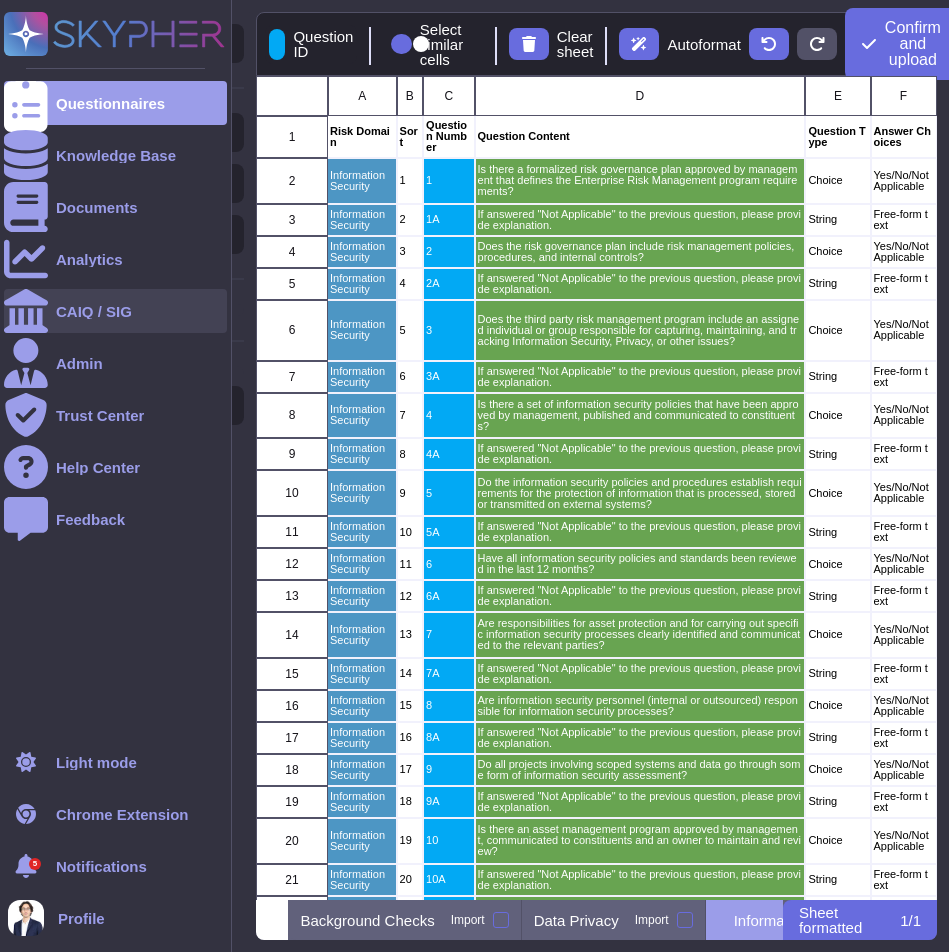 scroll, scrollTop: 0, scrollLeft: 0, axis: both 